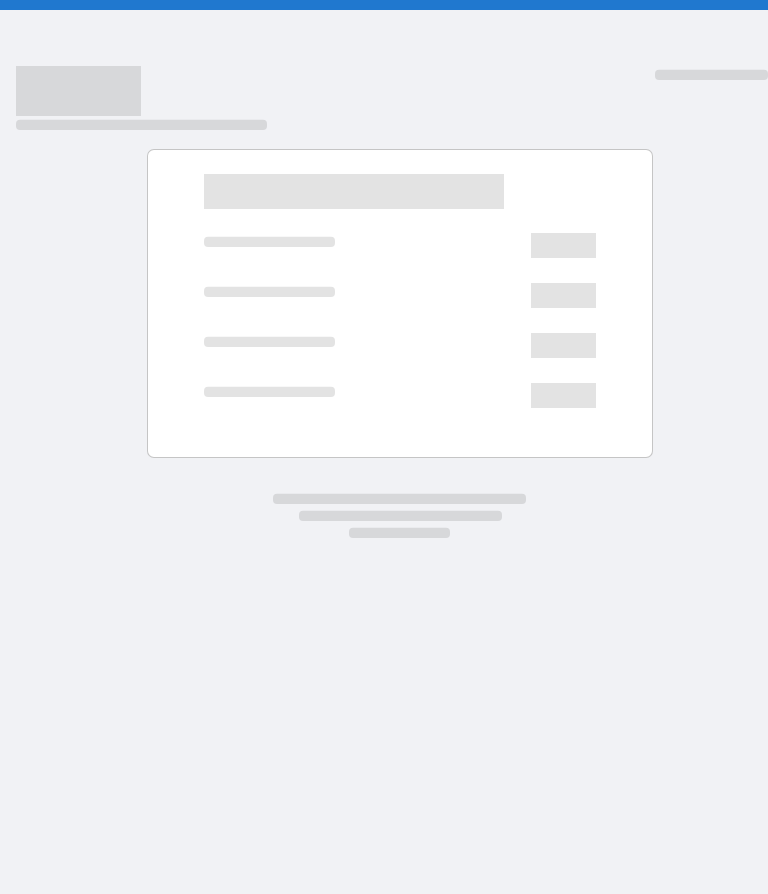 scroll, scrollTop: 0, scrollLeft: 0, axis: both 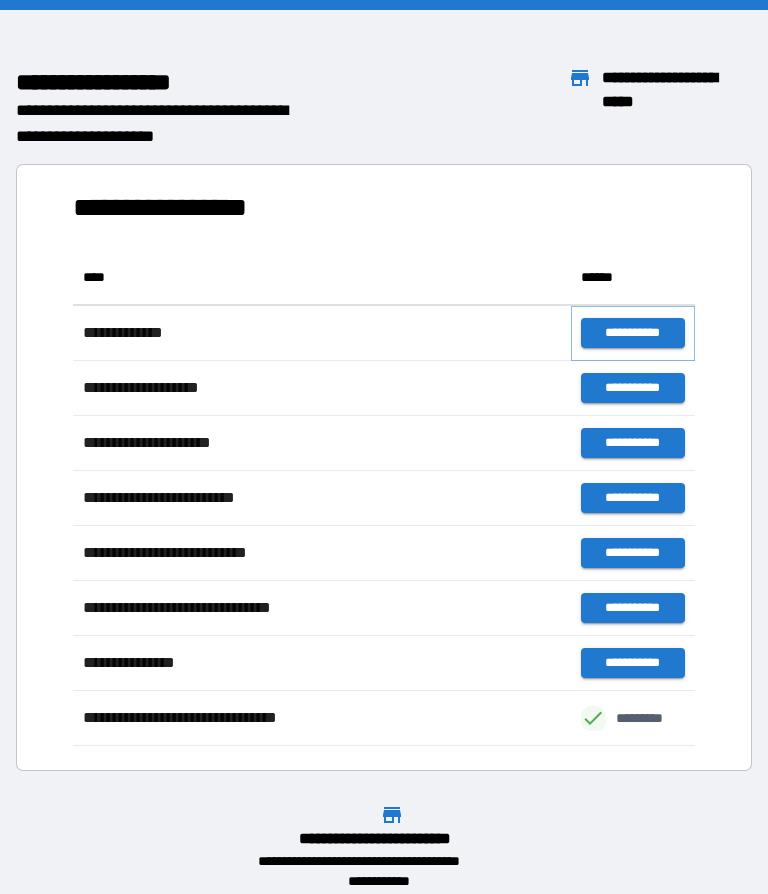 click on "**********" at bounding box center (633, 333) 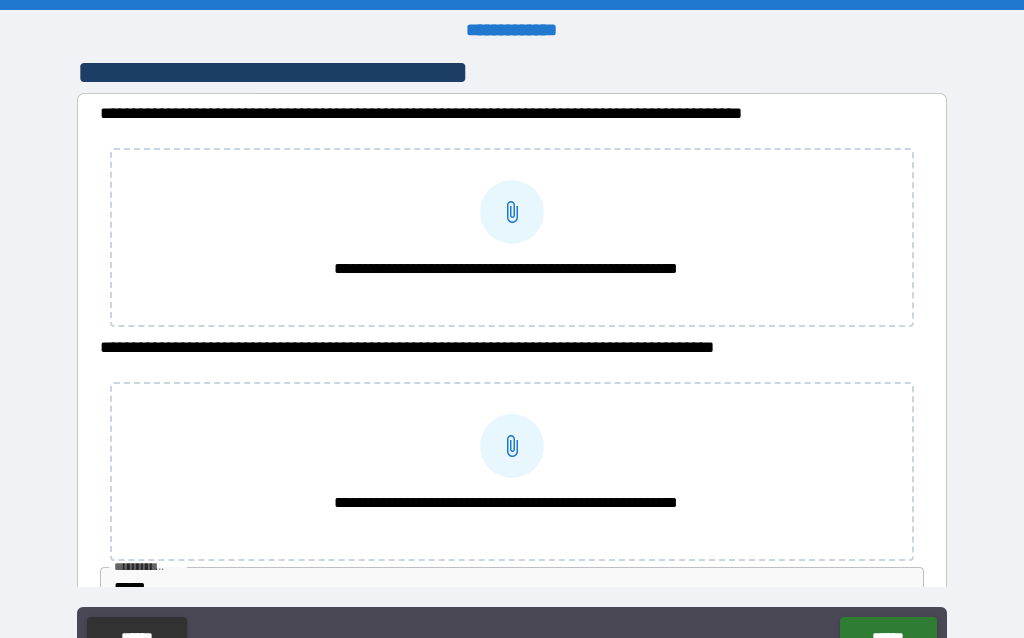 scroll, scrollTop: 181, scrollLeft: 0, axis: vertical 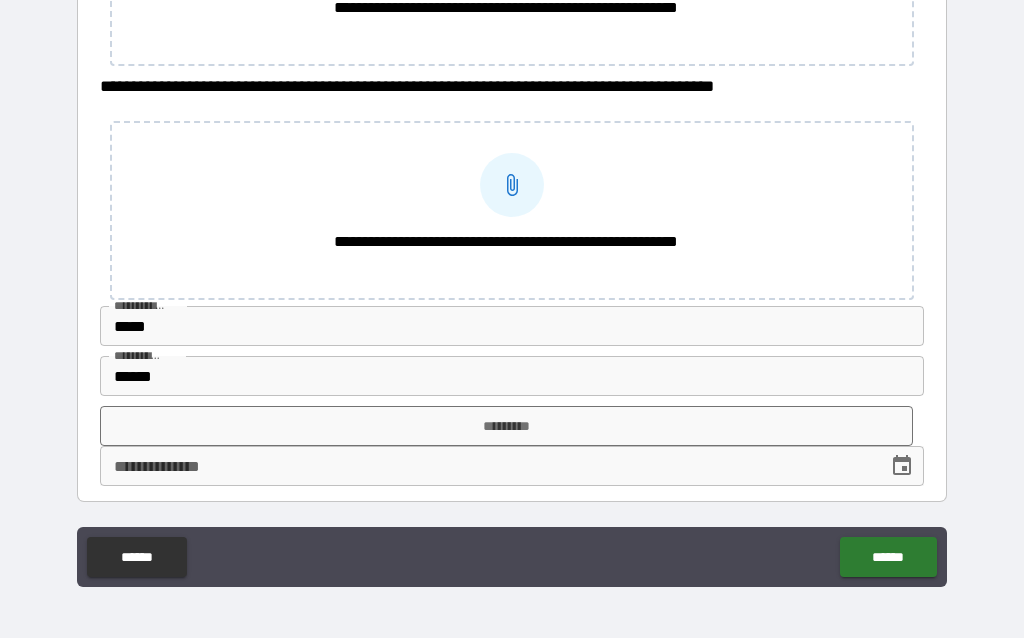 click on "******" at bounding box center (888, 557) 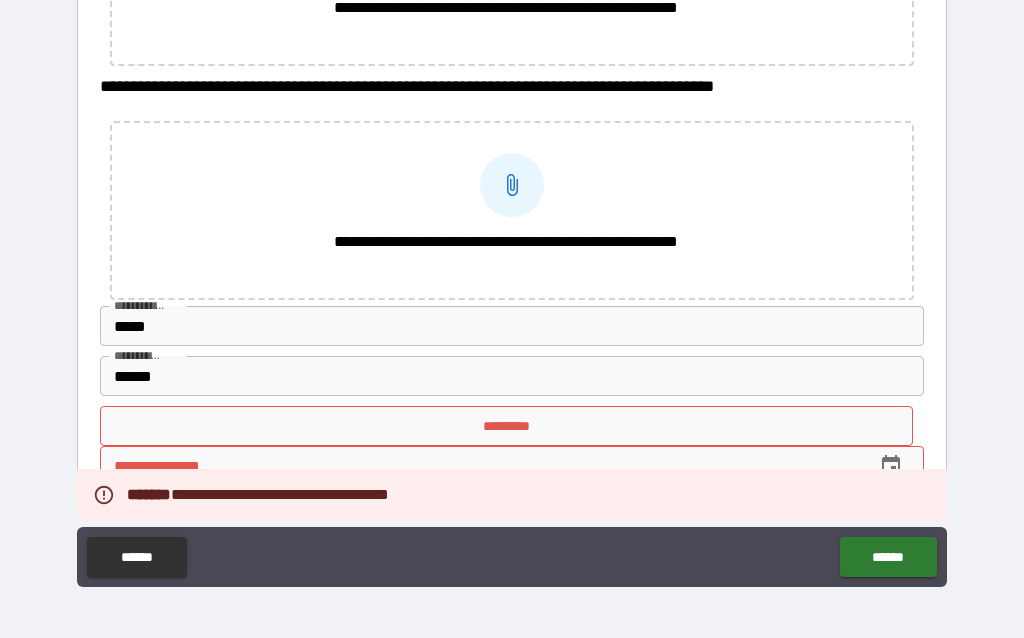 scroll, scrollTop: 176, scrollLeft: 0, axis: vertical 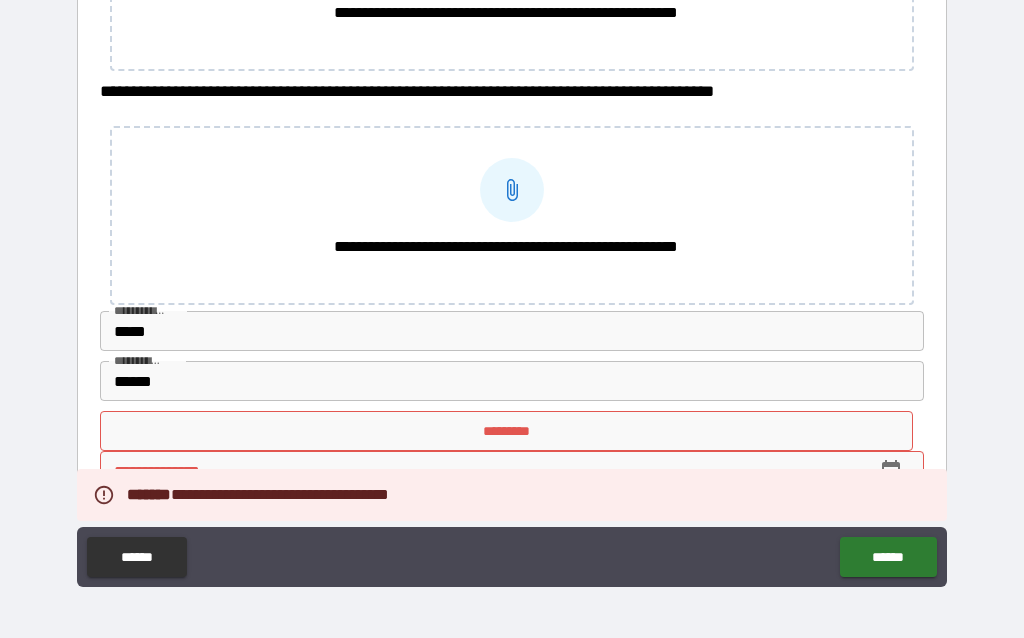 click on "*********" at bounding box center (507, 431) 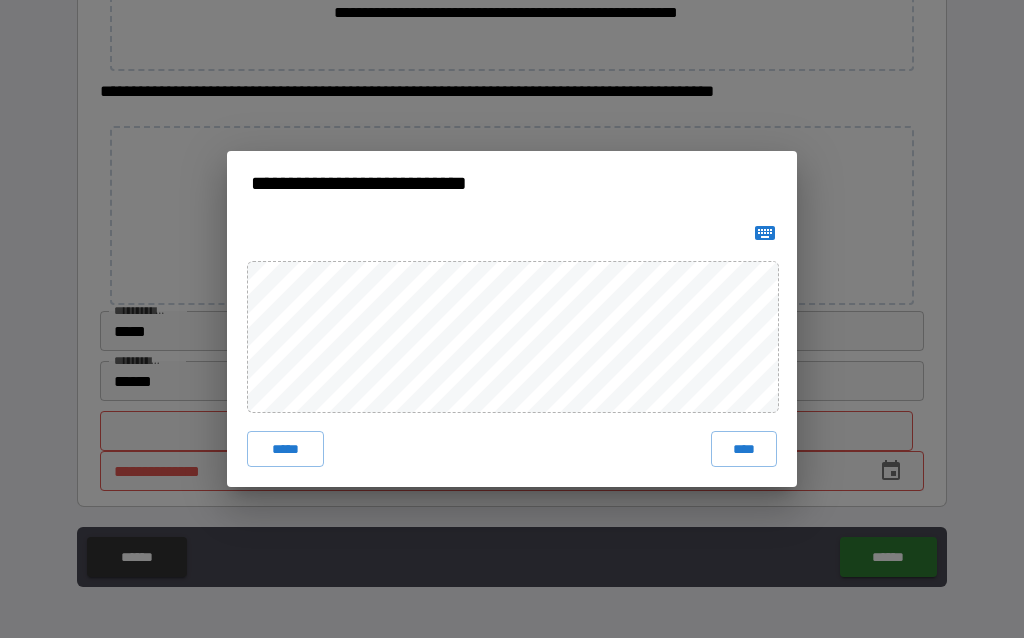 click on "****" at bounding box center (744, 449) 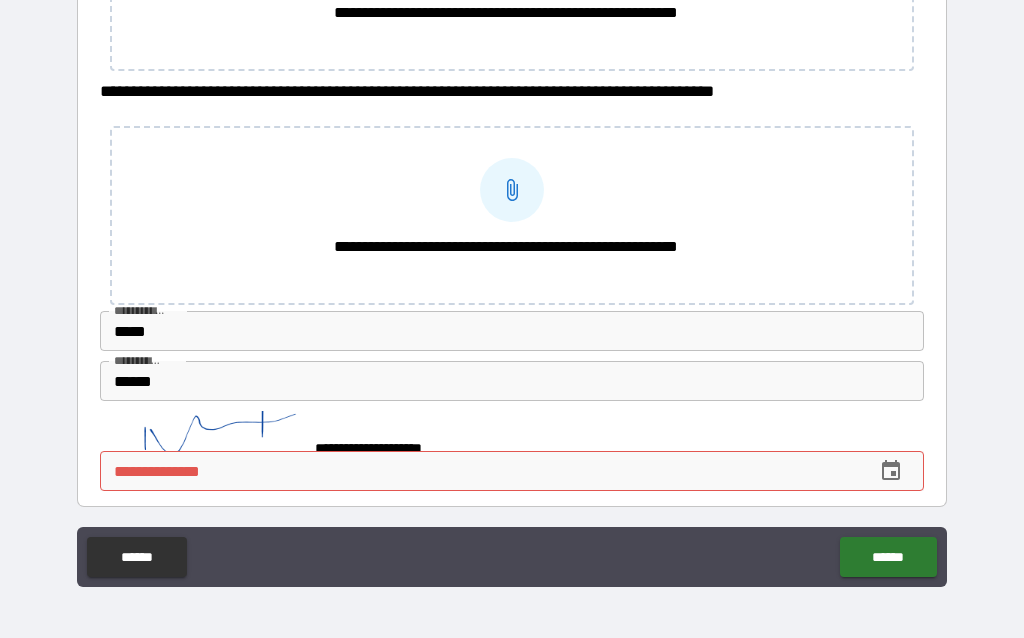 scroll, scrollTop: 171, scrollLeft: 0, axis: vertical 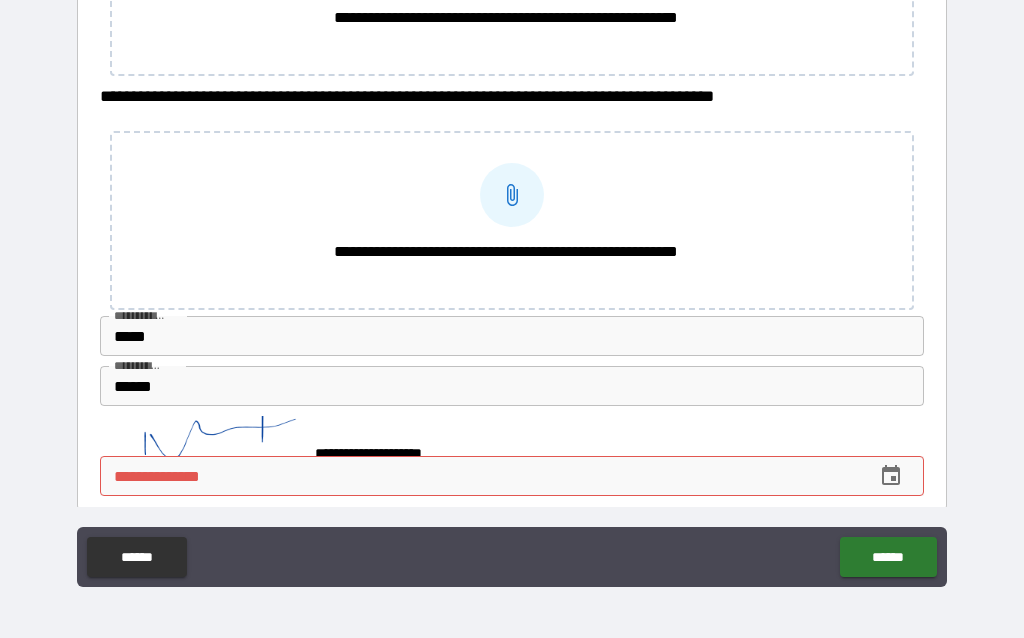 click on "******" at bounding box center (888, 557) 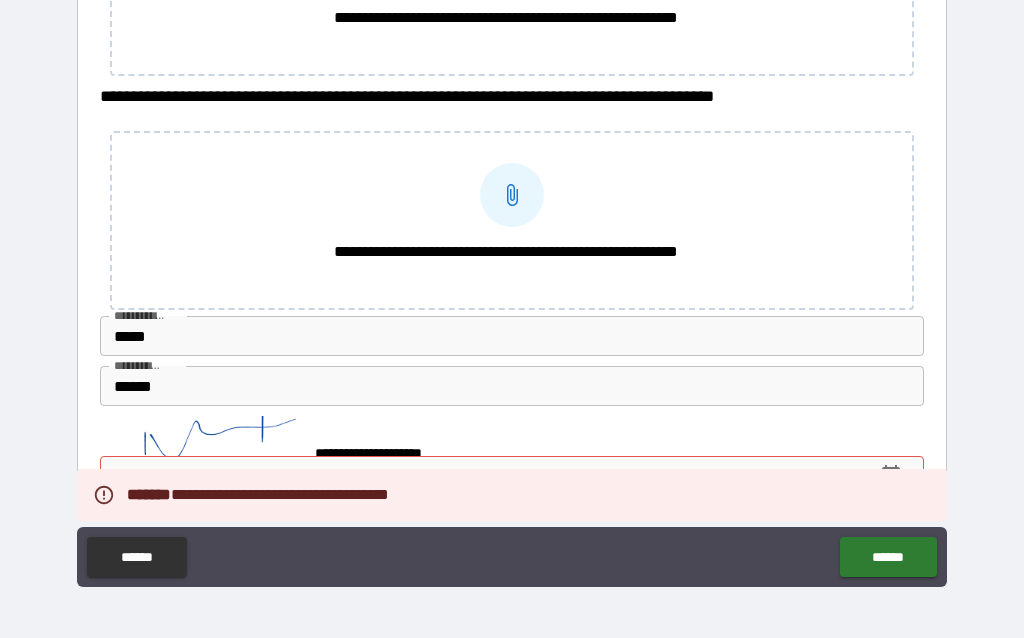 scroll, scrollTop: 198, scrollLeft: 0, axis: vertical 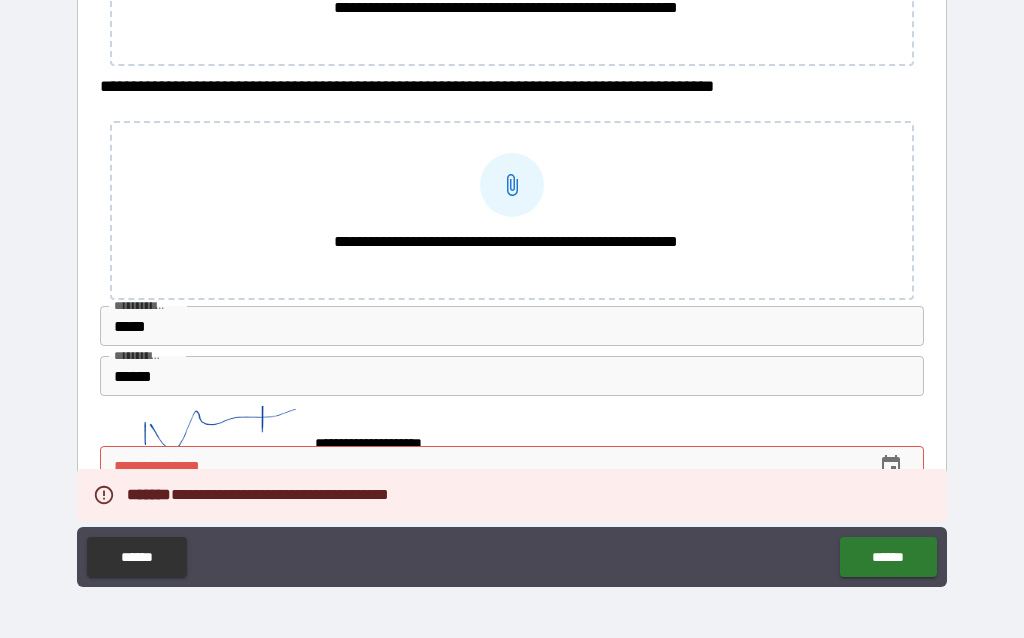 click at bounding box center (891, 466) 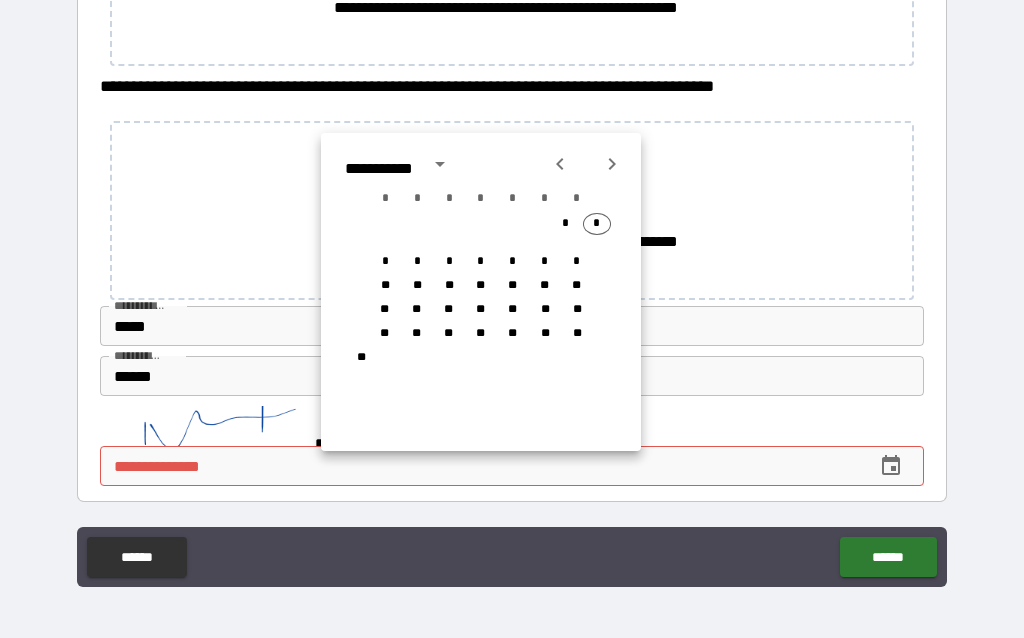 click on "*" at bounding box center [597, 224] 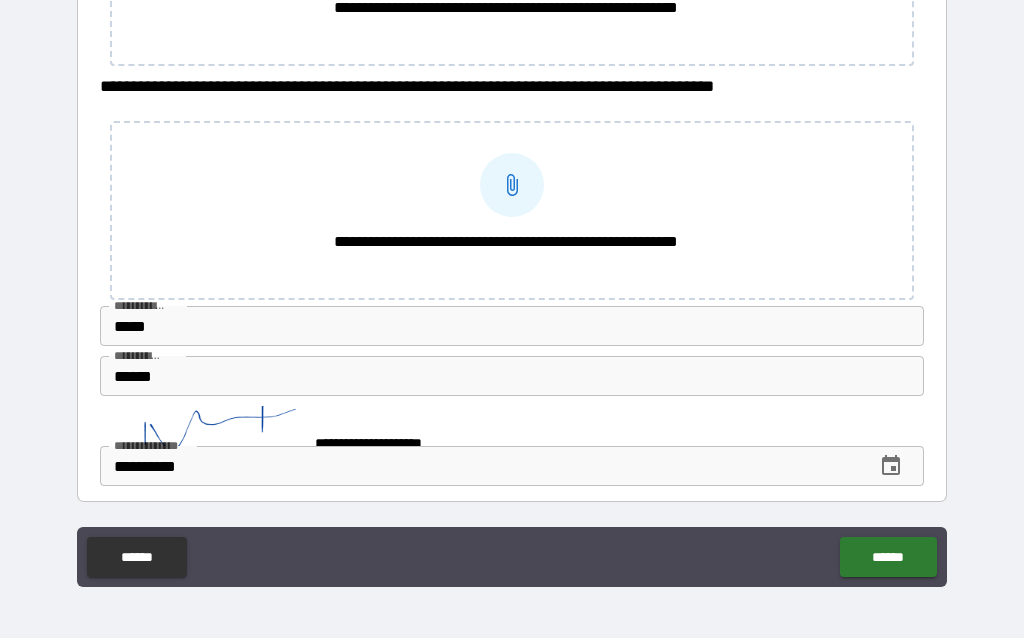 type on "**********" 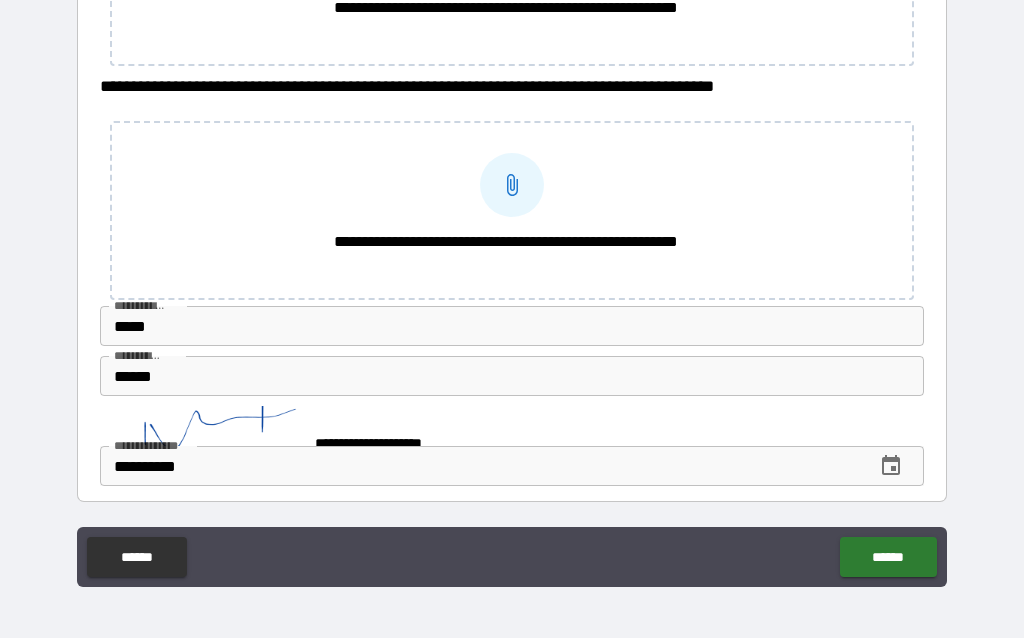 click on "******" at bounding box center (888, 557) 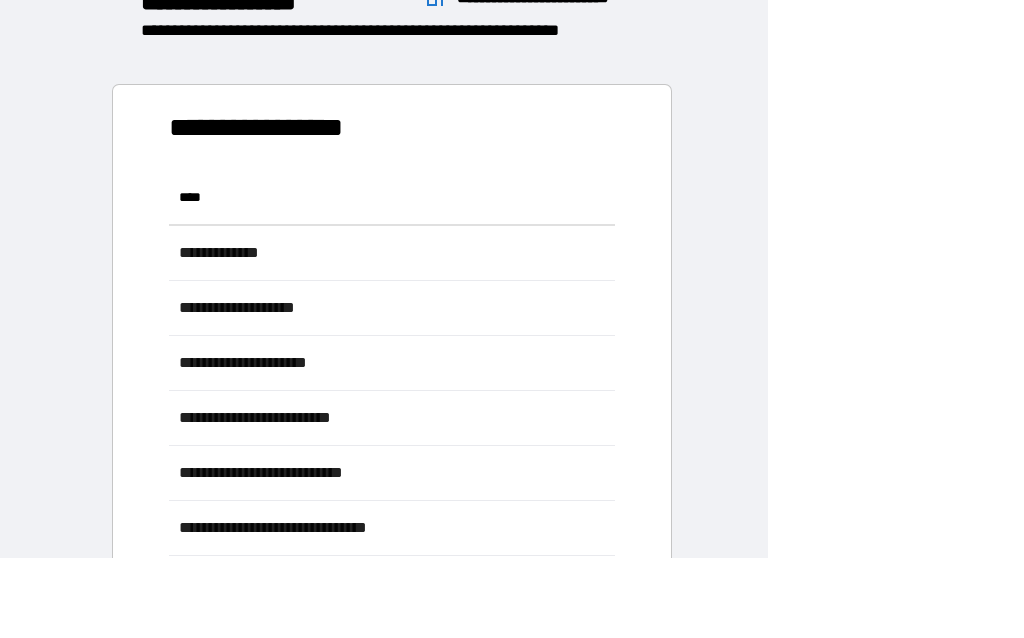scroll, scrollTop: 1, scrollLeft: 1, axis: both 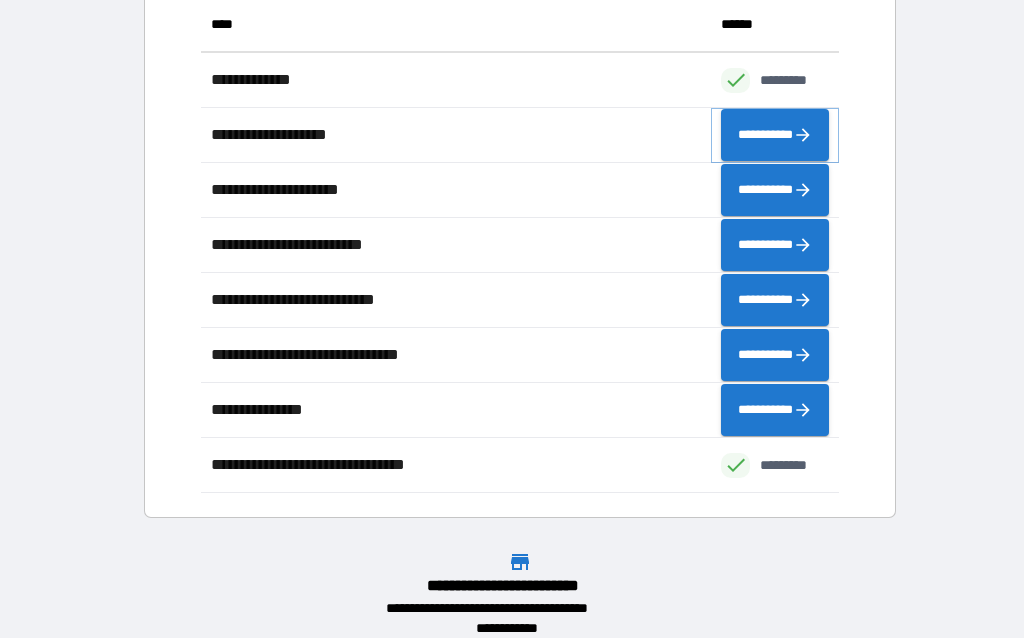 click on "**********" at bounding box center [775, 135] 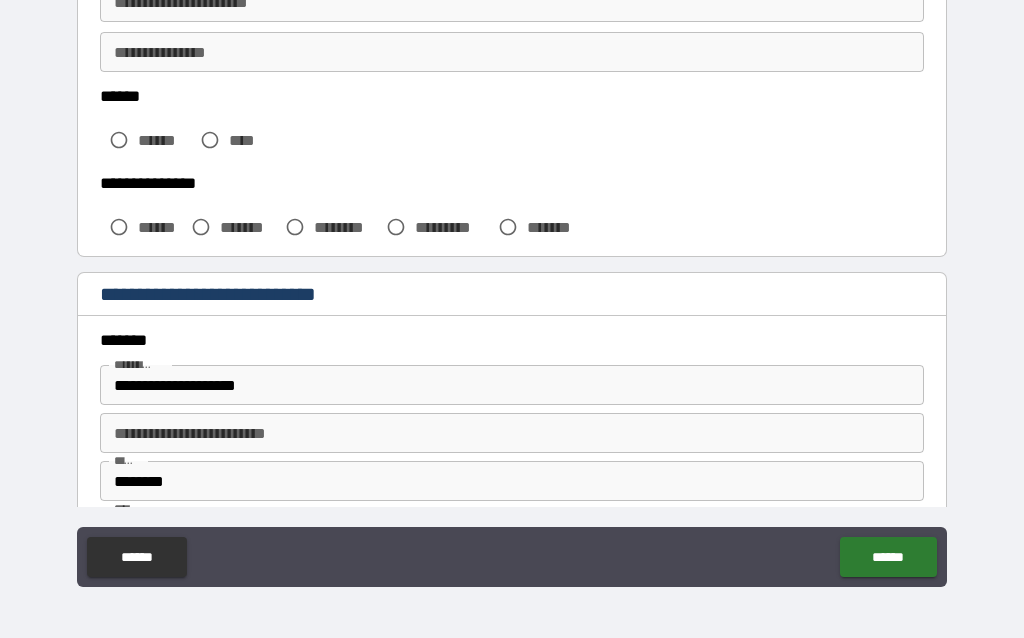scroll, scrollTop: 429, scrollLeft: 0, axis: vertical 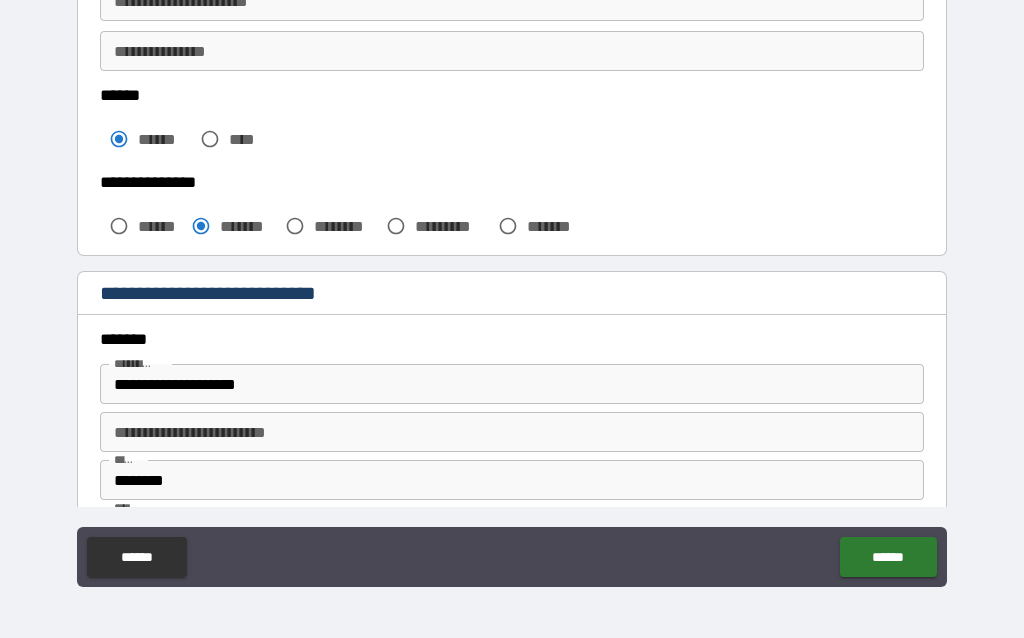 click on "******" at bounding box center (888, 557) 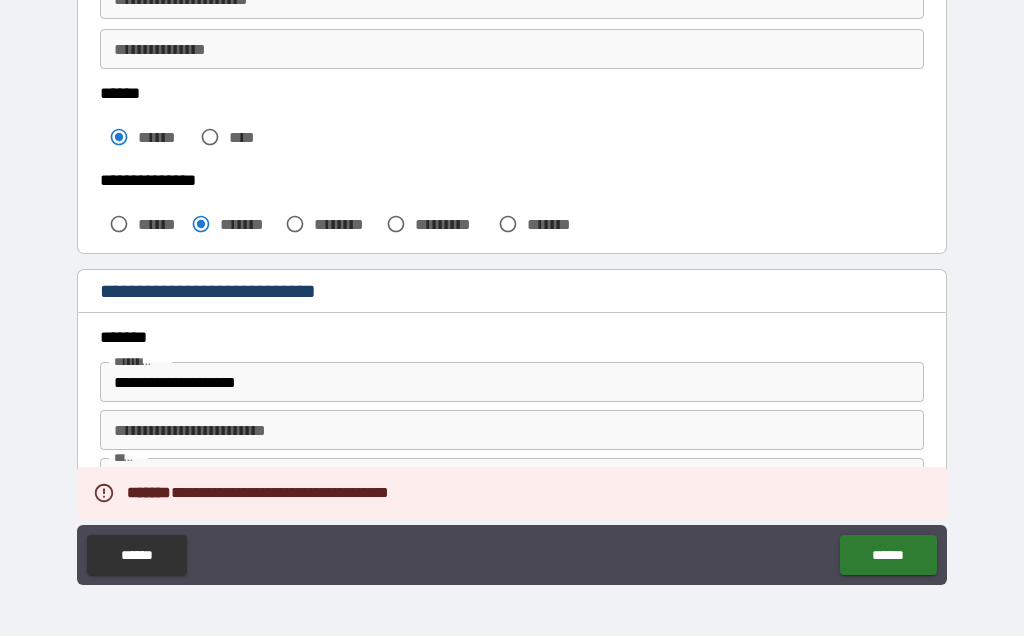 scroll, scrollTop: 80, scrollLeft: 0, axis: vertical 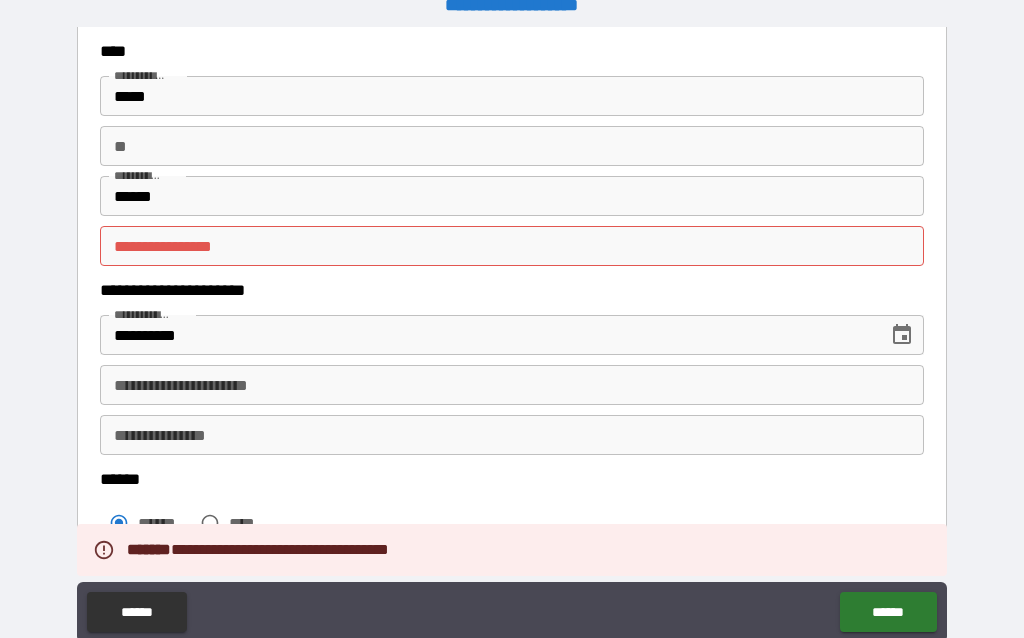 click on "**********" at bounding box center [507, 246] 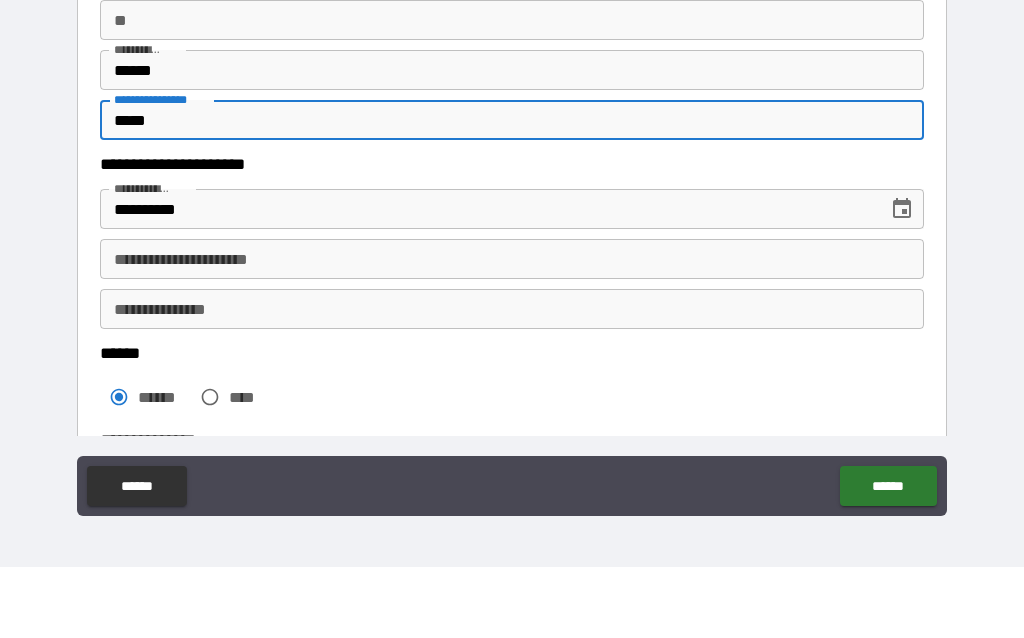 scroll, scrollTop: 80, scrollLeft: 0, axis: vertical 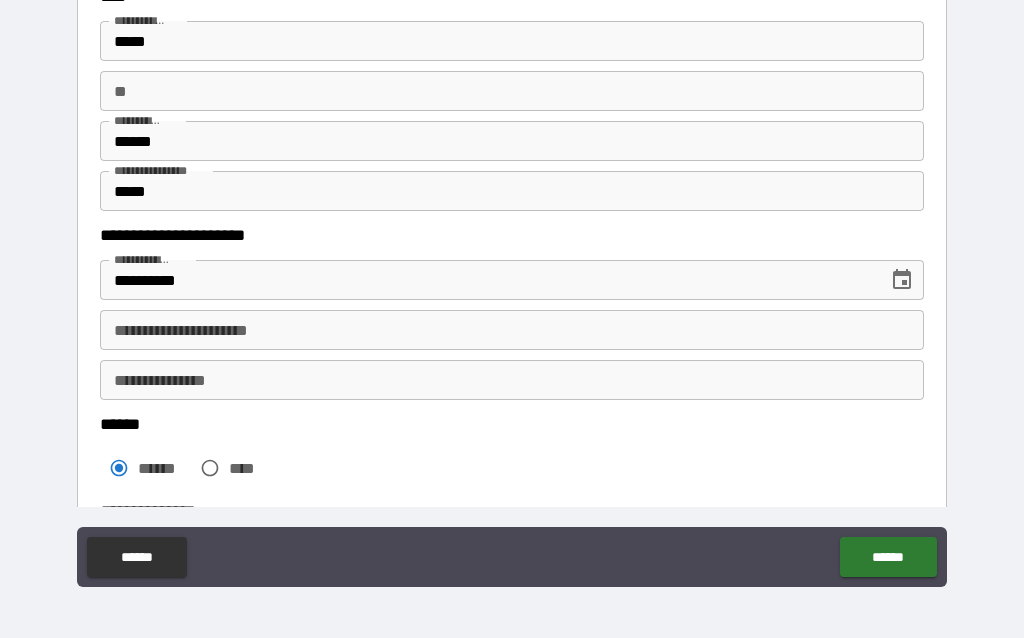 click on "******" at bounding box center [888, 557] 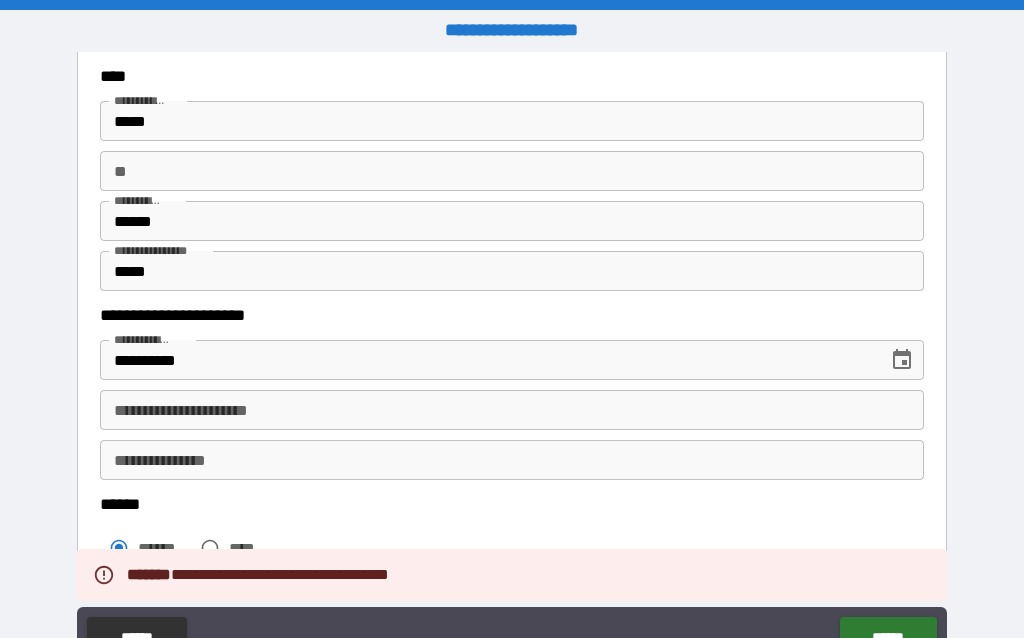 scroll, scrollTop: -4, scrollLeft: 0, axis: vertical 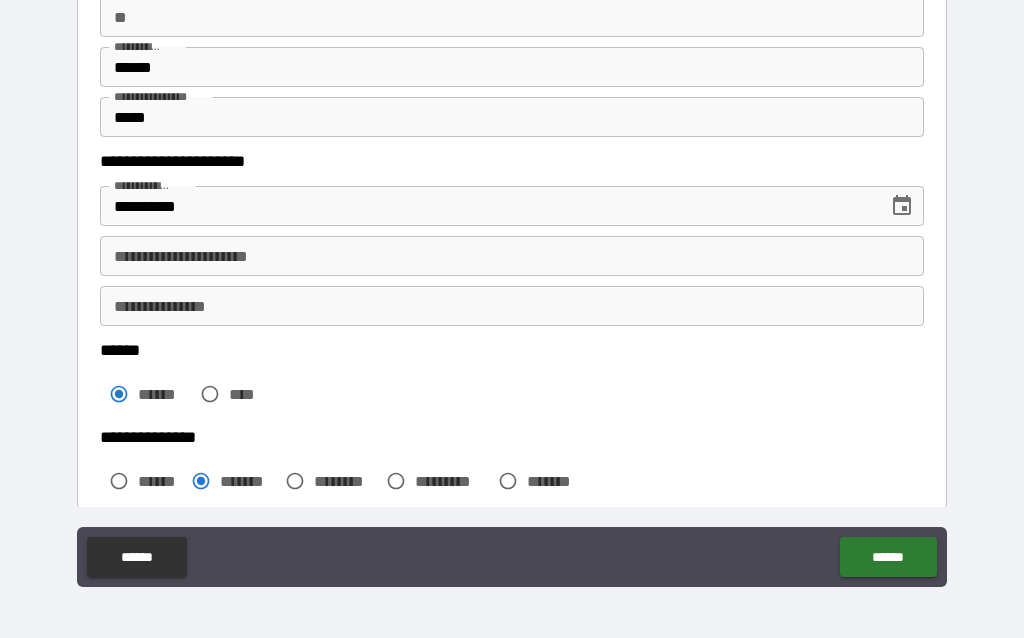 click on "******" at bounding box center [888, 557] 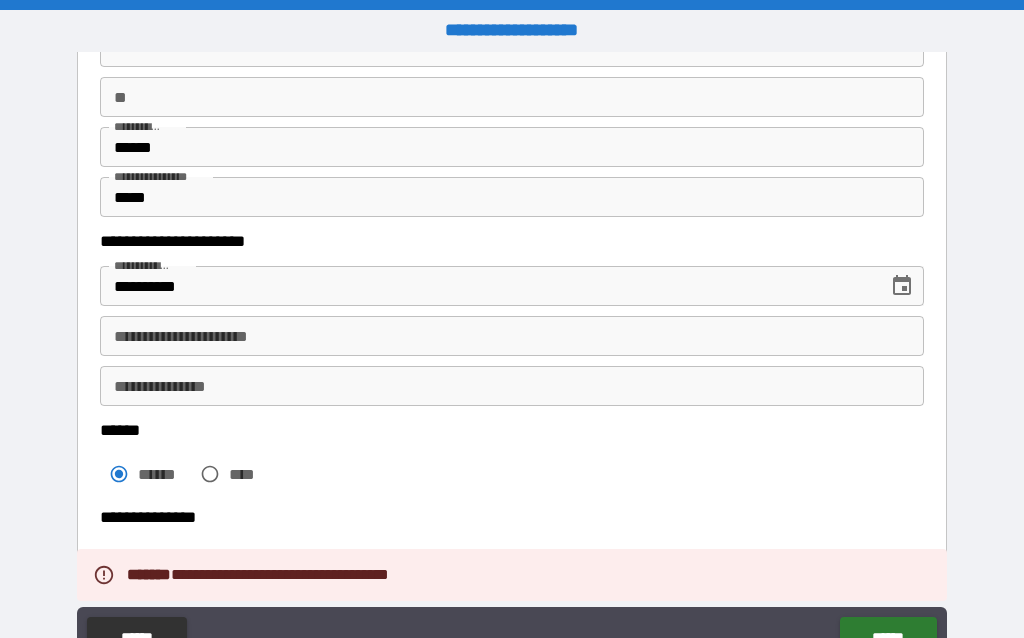 scroll, scrollTop: -1, scrollLeft: 0, axis: vertical 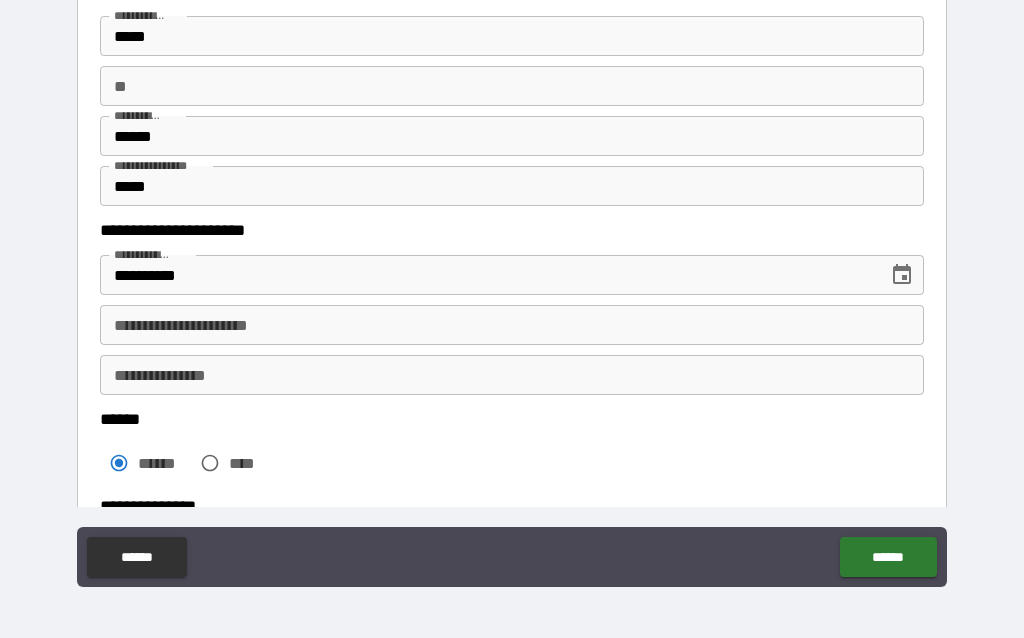 click on "******" at bounding box center (888, 557) 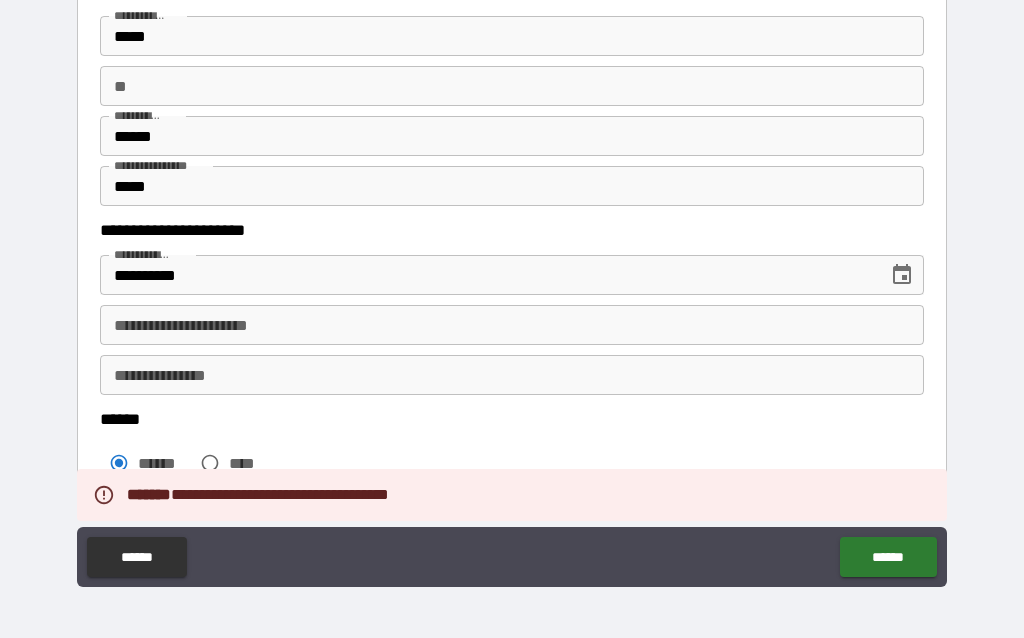 click on "*****" at bounding box center [507, 186] 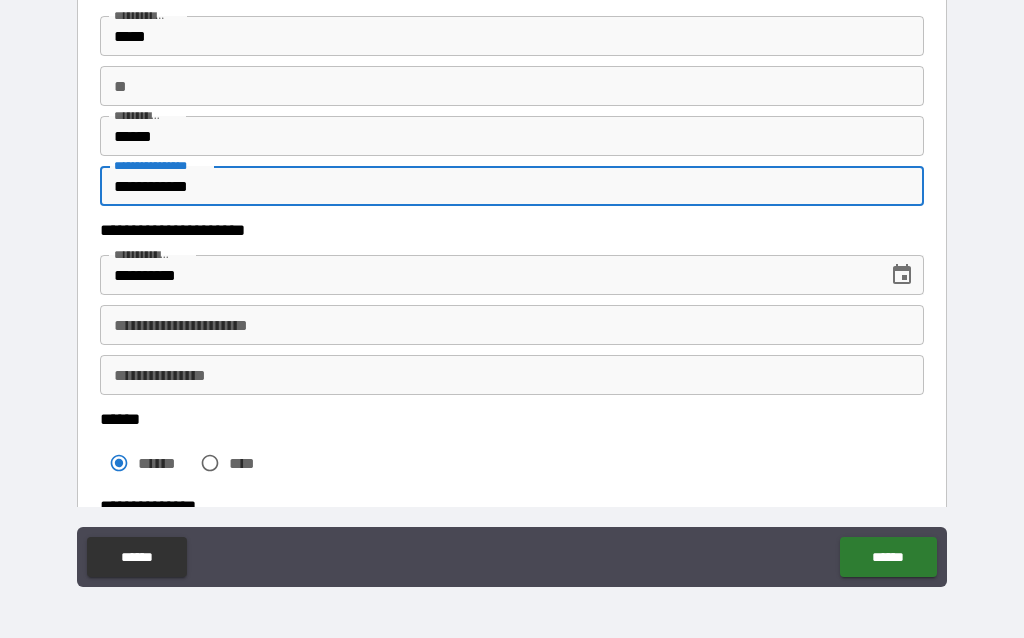 type on "**********" 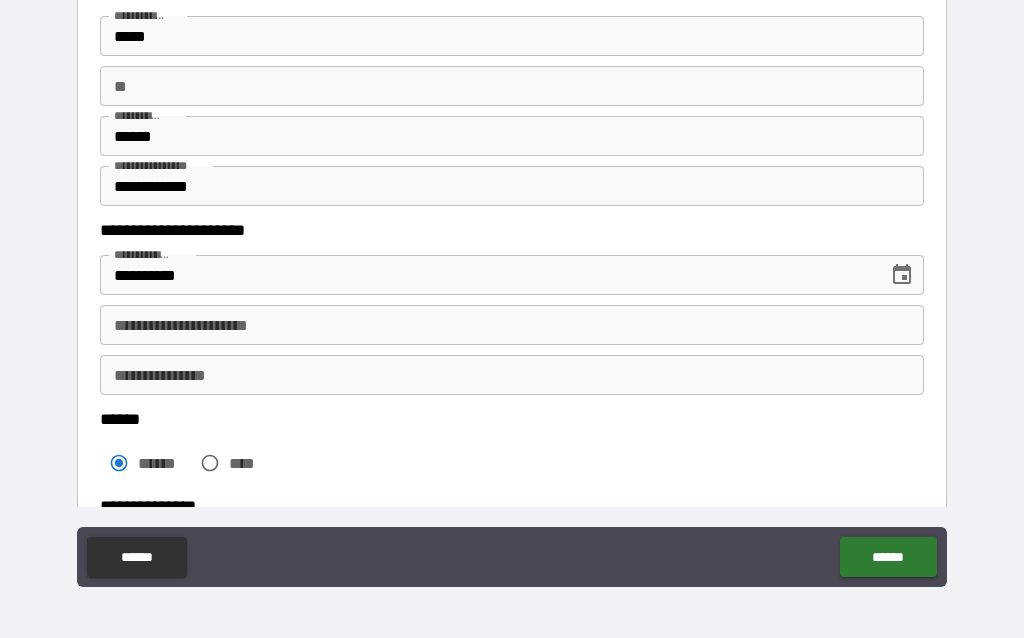 click on "******" at bounding box center (888, 557) 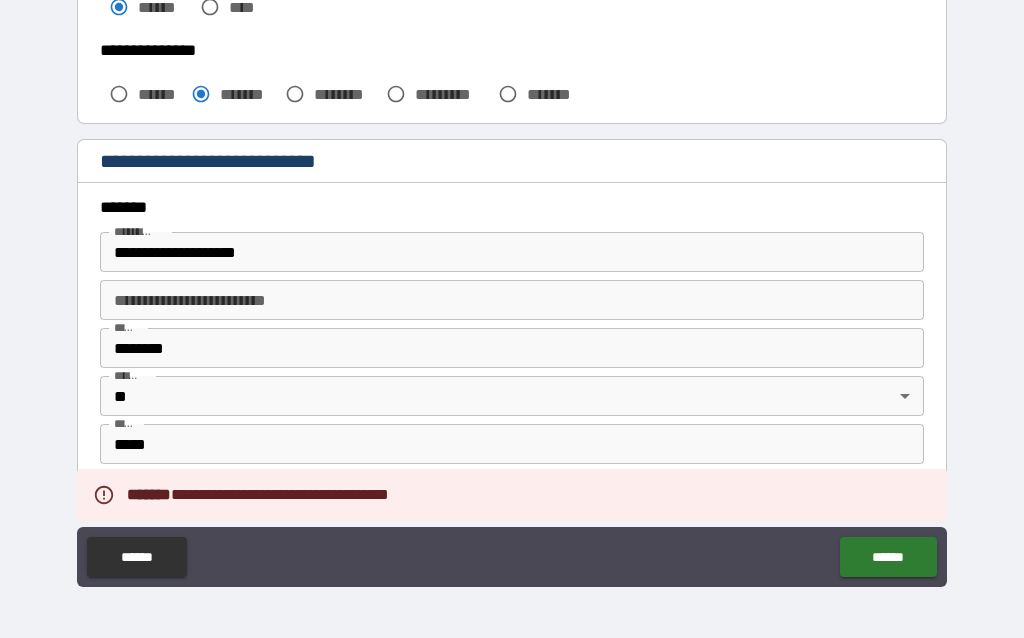 scroll, scrollTop: 585, scrollLeft: 0, axis: vertical 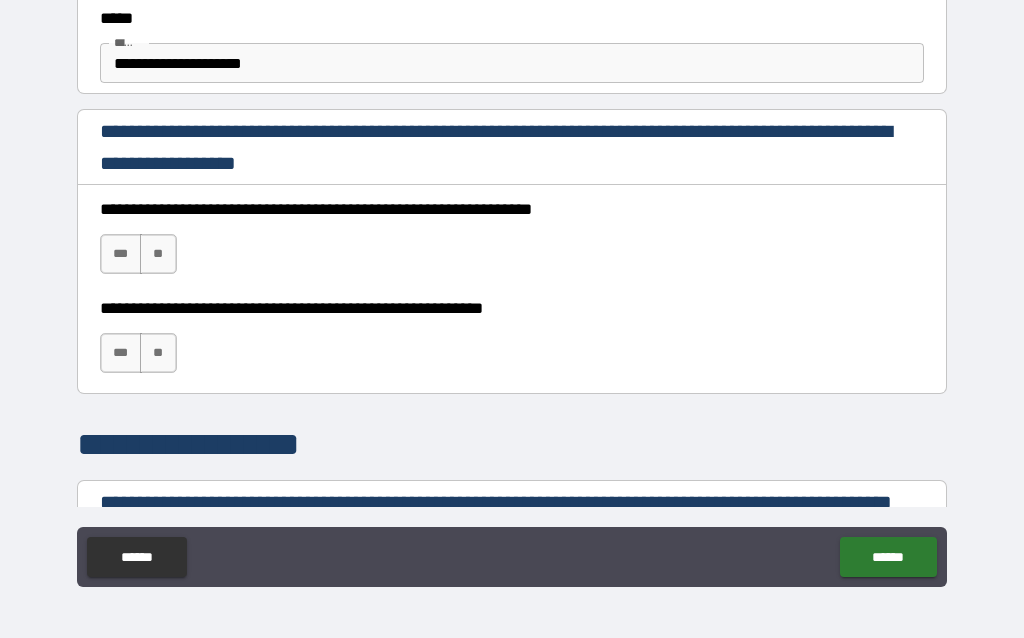 click on "***" at bounding box center (121, 254) 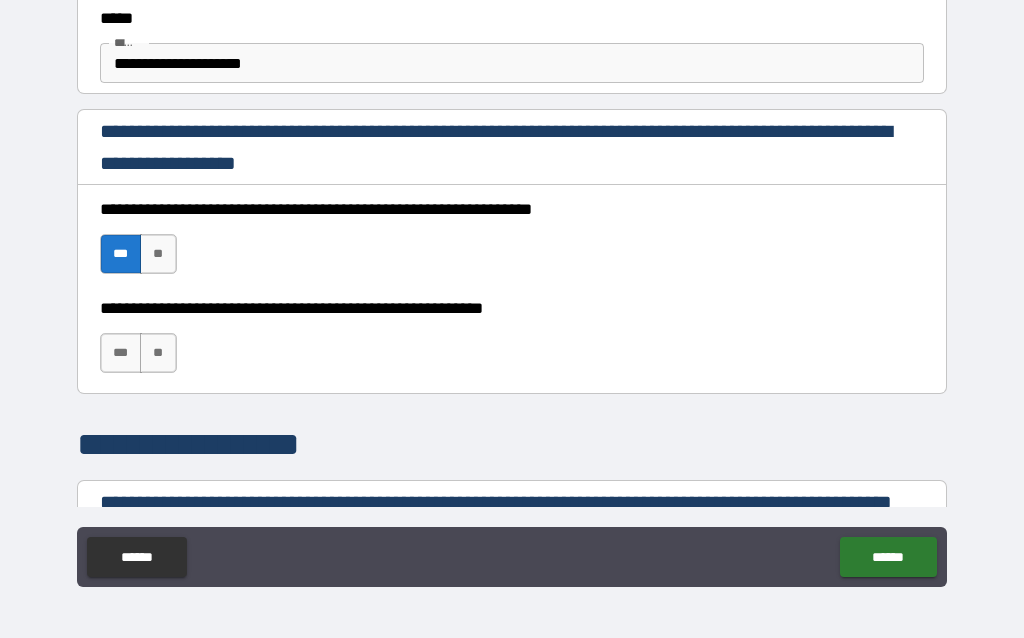 click on "**" at bounding box center [158, 353] 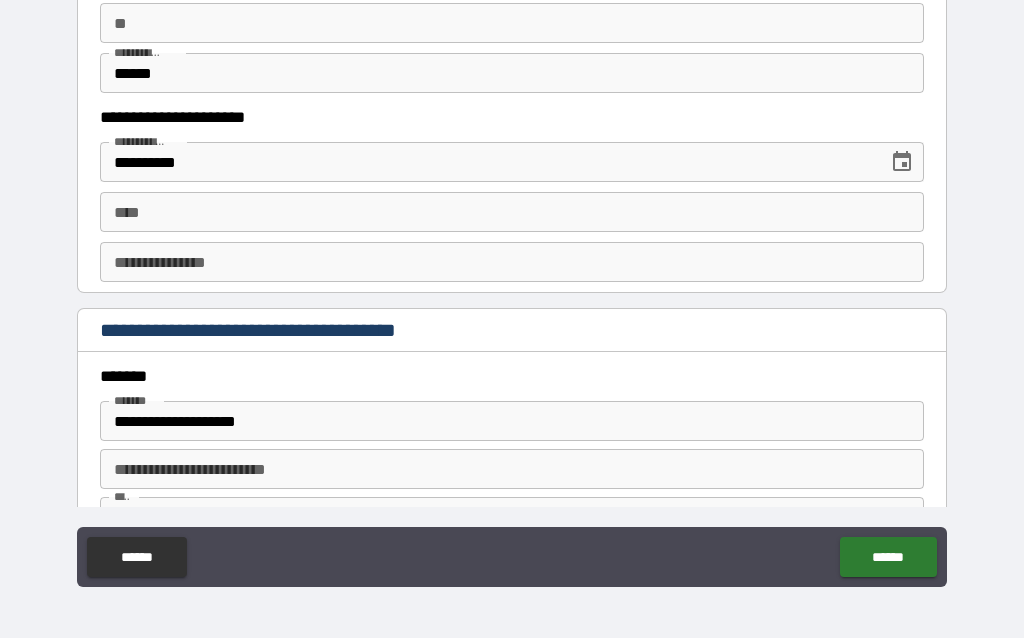 scroll, scrollTop: 2032, scrollLeft: 0, axis: vertical 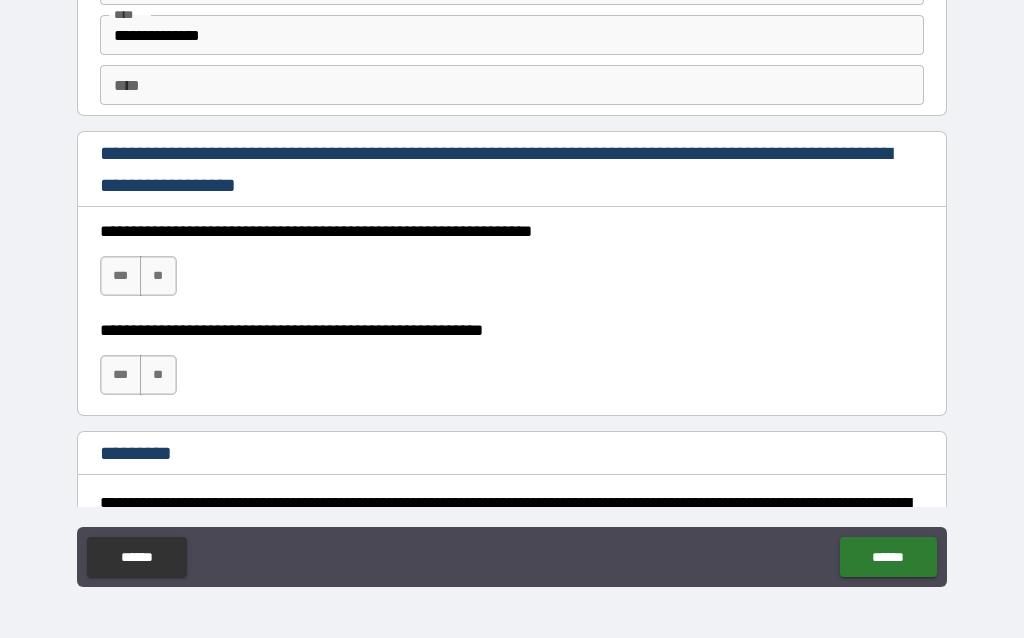 click on "***" at bounding box center (121, 276) 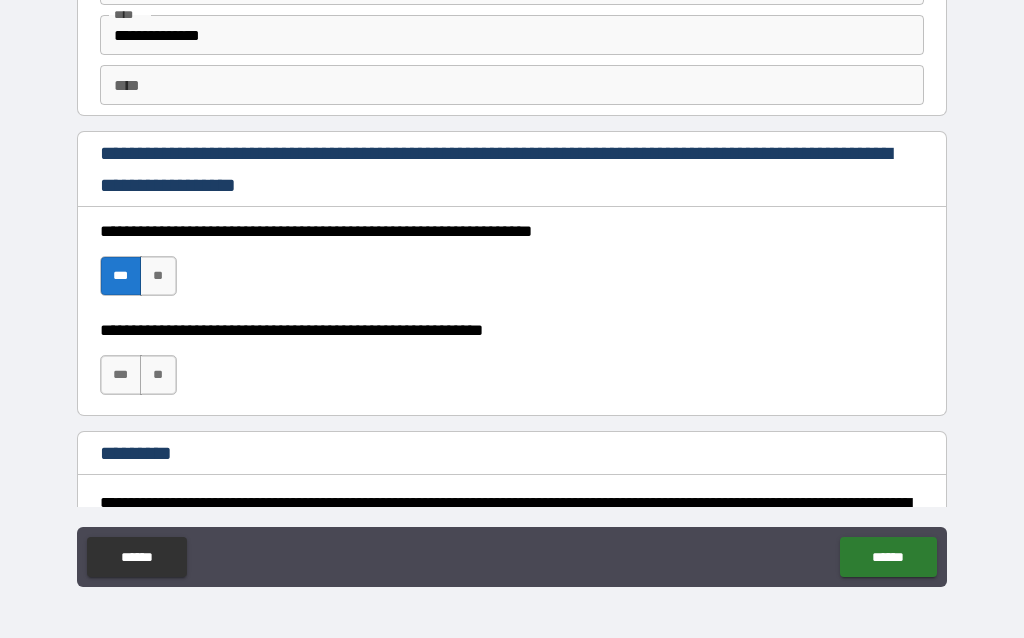 click on "**" at bounding box center [158, 375] 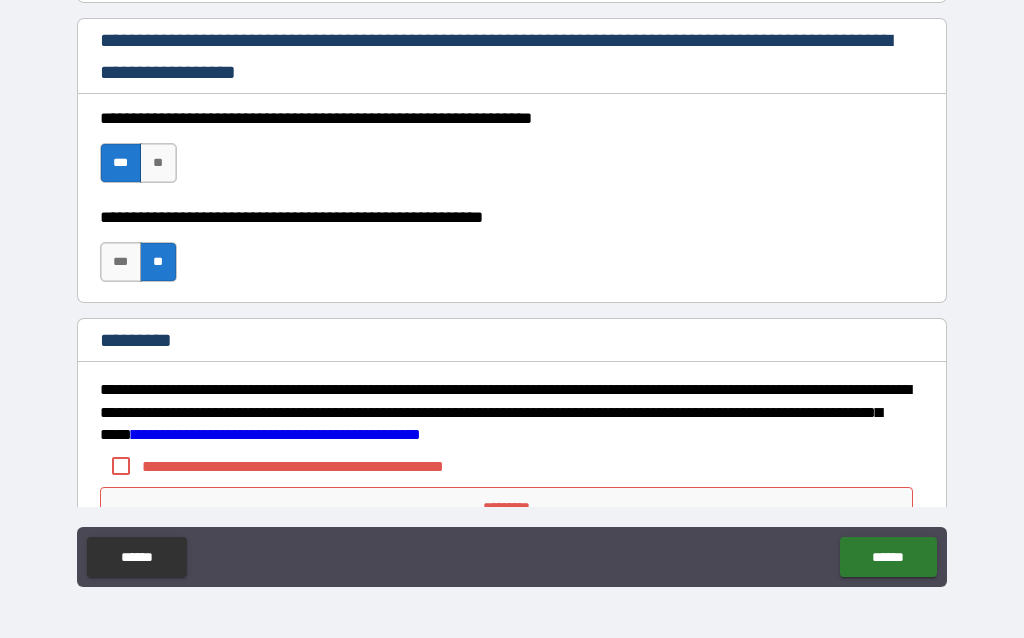 scroll, scrollTop: 3044, scrollLeft: 0, axis: vertical 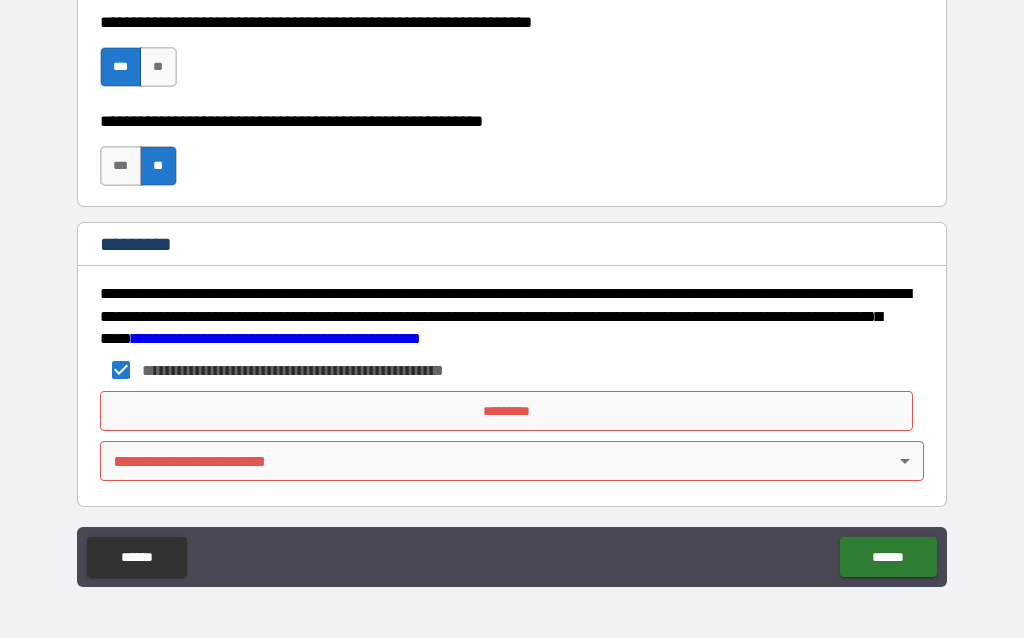 click on "*********" at bounding box center (507, 411) 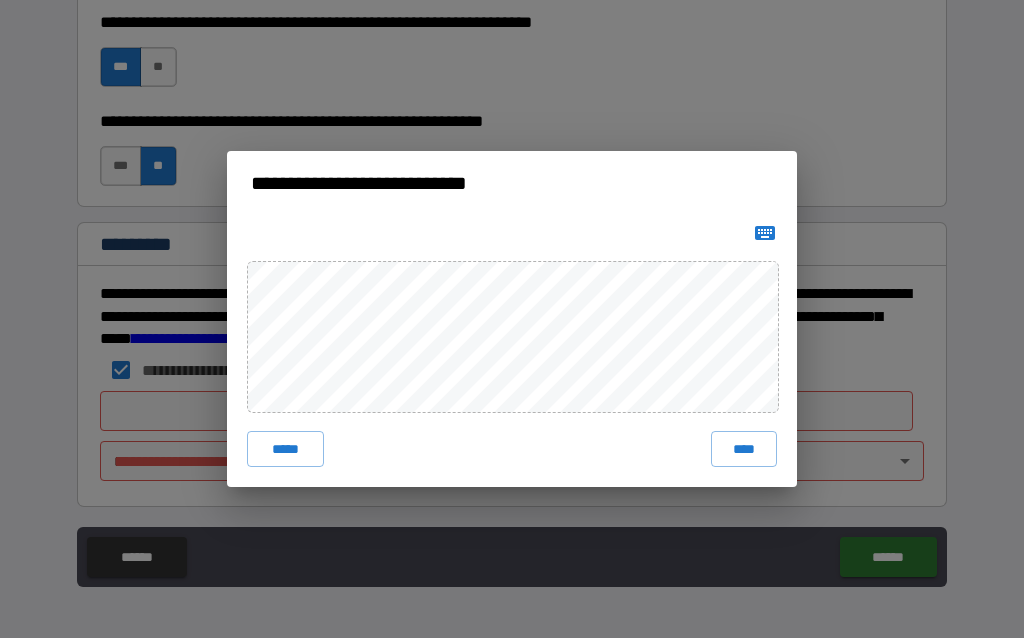 click on "****" at bounding box center [744, 449] 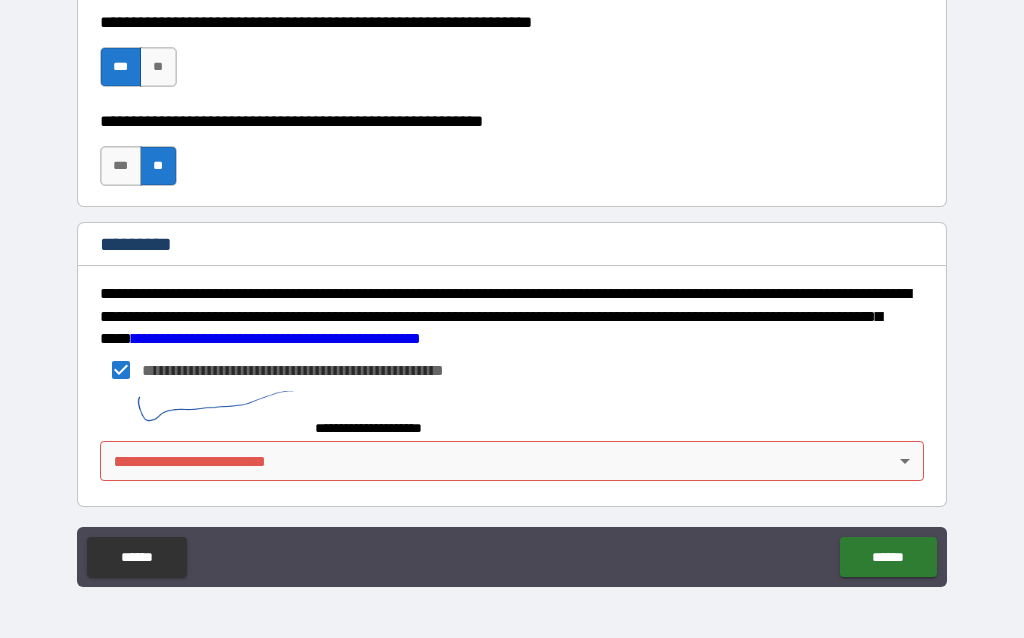 scroll, scrollTop: 3039, scrollLeft: 0, axis: vertical 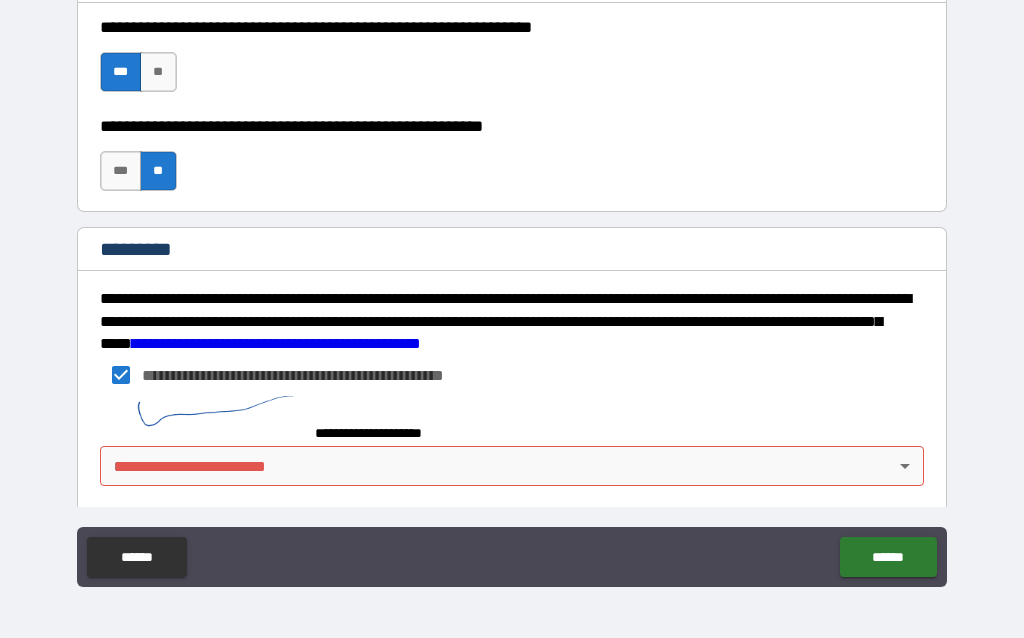 click on "**********" at bounding box center (384, 407) 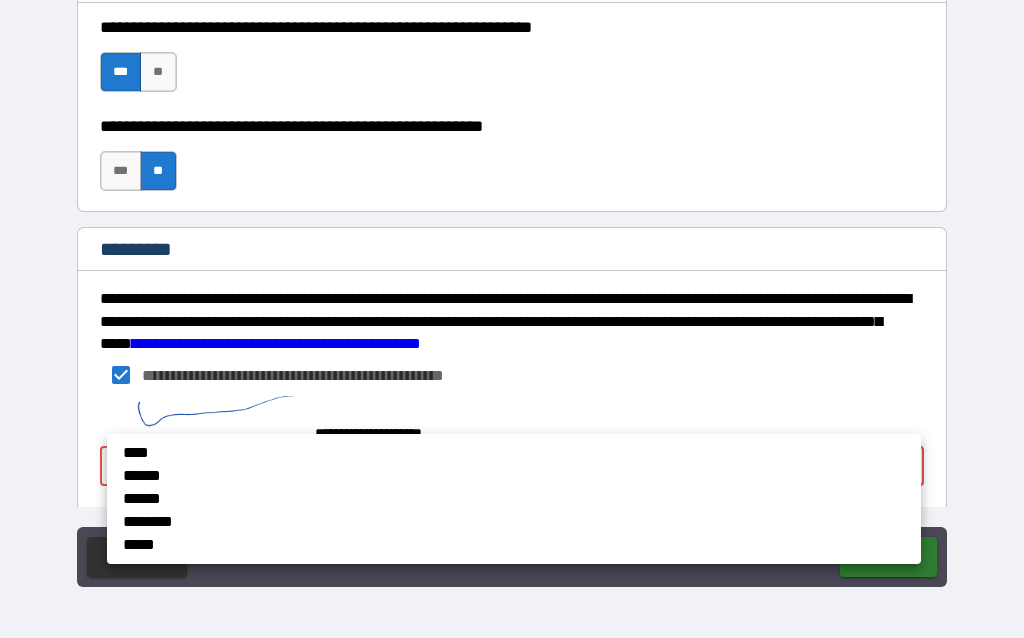 click on "****" at bounding box center (428, 453) 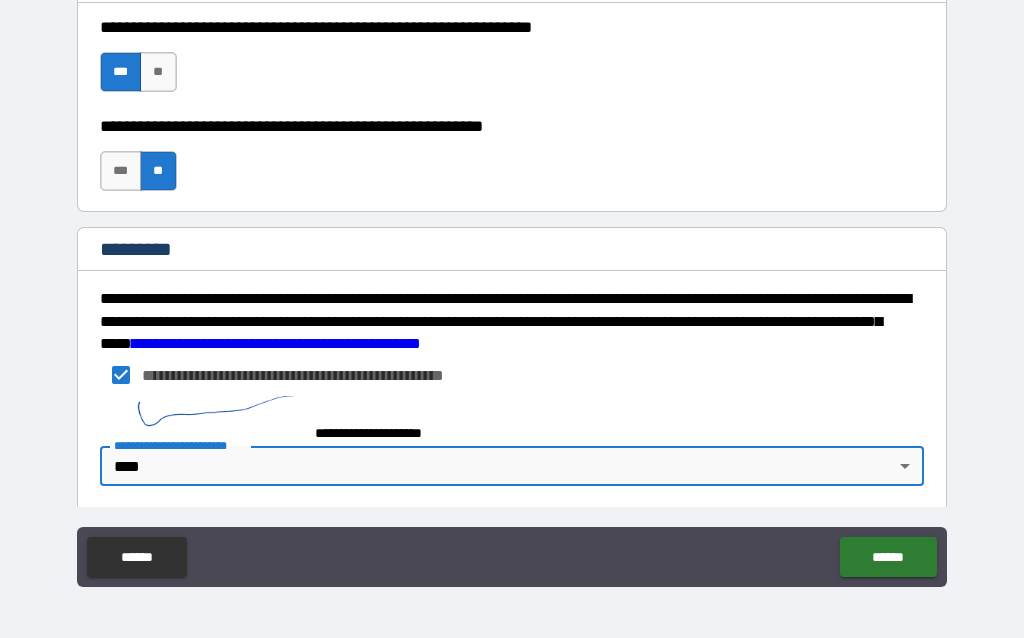 type on "*" 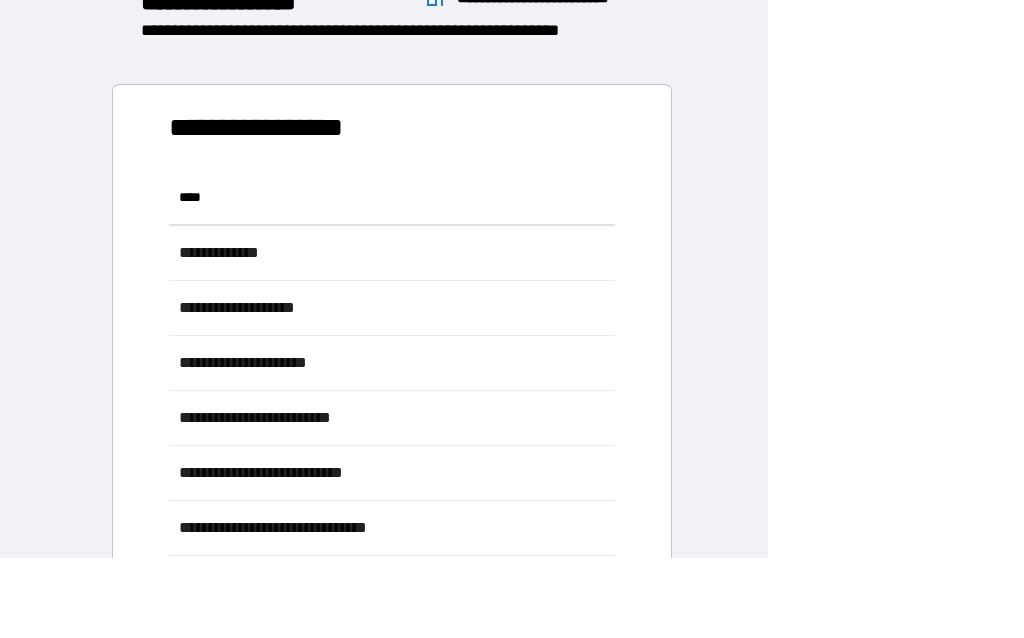 scroll, scrollTop: 1, scrollLeft: 1, axis: both 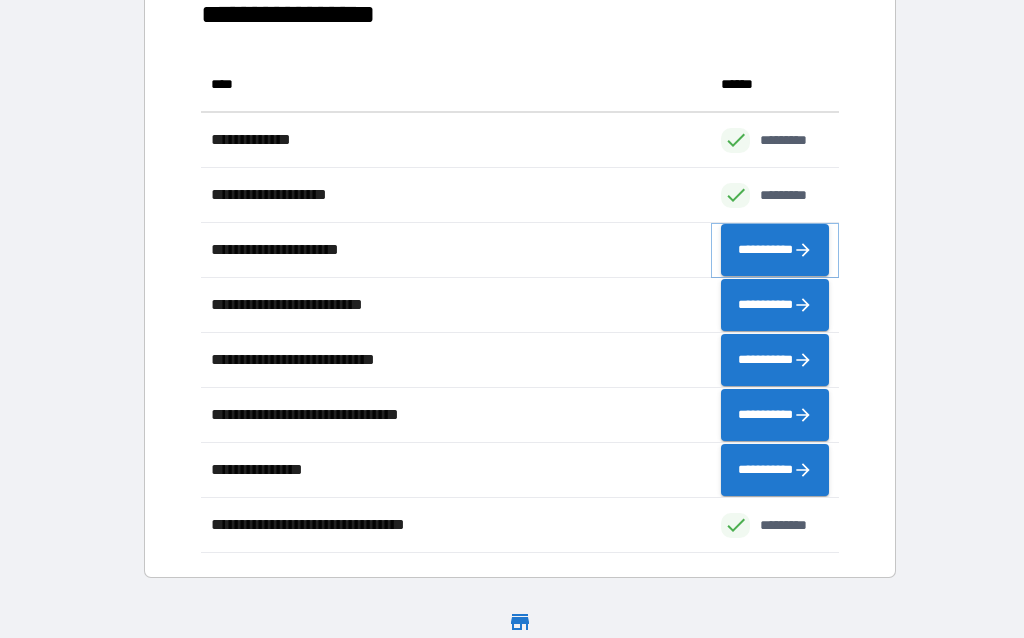 click on "**********" at bounding box center (775, 250) 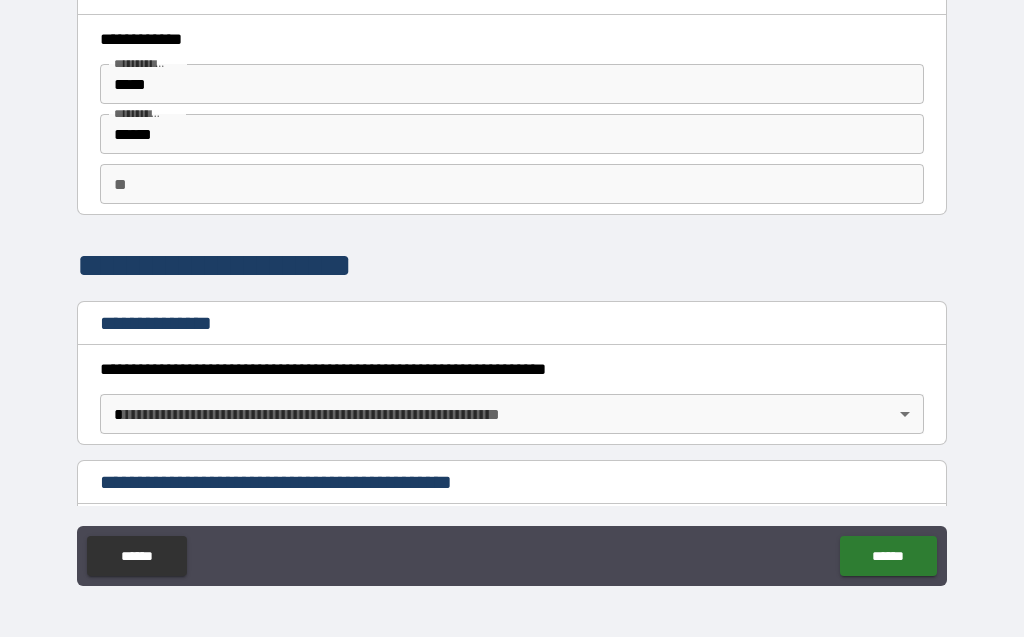 scroll, scrollTop: 80, scrollLeft: 0, axis: vertical 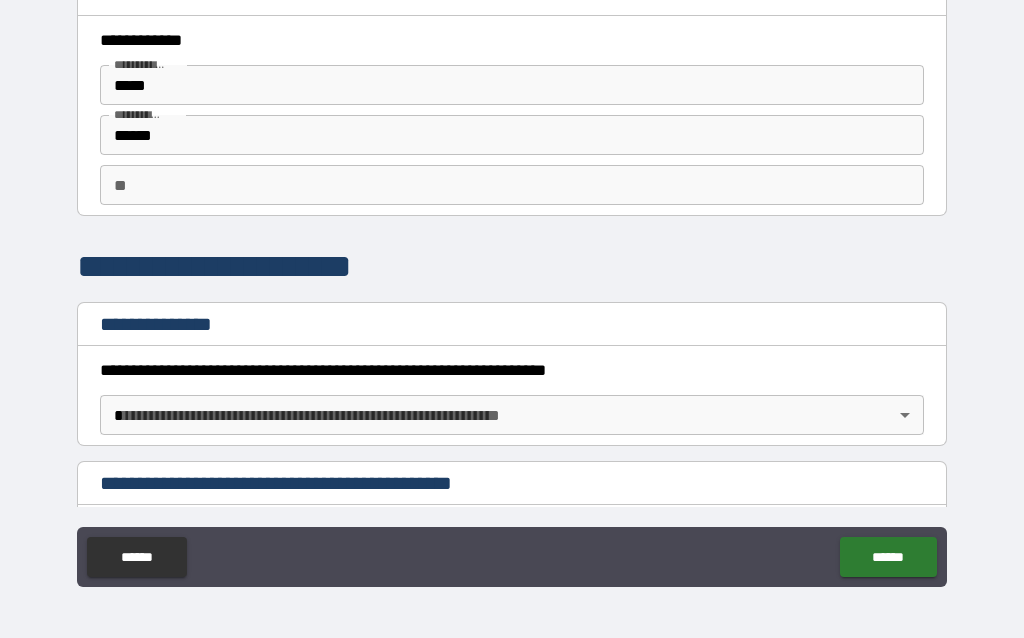 click on "**********" at bounding box center (384, 407) 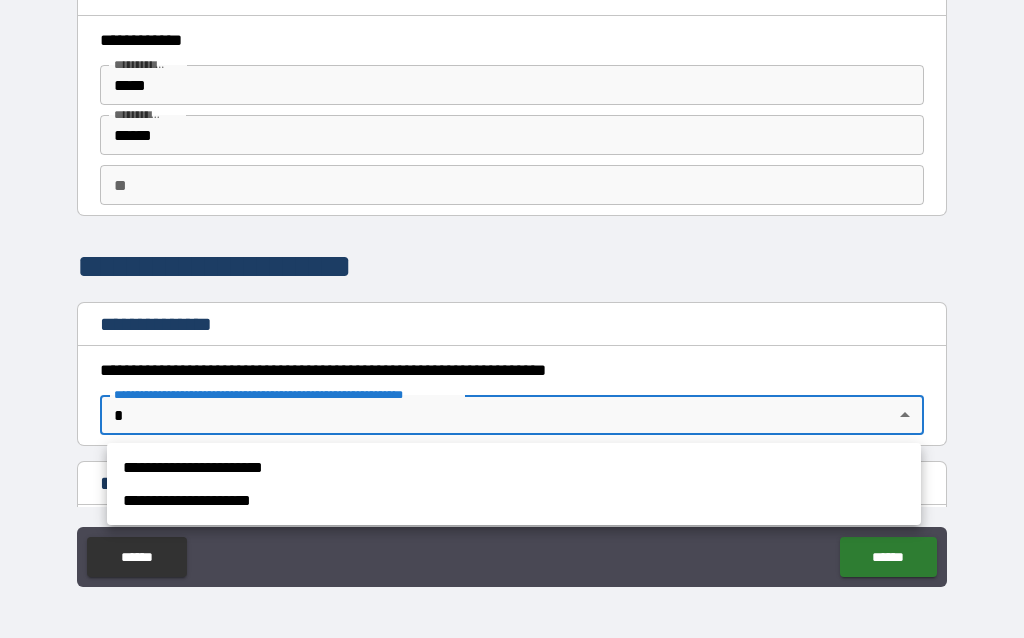 click on "**********" at bounding box center [495, 500] 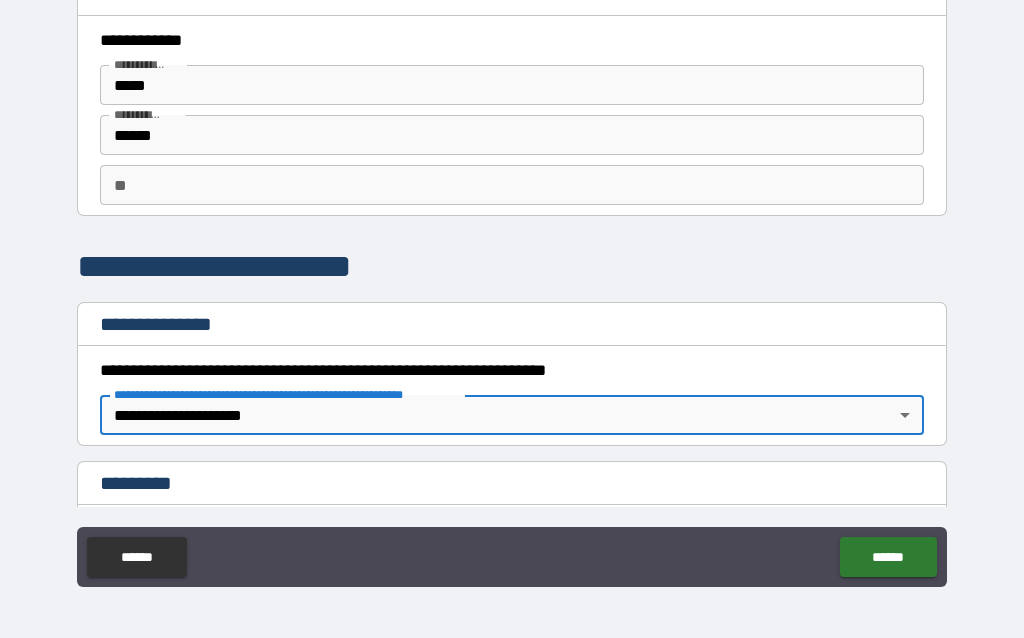type on "*" 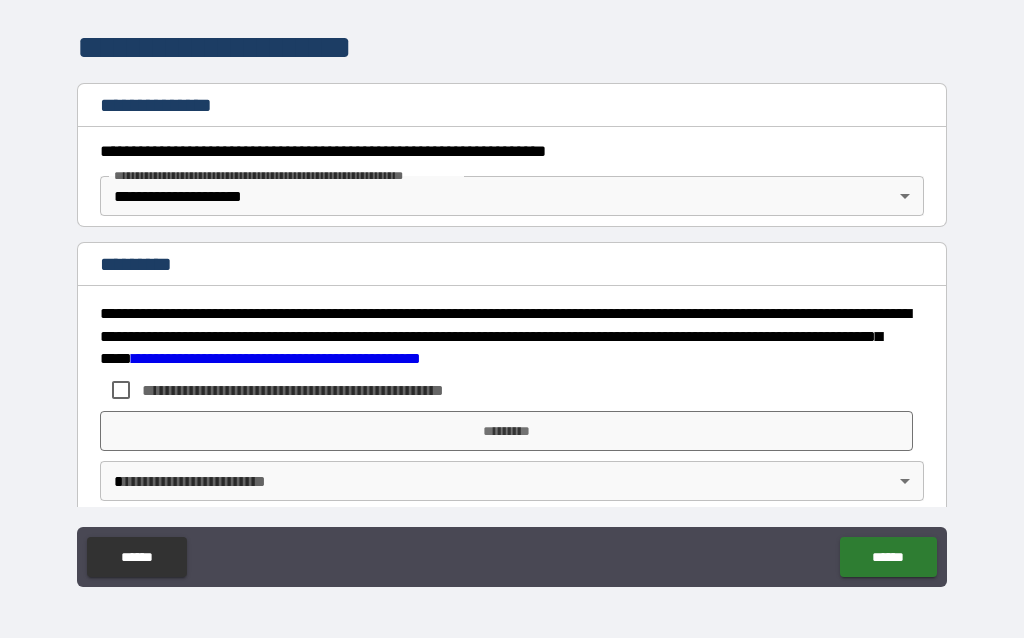 scroll, scrollTop: 239, scrollLeft: 0, axis: vertical 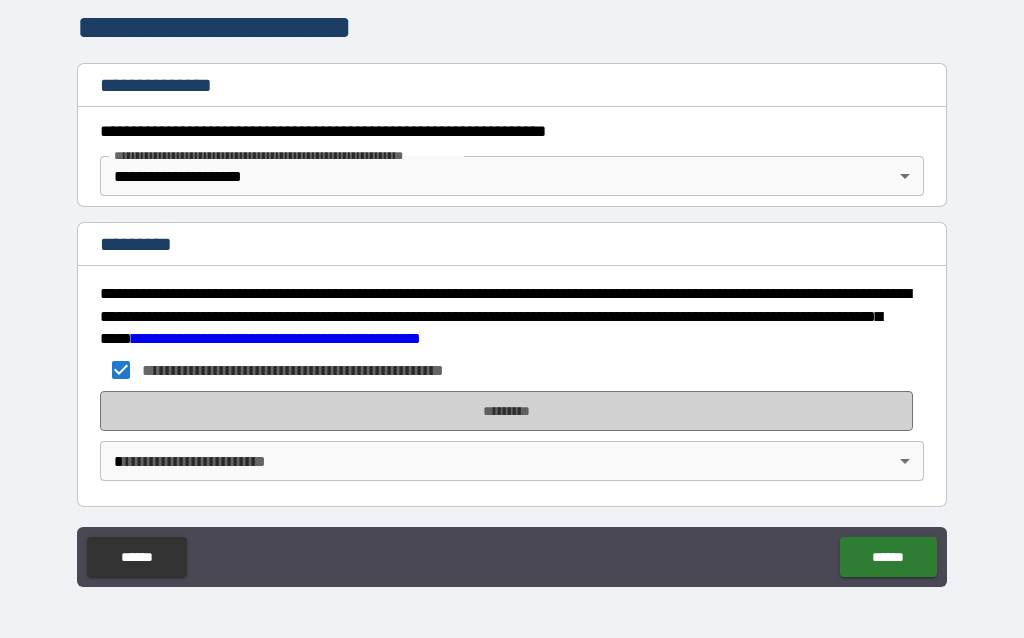 click on "*********" at bounding box center (507, 411) 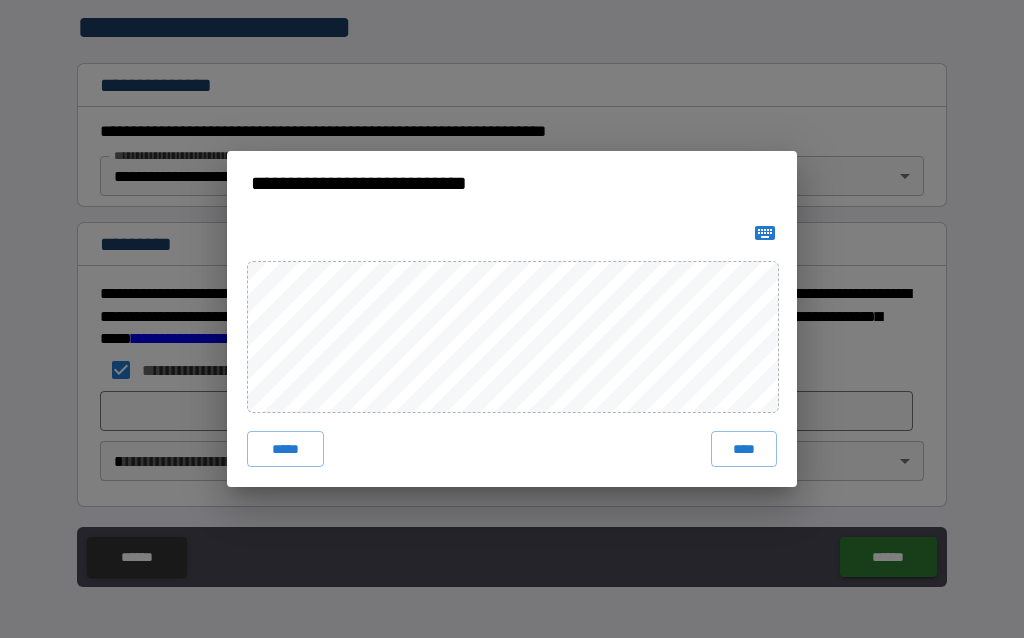 click on "****" at bounding box center [744, 449] 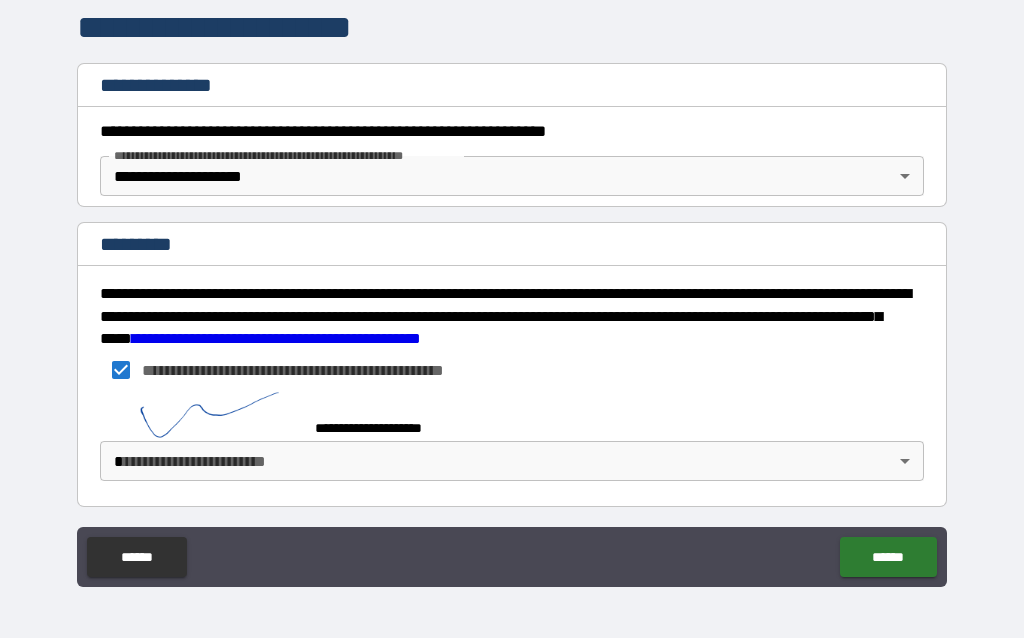 scroll, scrollTop: 234, scrollLeft: 0, axis: vertical 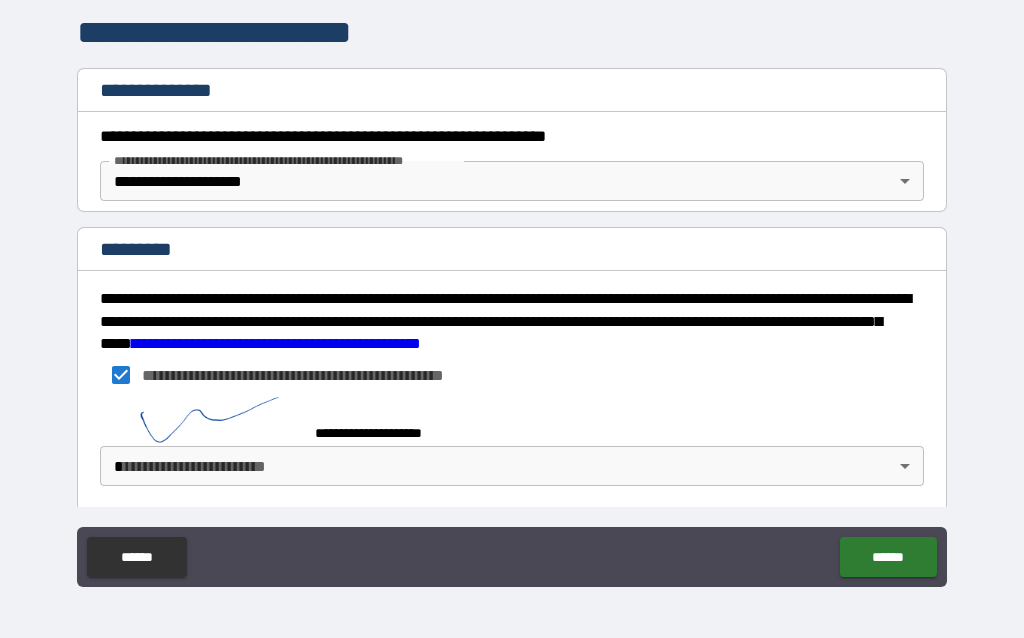 click on "**********" at bounding box center [384, 407] 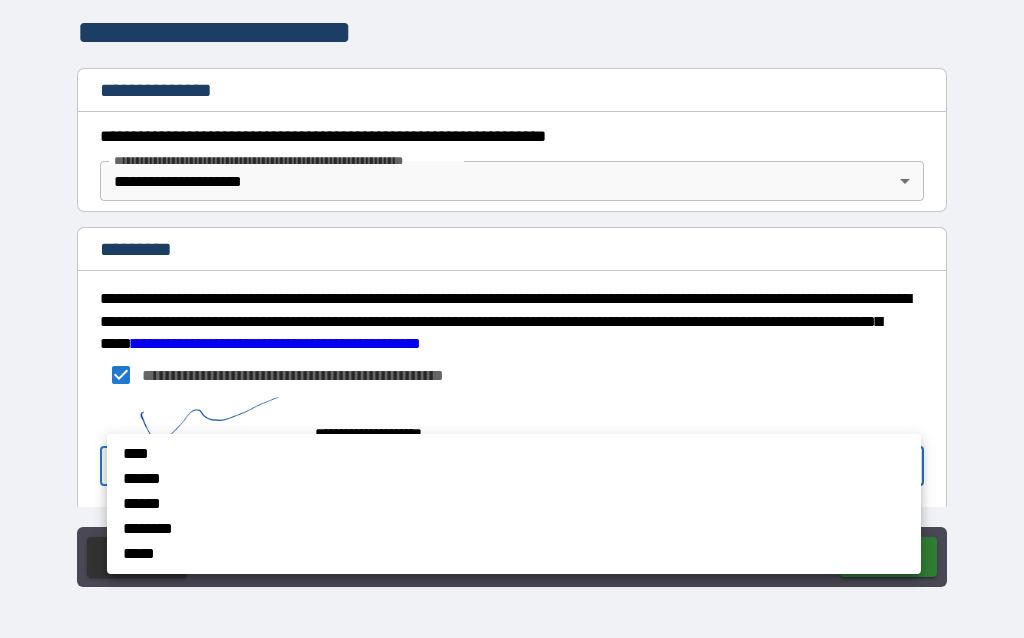 click on "****" at bounding box center (441, 454) 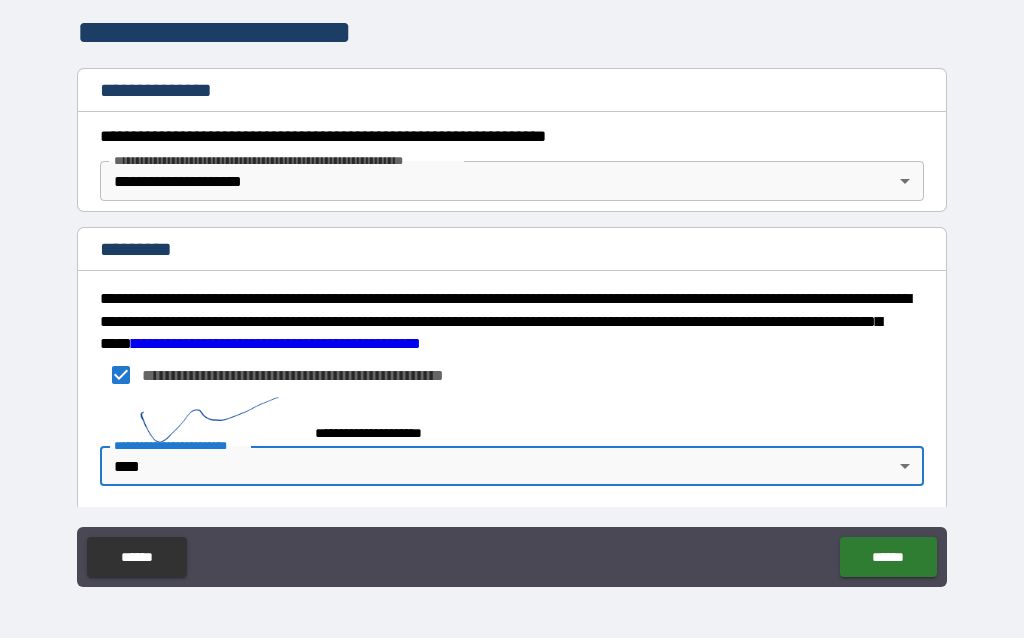 click on "******" at bounding box center (888, 557) 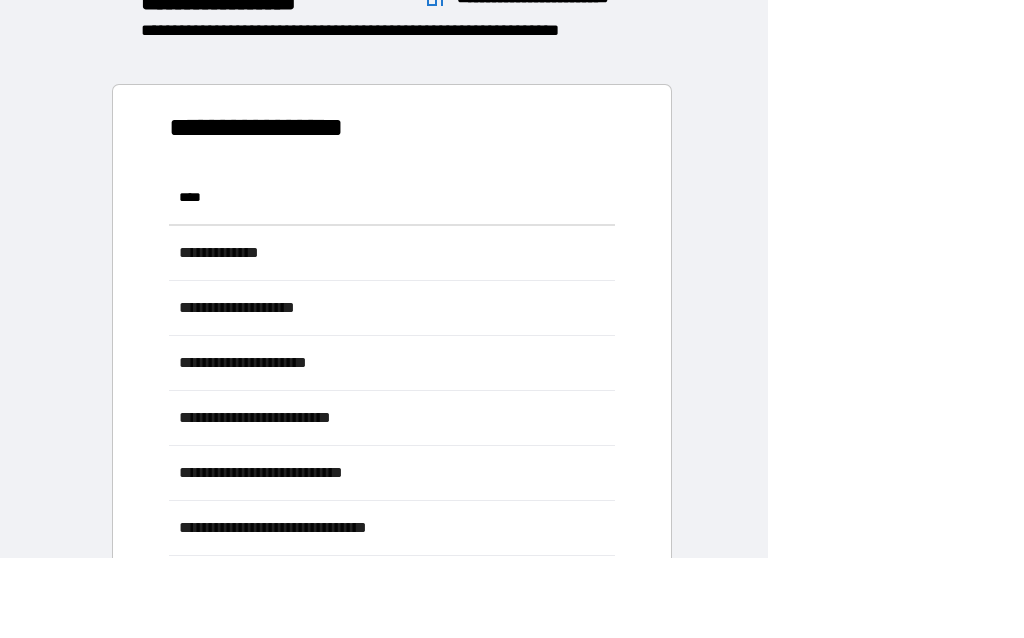 scroll, scrollTop: 1, scrollLeft: 1, axis: both 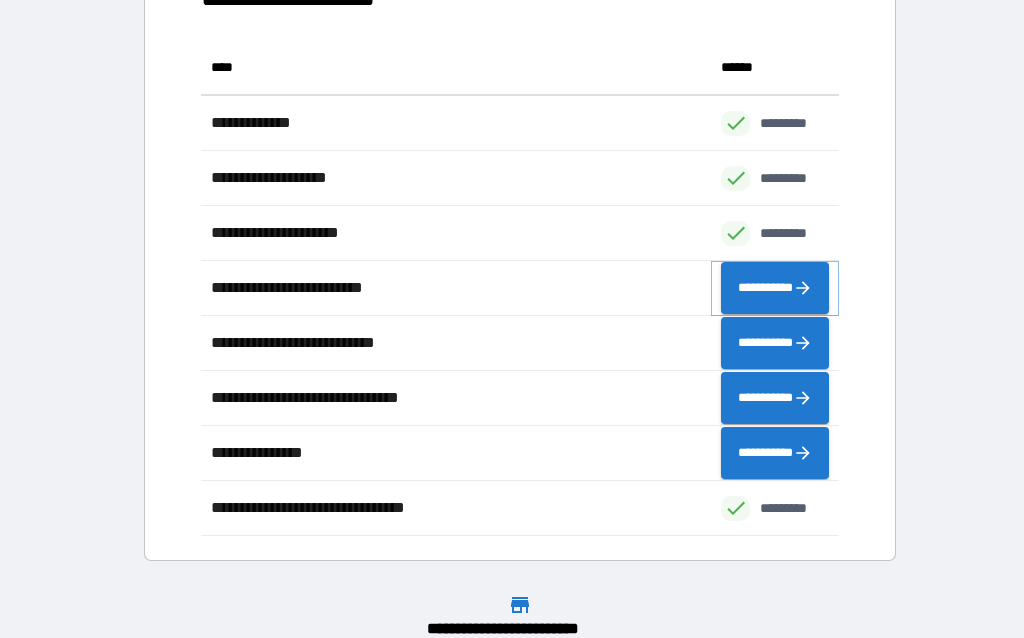 click on "**********" at bounding box center (775, 288) 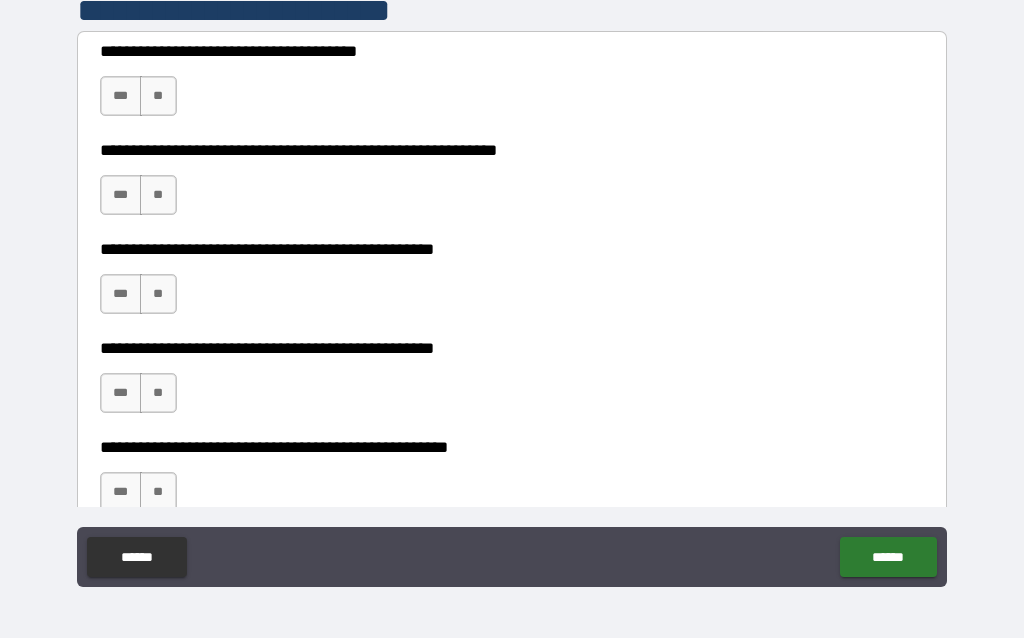 scroll, scrollTop: 436, scrollLeft: 0, axis: vertical 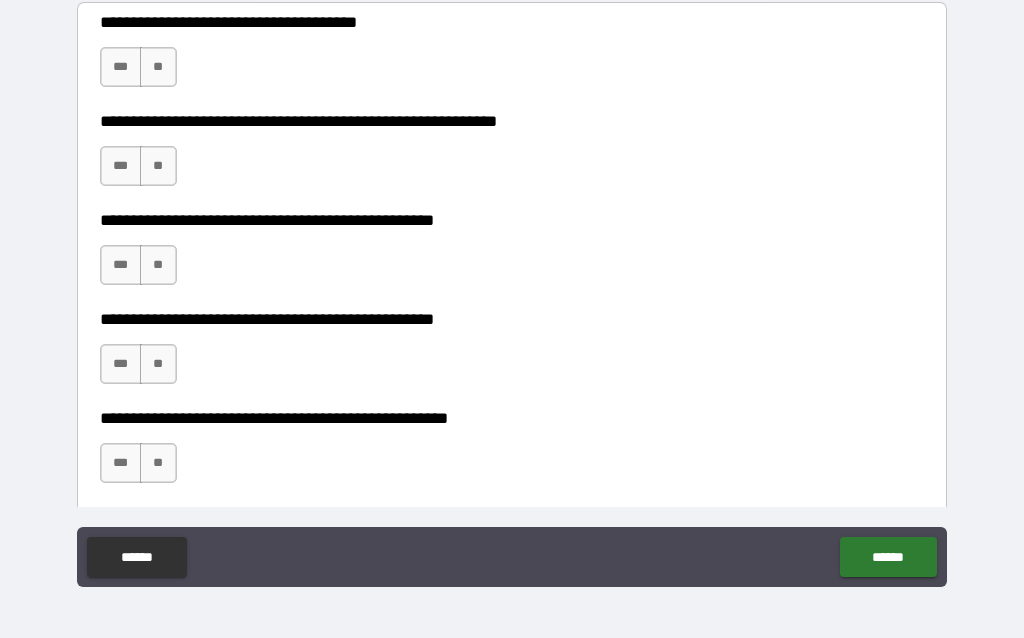 click on "***" at bounding box center [121, 67] 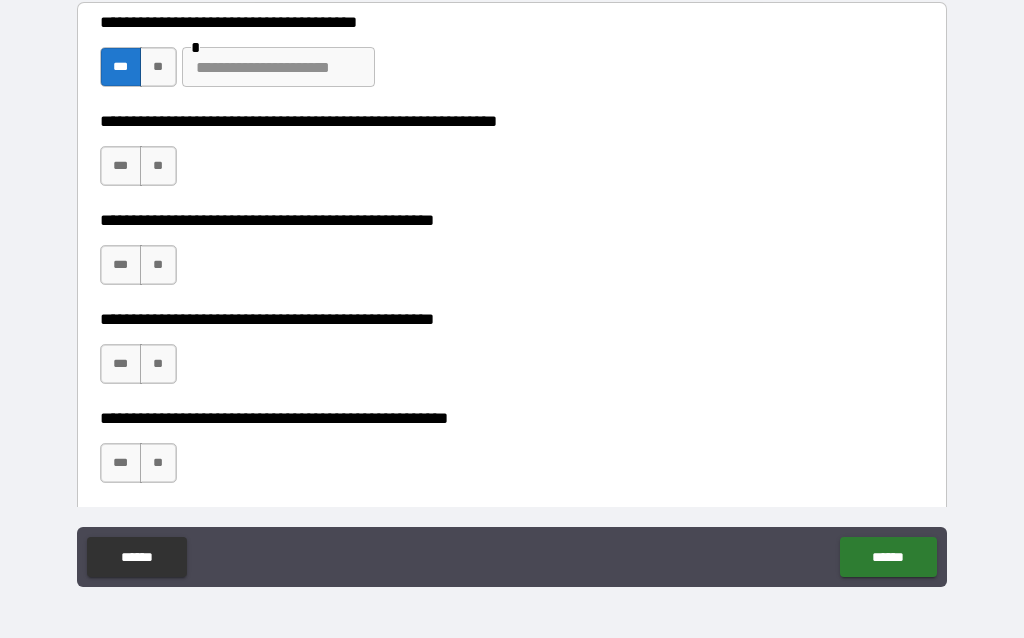 click on "**" at bounding box center [158, 166] 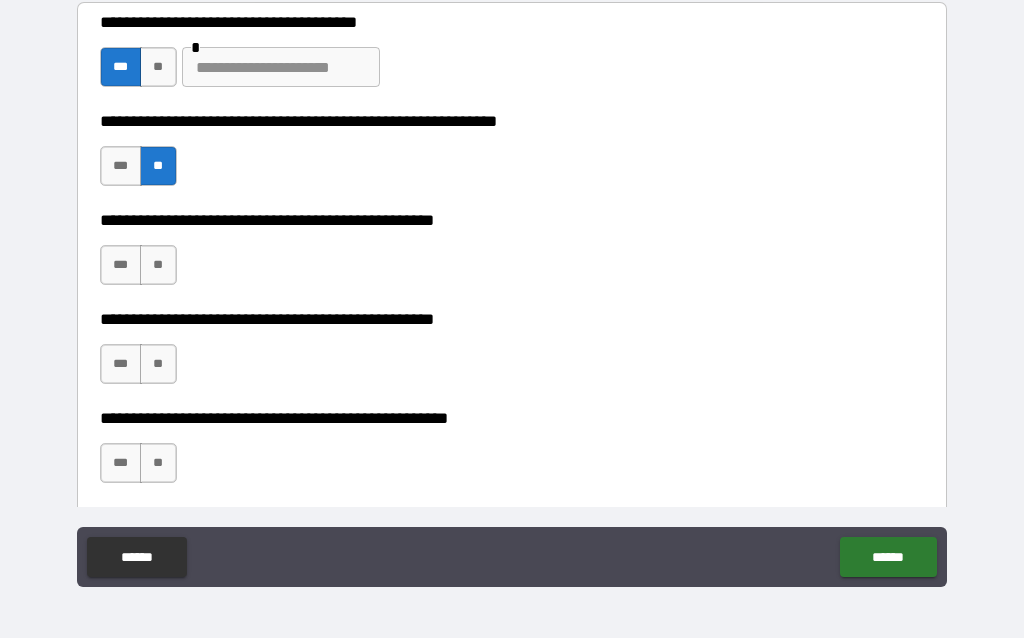 click on "**" at bounding box center (158, 265) 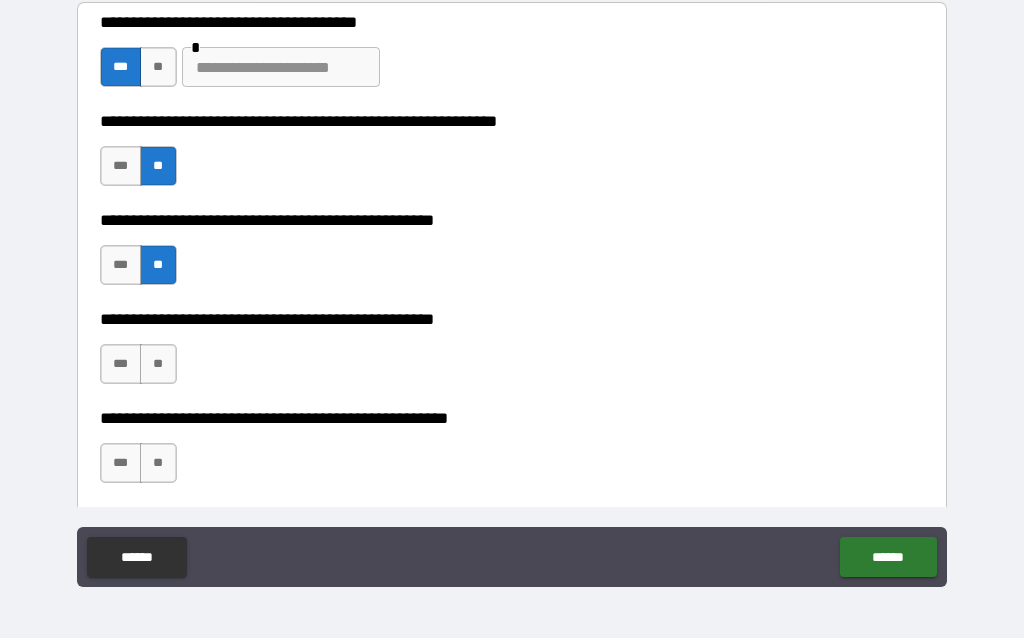 click on "**" at bounding box center (158, 364) 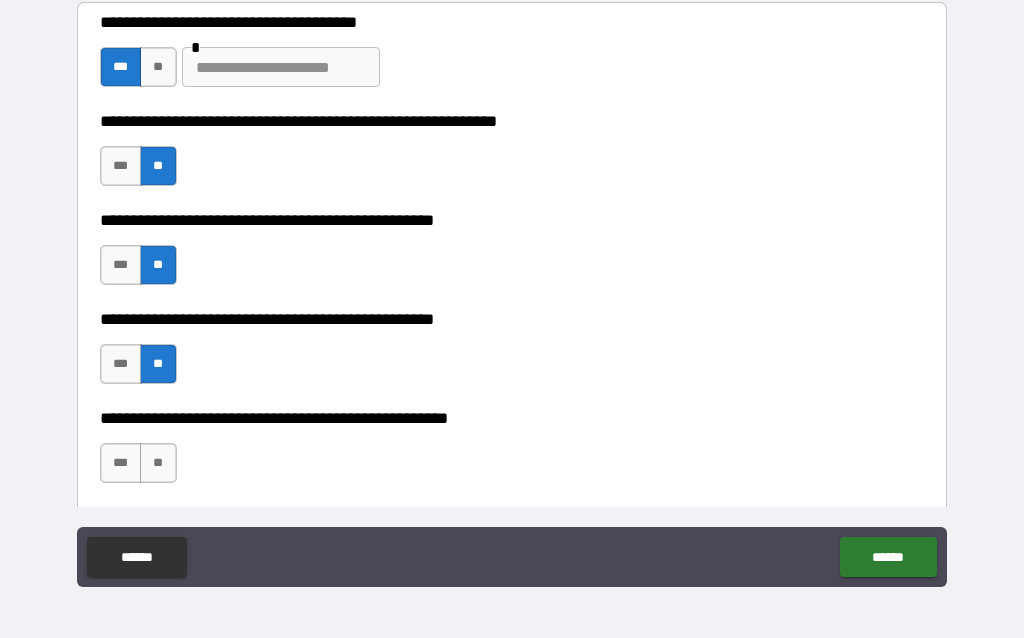 click on "**" at bounding box center [158, 463] 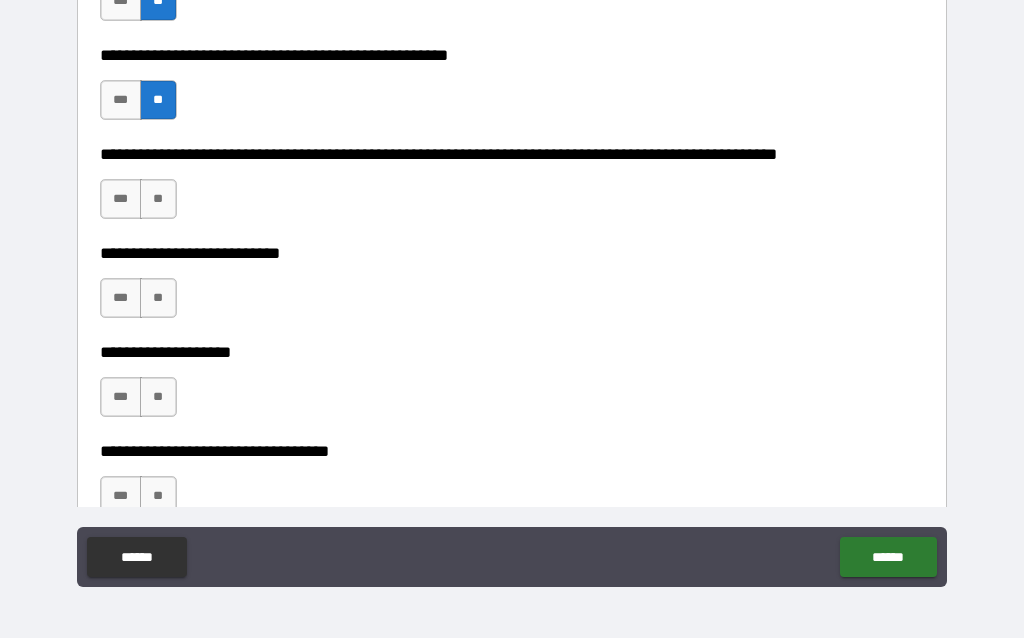 scroll, scrollTop: 823, scrollLeft: 0, axis: vertical 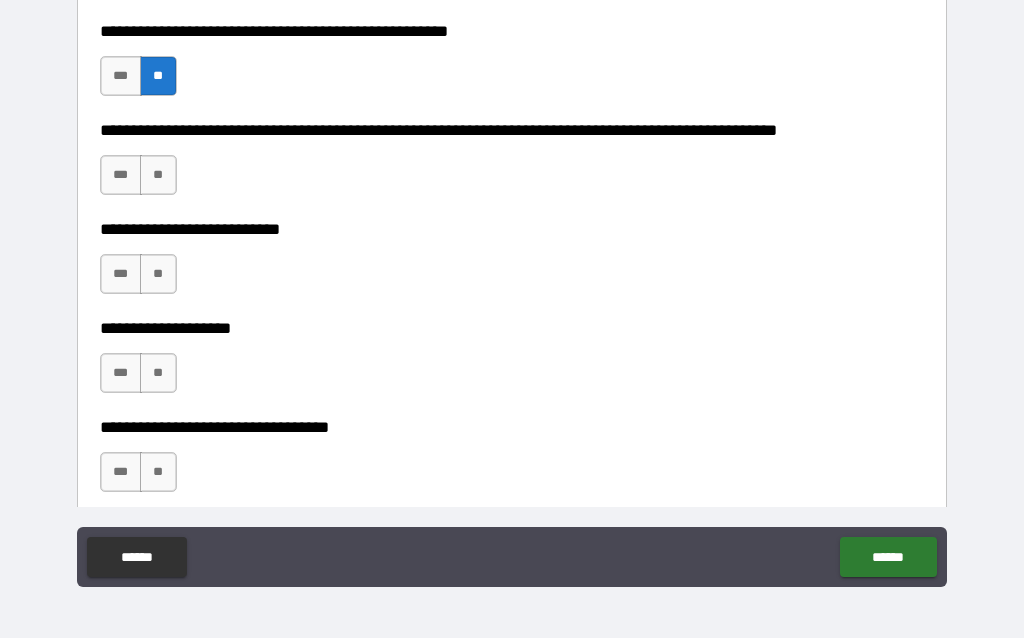 click on "**" at bounding box center [158, 175] 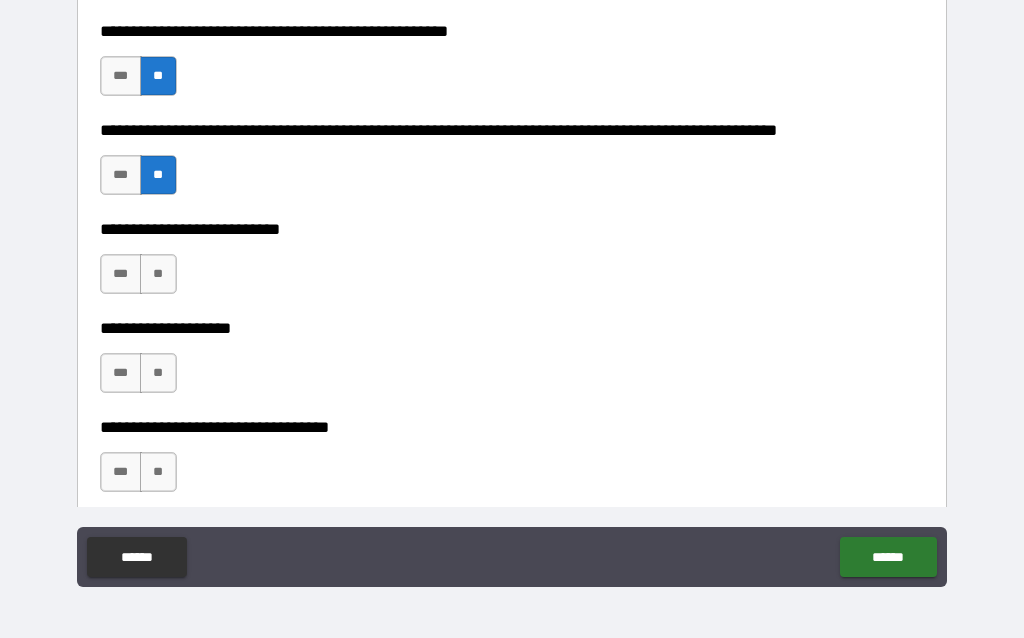 click on "**" at bounding box center (158, 274) 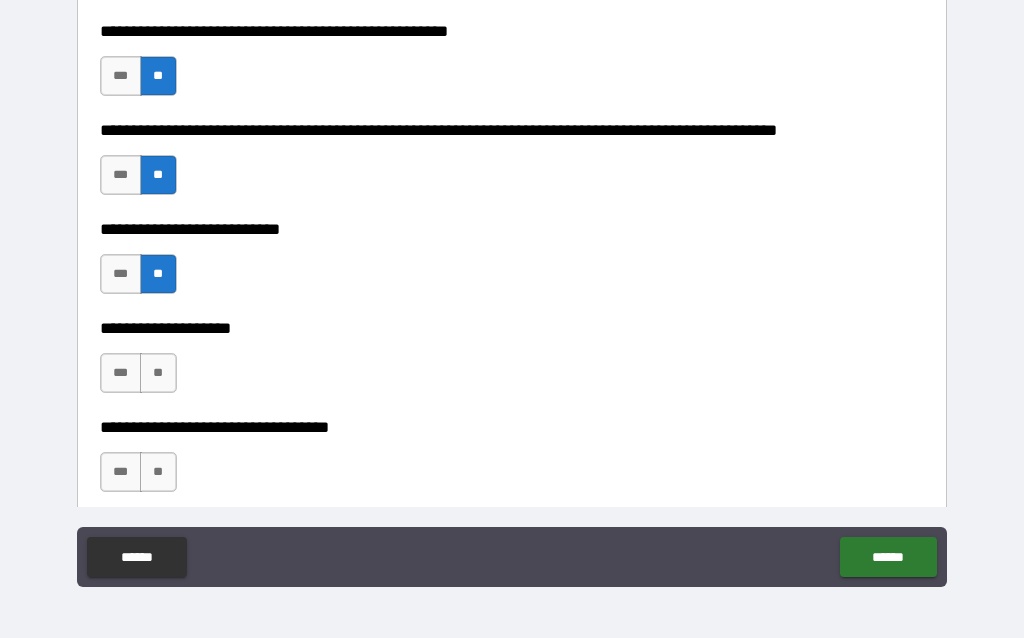 click on "**" at bounding box center [158, 373] 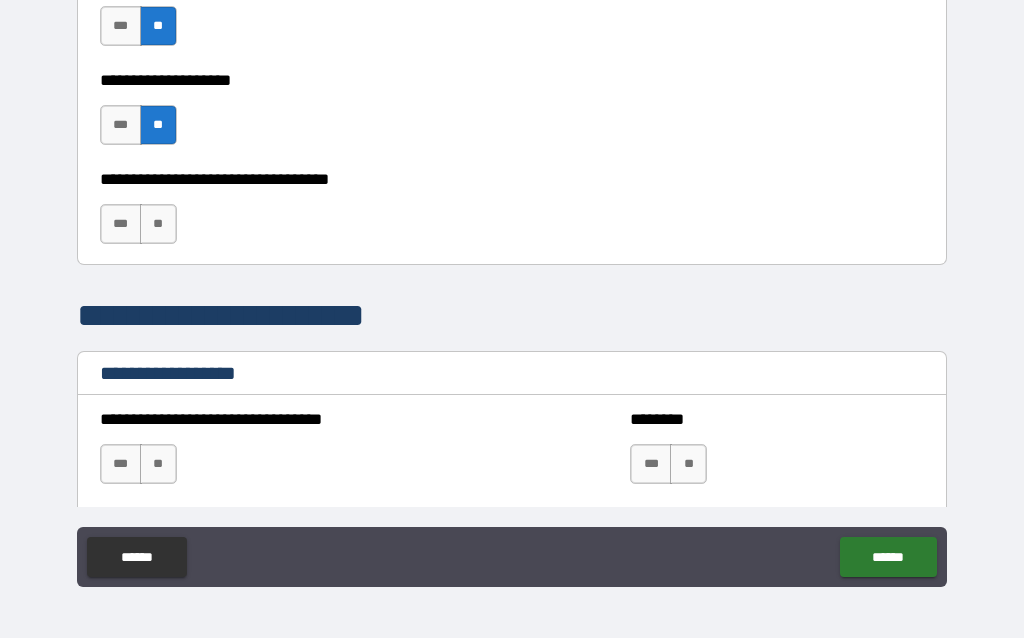 scroll, scrollTop: 1067, scrollLeft: 0, axis: vertical 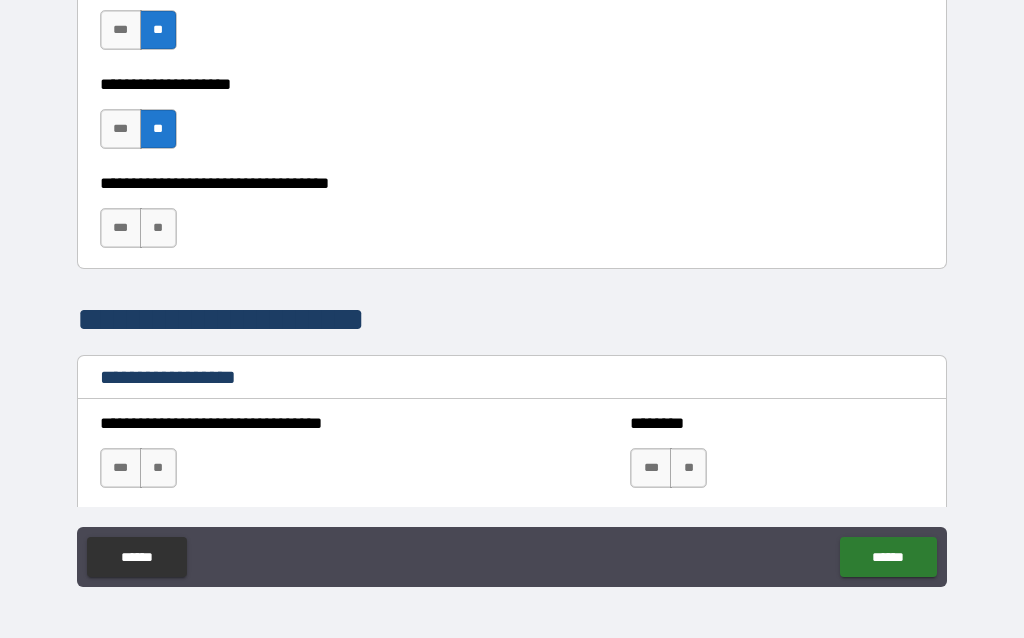 click on "**" at bounding box center [158, 228] 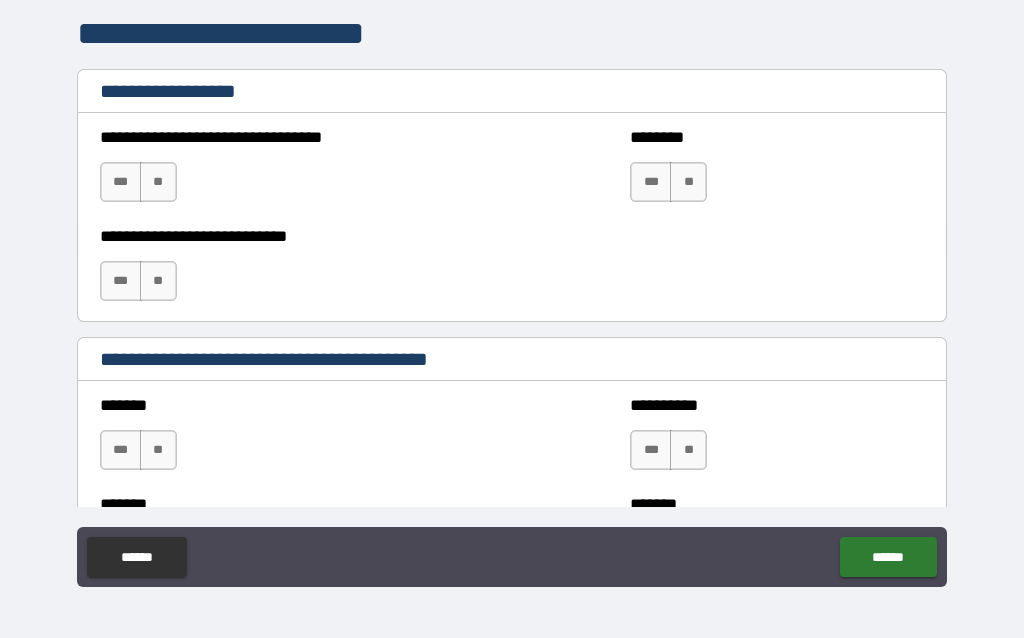 scroll, scrollTop: 1354, scrollLeft: 0, axis: vertical 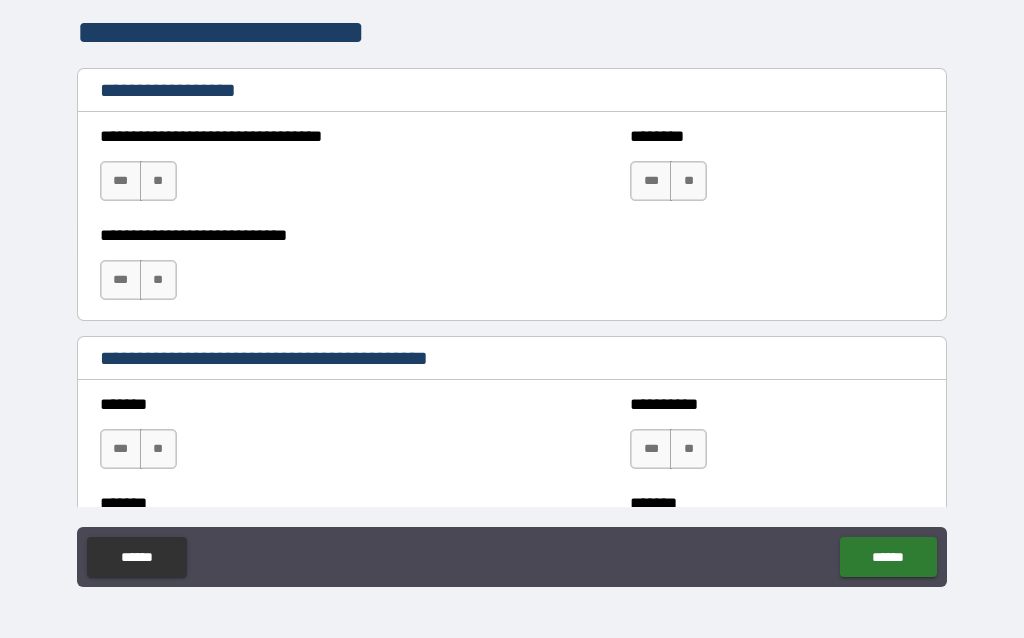 click on "**" at bounding box center (158, 181) 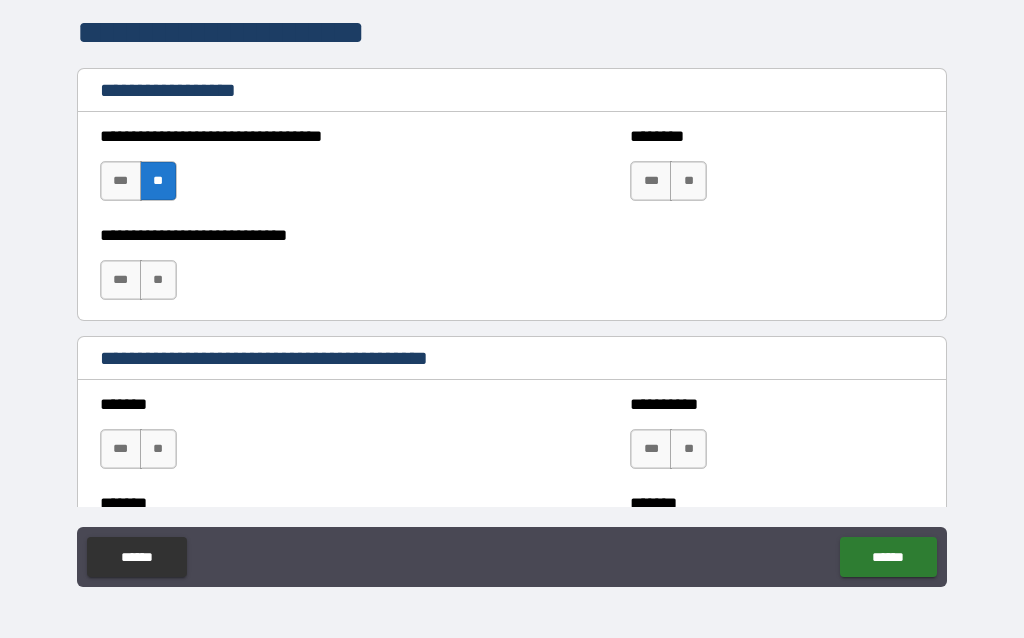 click on "**" at bounding box center [688, 181] 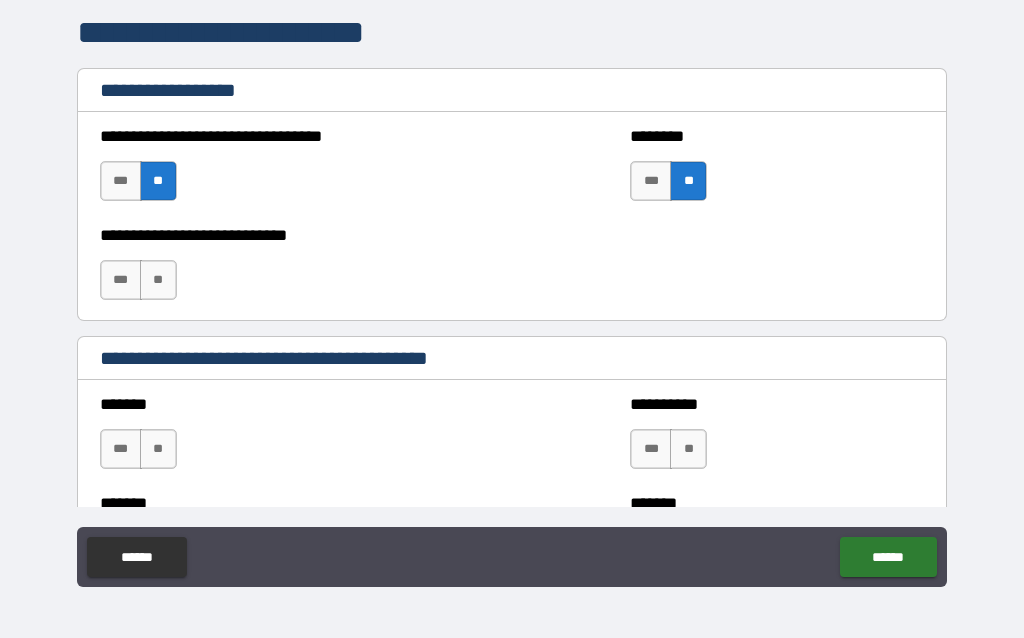 click on "**" at bounding box center (158, 280) 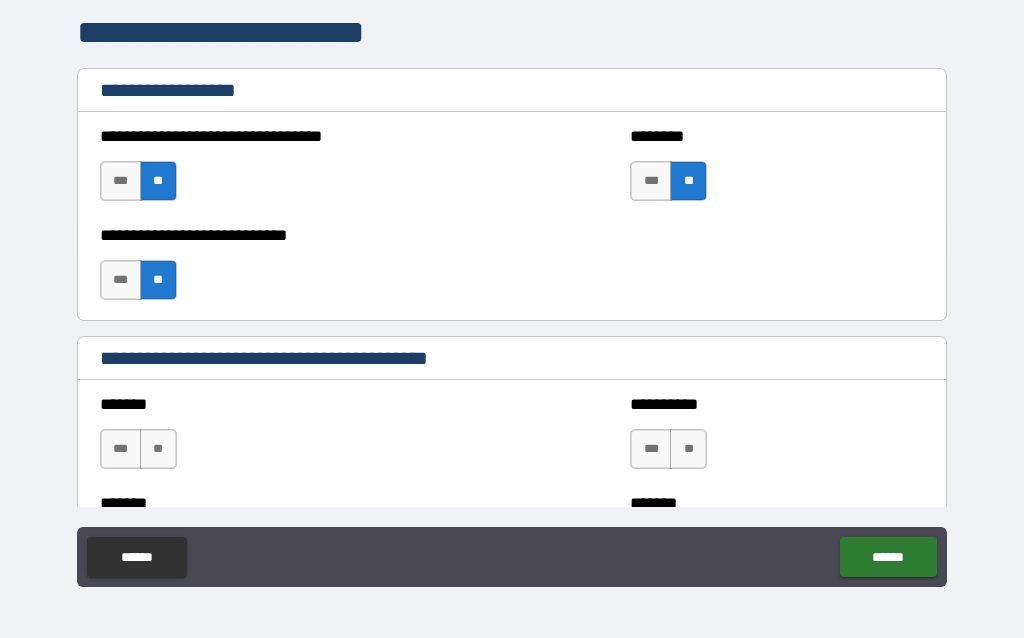 click on "**" at bounding box center [158, 449] 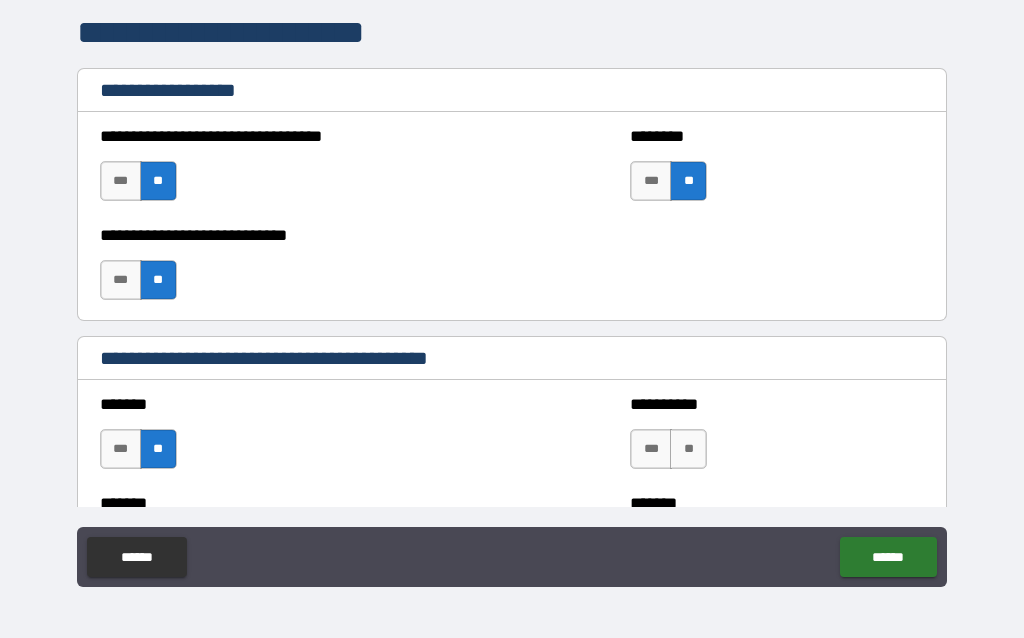 click on "**" at bounding box center [688, 449] 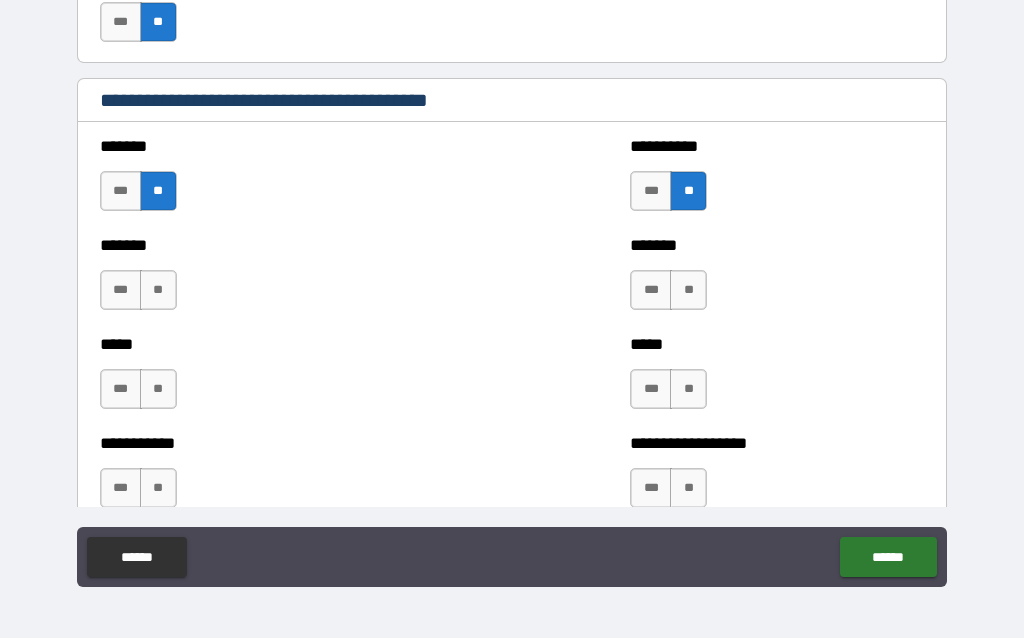 scroll, scrollTop: 1613, scrollLeft: 0, axis: vertical 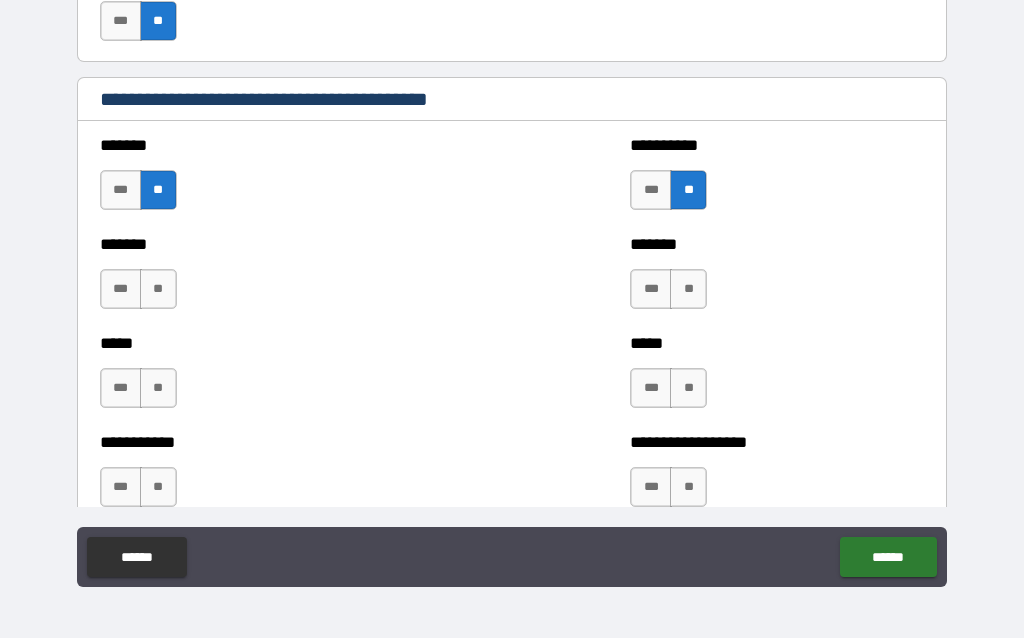 click on "**" at bounding box center (158, 289) 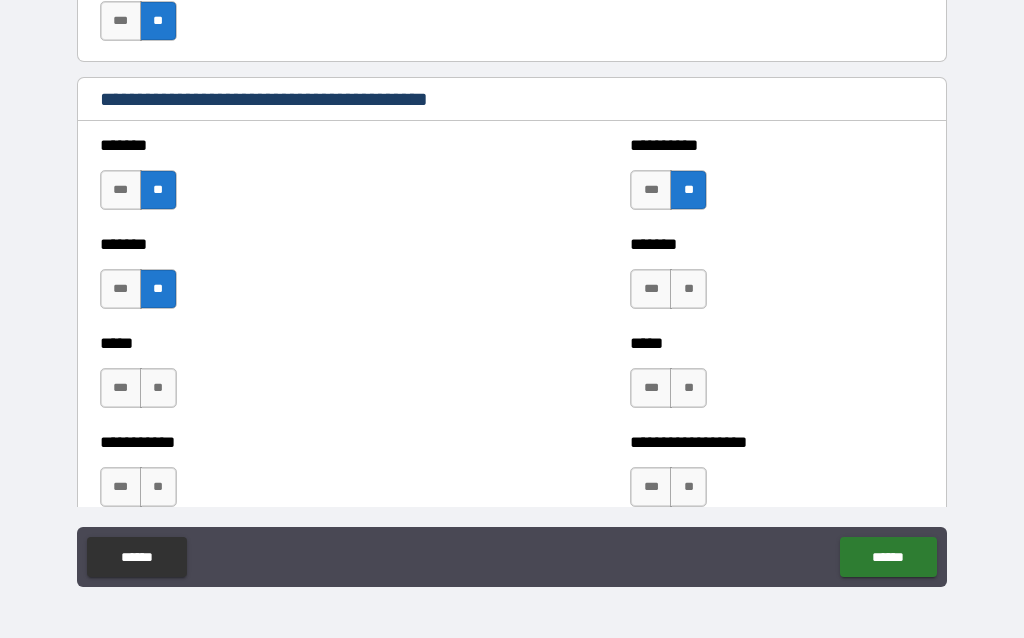 click on "**" at bounding box center (158, 388) 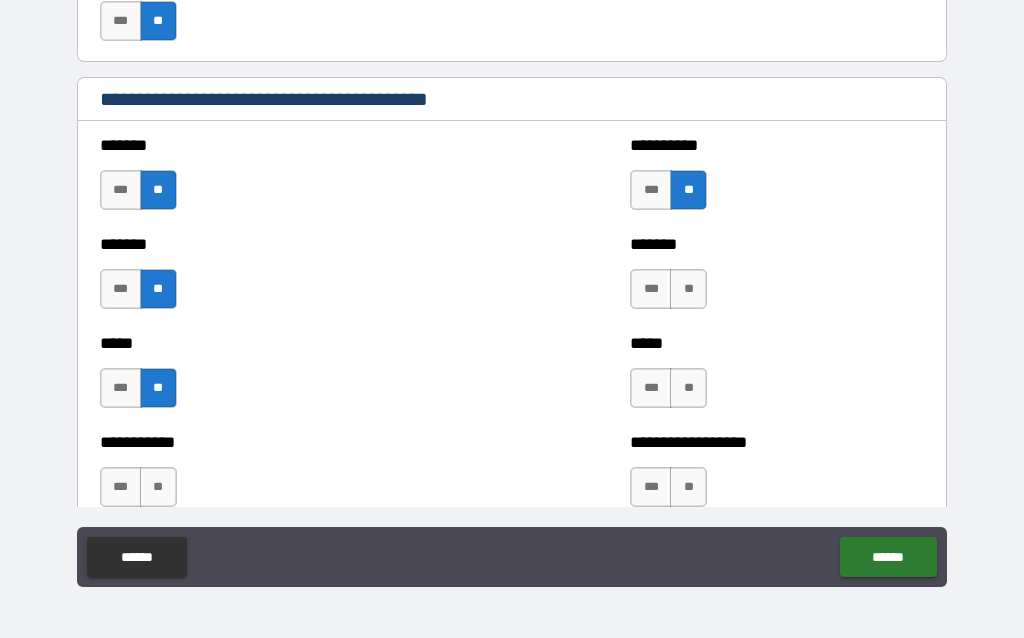 click on "**" at bounding box center [158, 487] 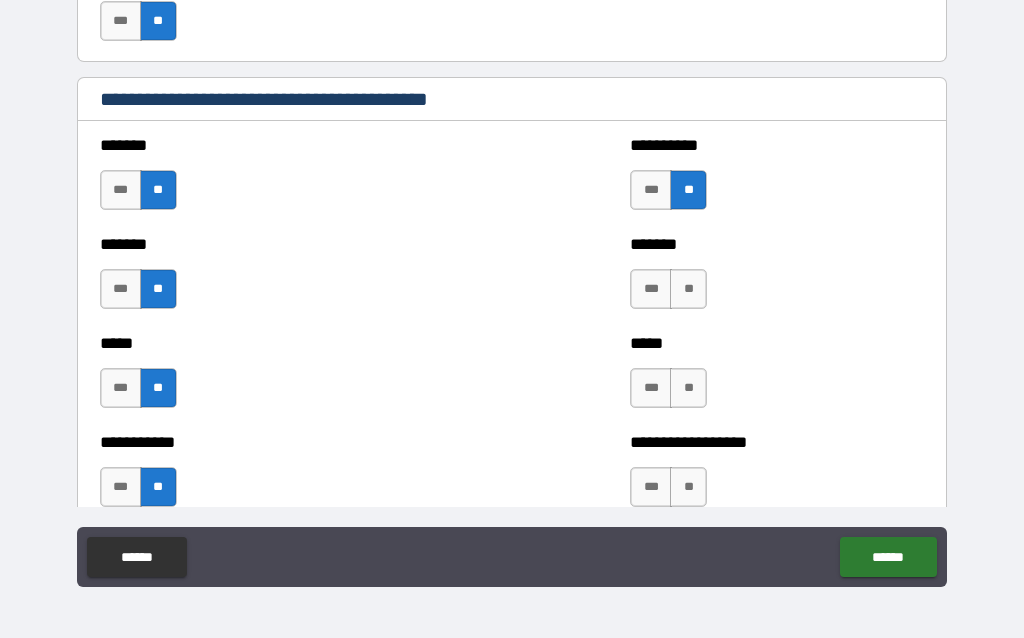 click on "**" at bounding box center (688, 289) 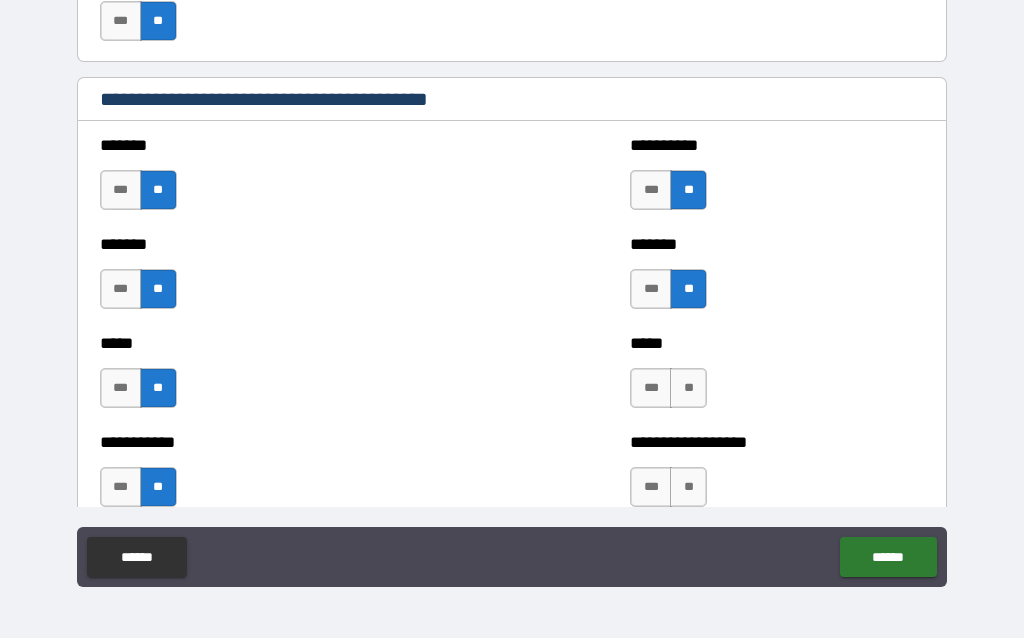 click on "**" at bounding box center [688, 388] 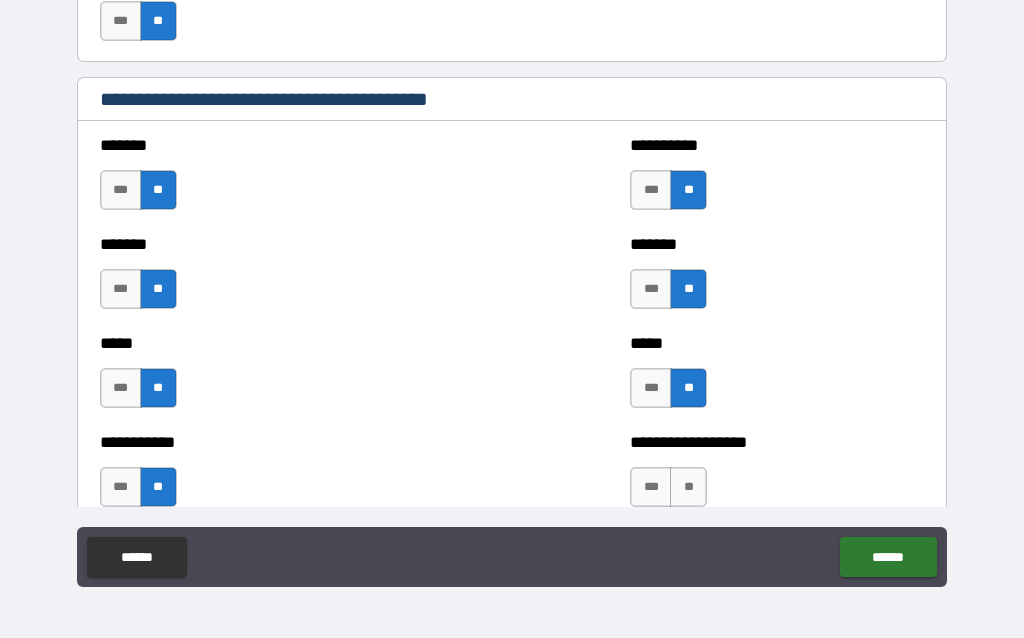 click on "**" at bounding box center (688, 487) 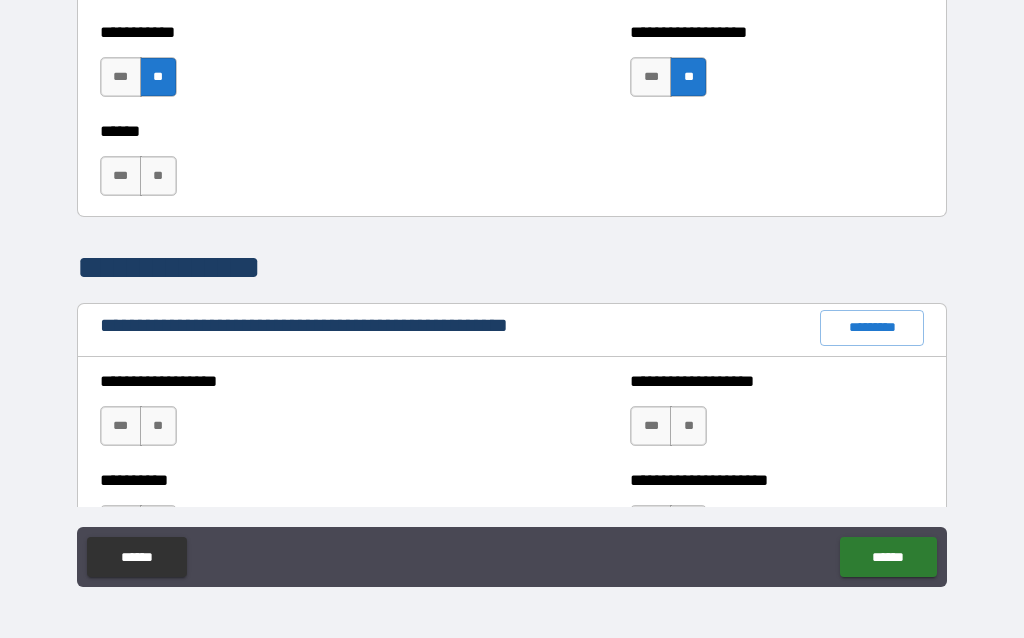 scroll, scrollTop: 2027, scrollLeft: 0, axis: vertical 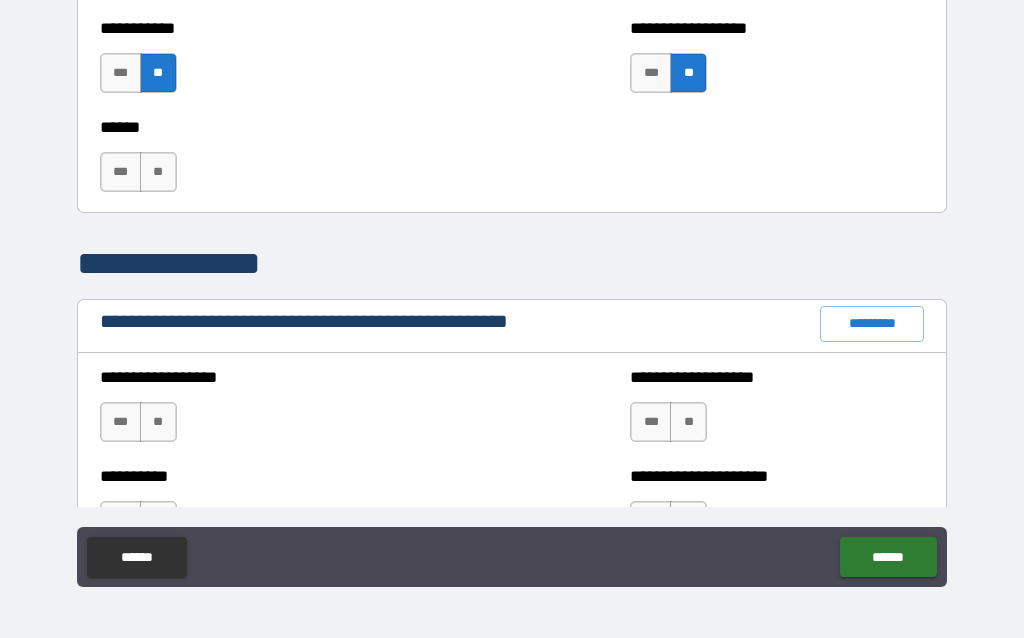 click on "**" at bounding box center (158, 172) 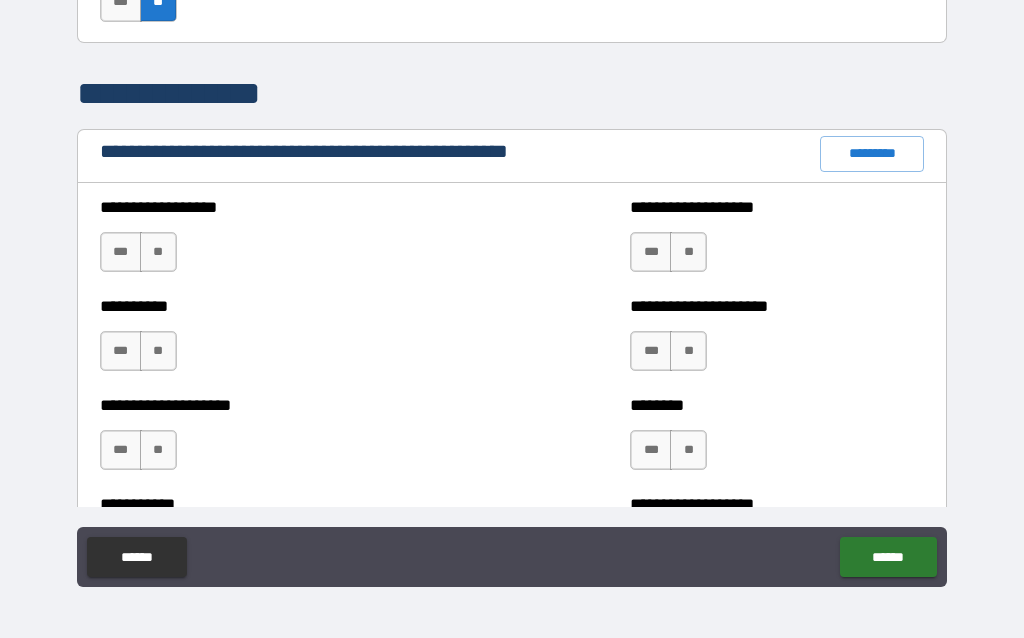 scroll, scrollTop: 2188, scrollLeft: 0, axis: vertical 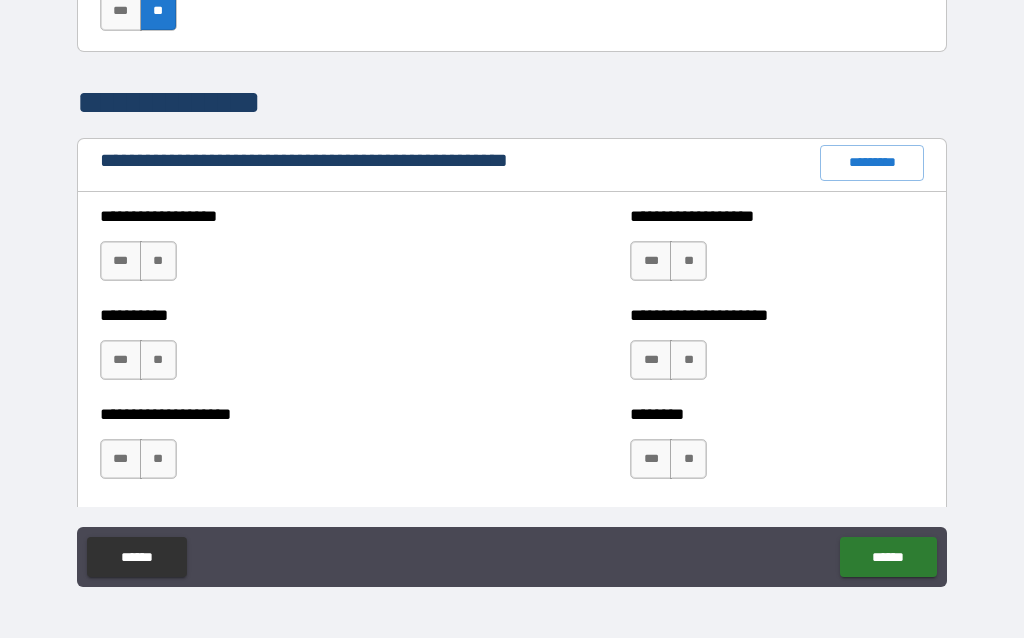 click on "**" at bounding box center [158, 261] 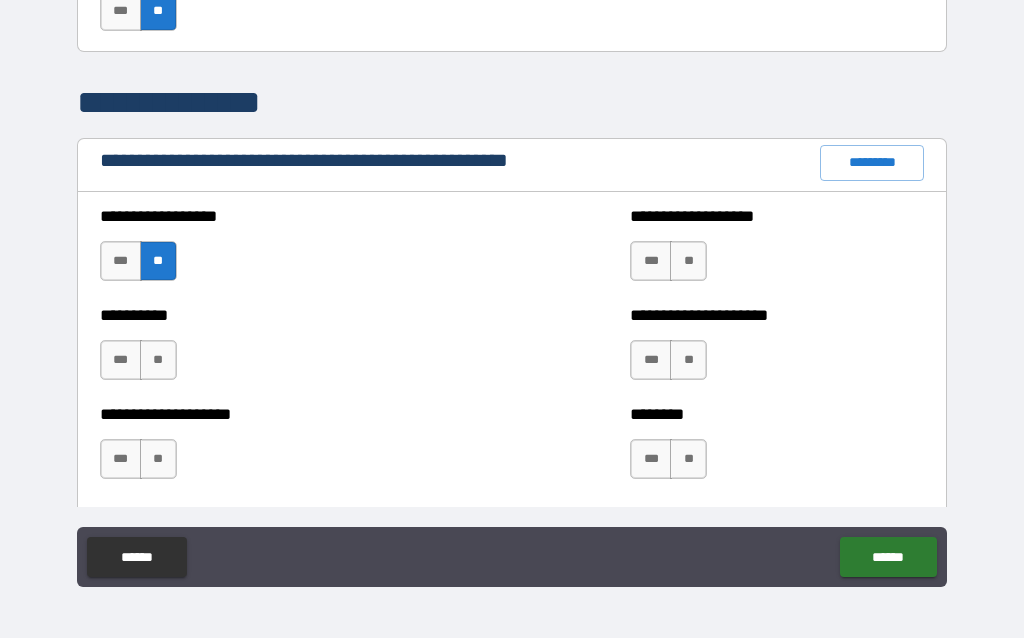 click on "**" at bounding box center [158, 360] 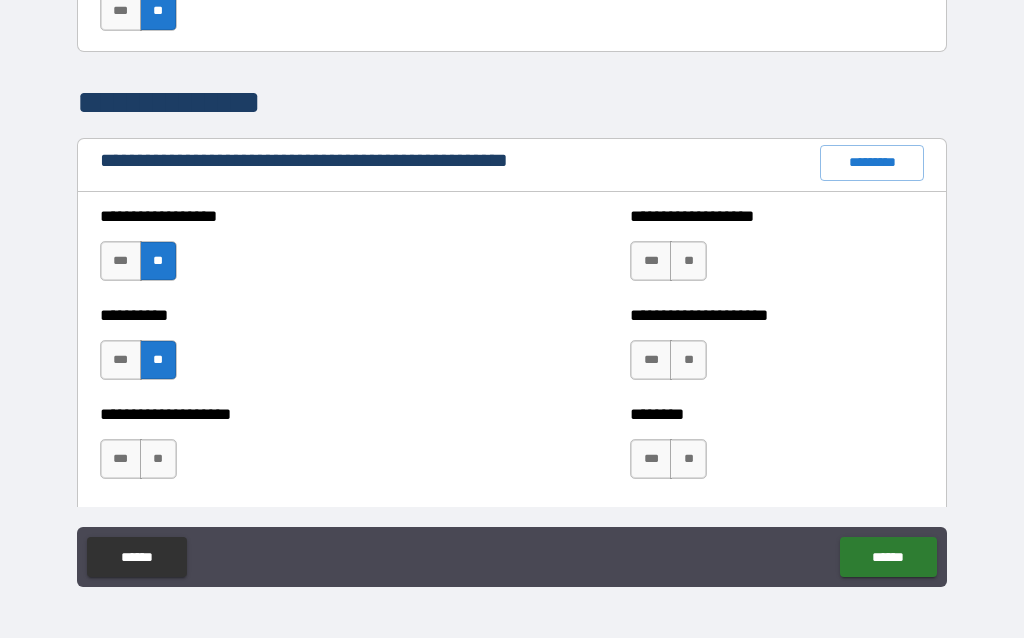 click on "**" at bounding box center [158, 459] 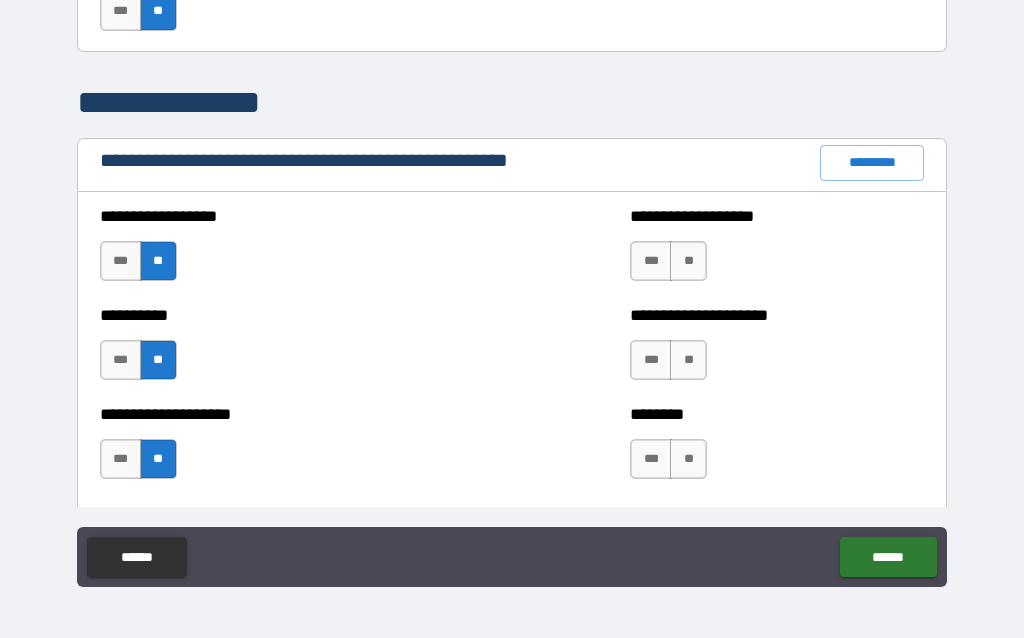 click on "**" at bounding box center [688, 261] 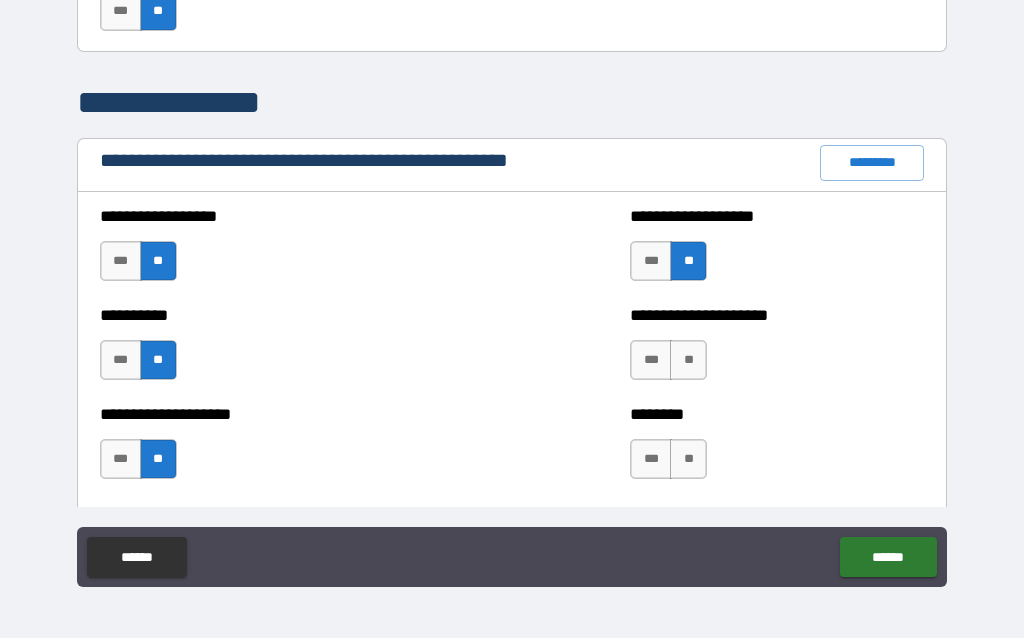 click on "**" at bounding box center [688, 360] 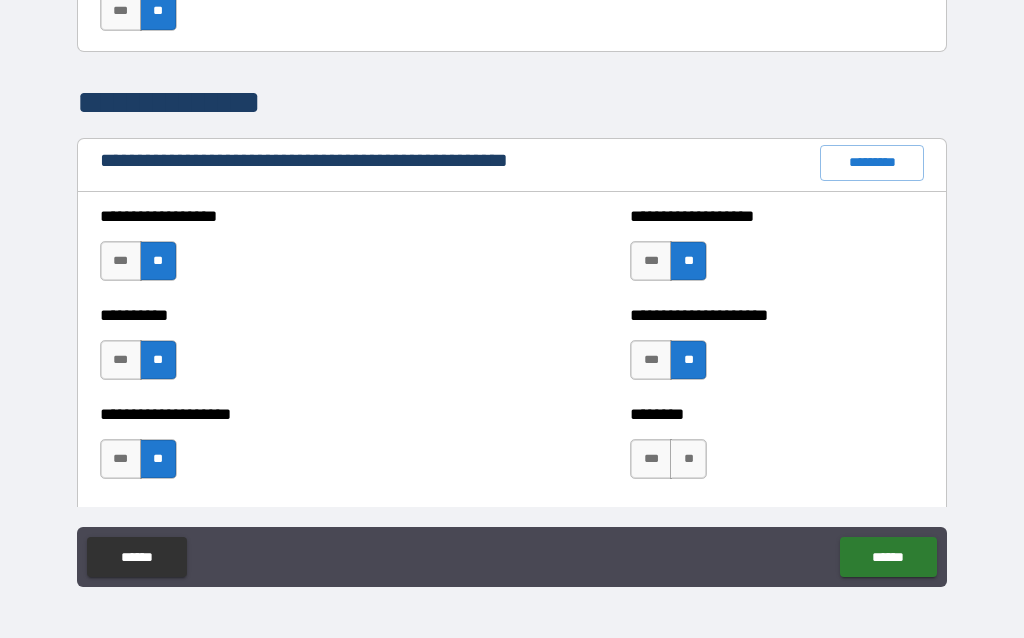 click on "**" at bounding box center [688, 459] 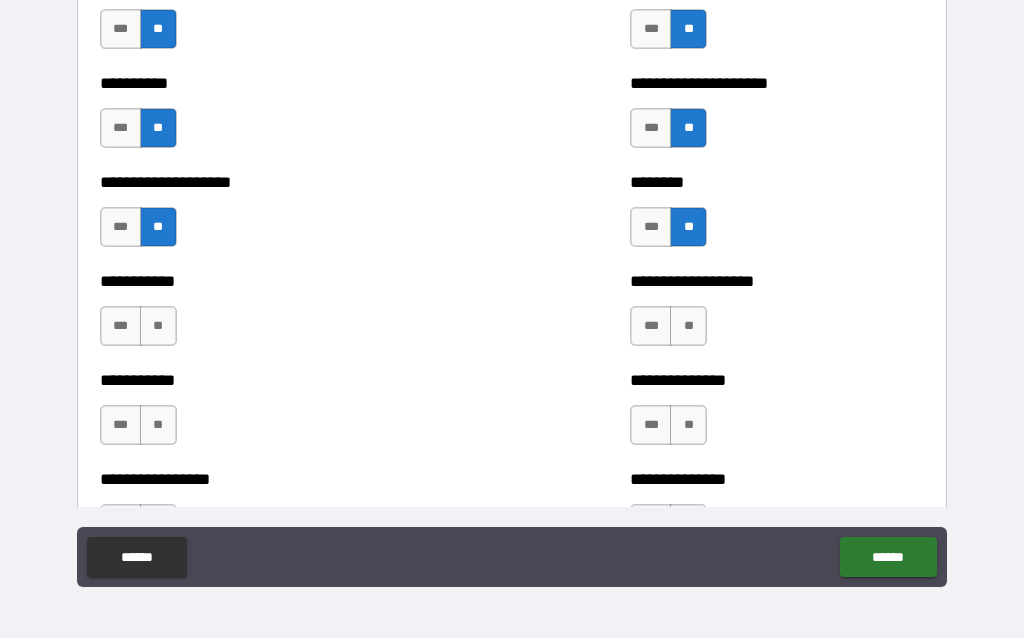 scroll, scrollTop: 2423, scrollLeft: 0, axis: vertical 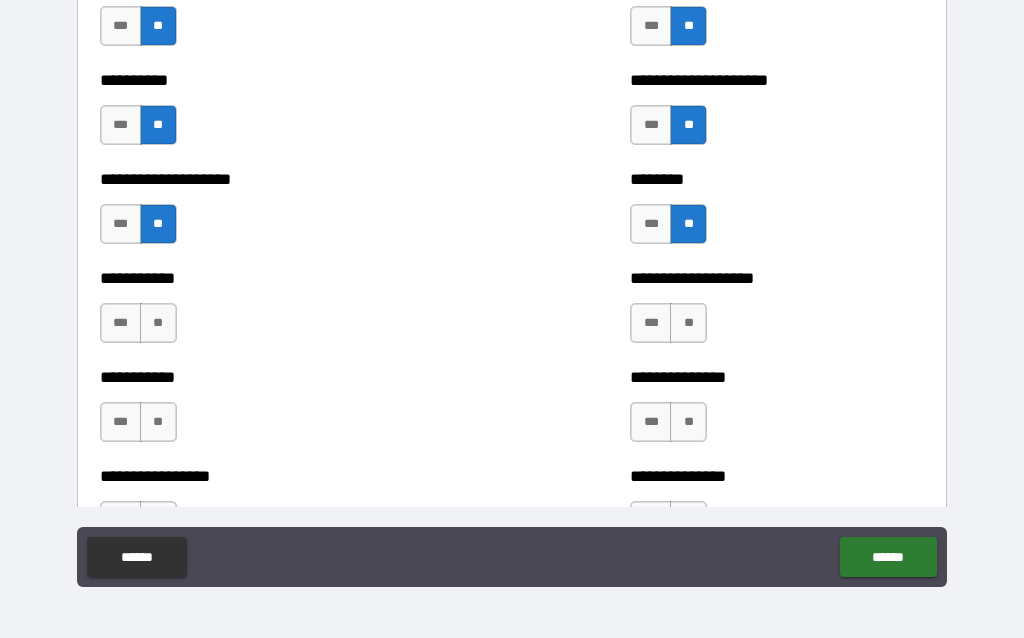 click on "**" at bounding box center (688, 323) 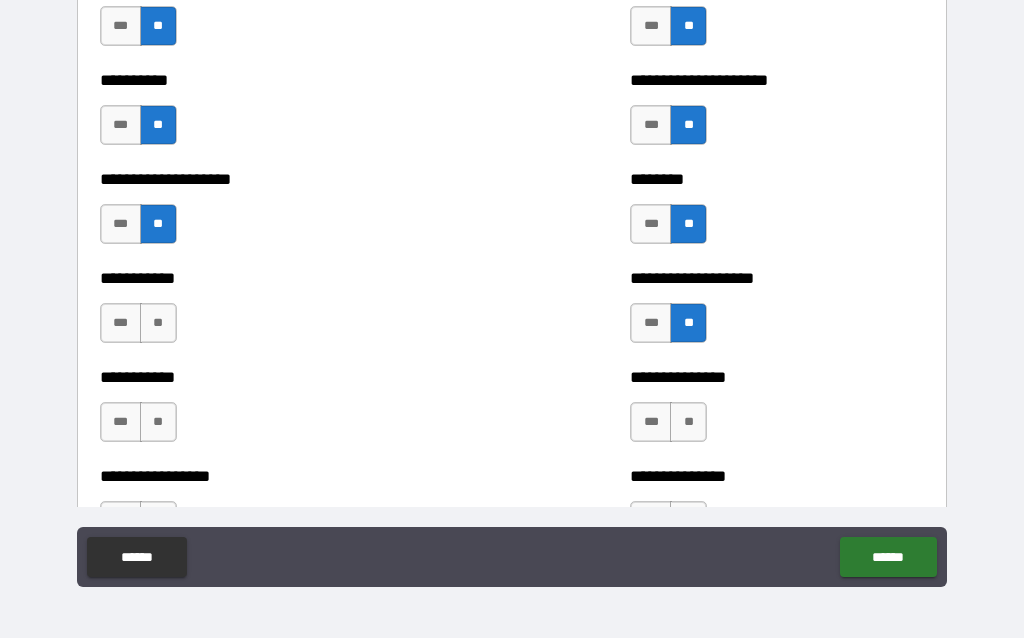 click on "**" at bounding box center [688, 422] 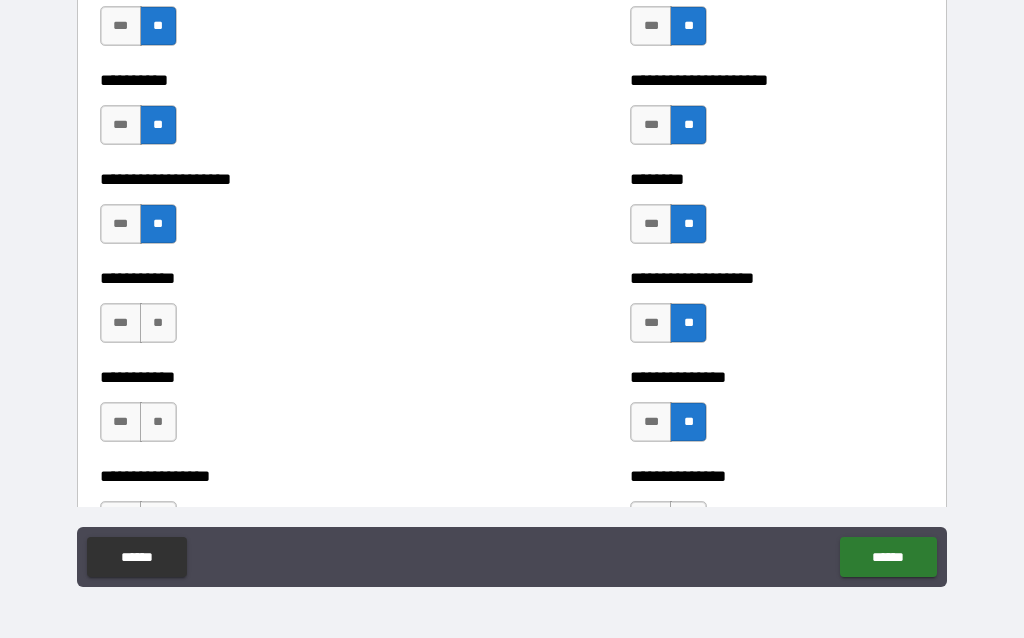 scroll, scrollTop: 2553, scrollLeft: 0, axis: vertical 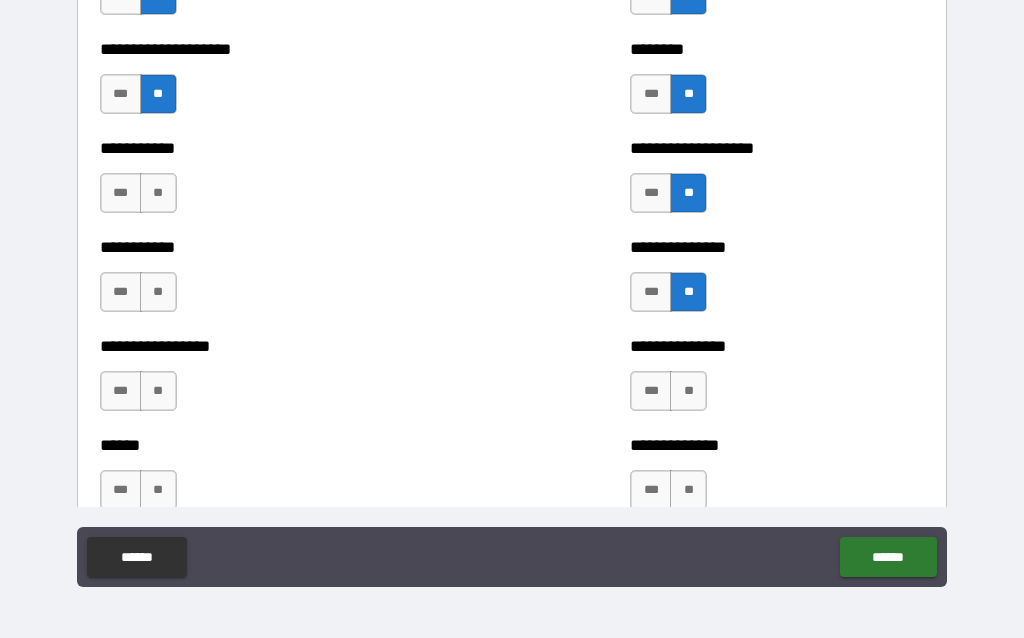 click on "**" at bounding box center (158, 193) 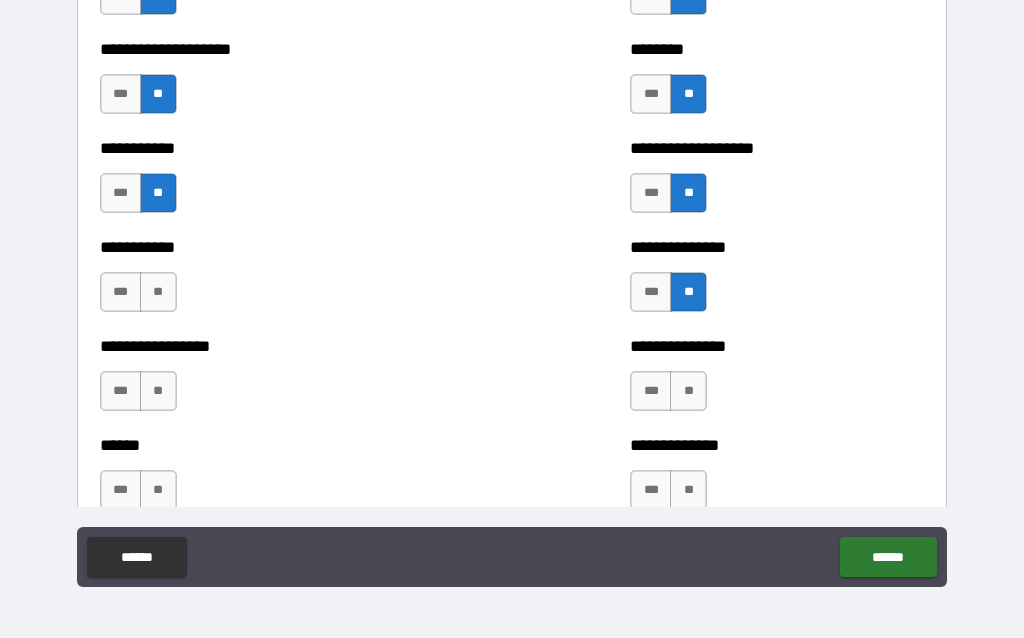 click on "**" at bounding box center [158, 292] 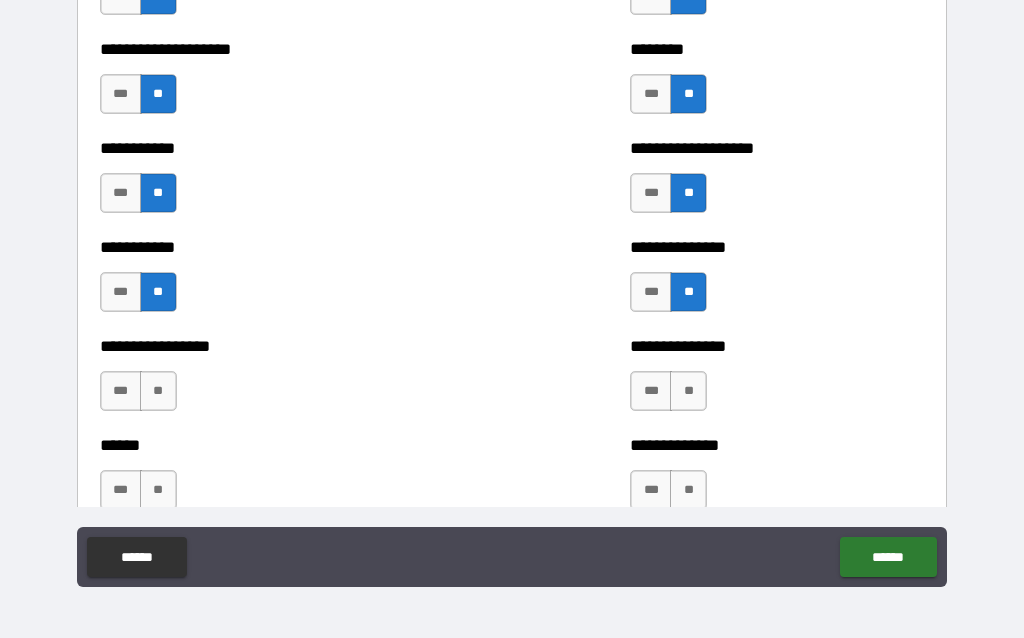 click on "**" at bounding box center [158, 391] 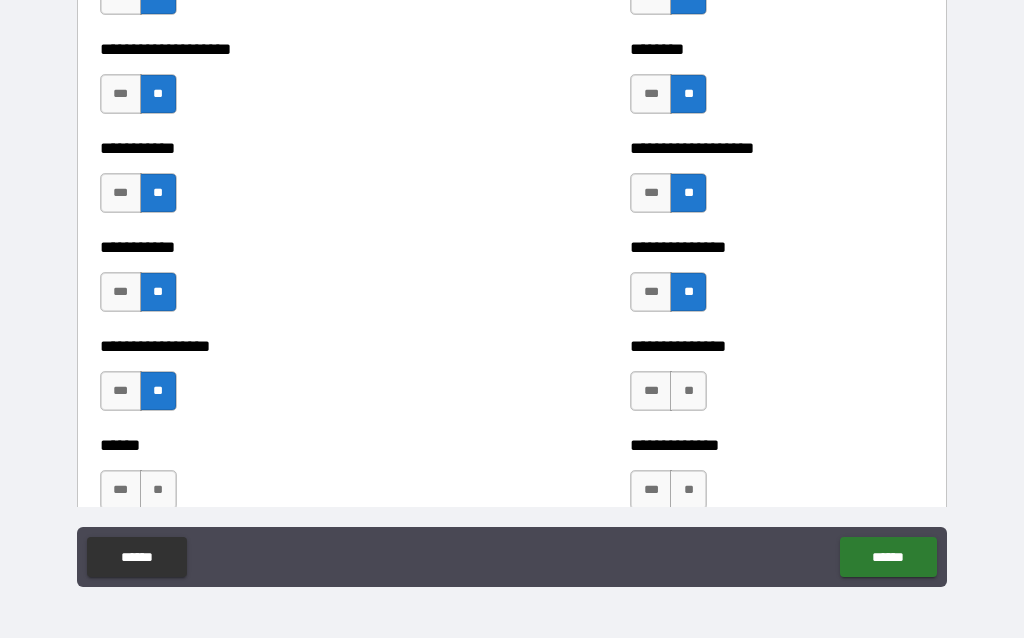 click on "**" at bounding box center [688, 391] 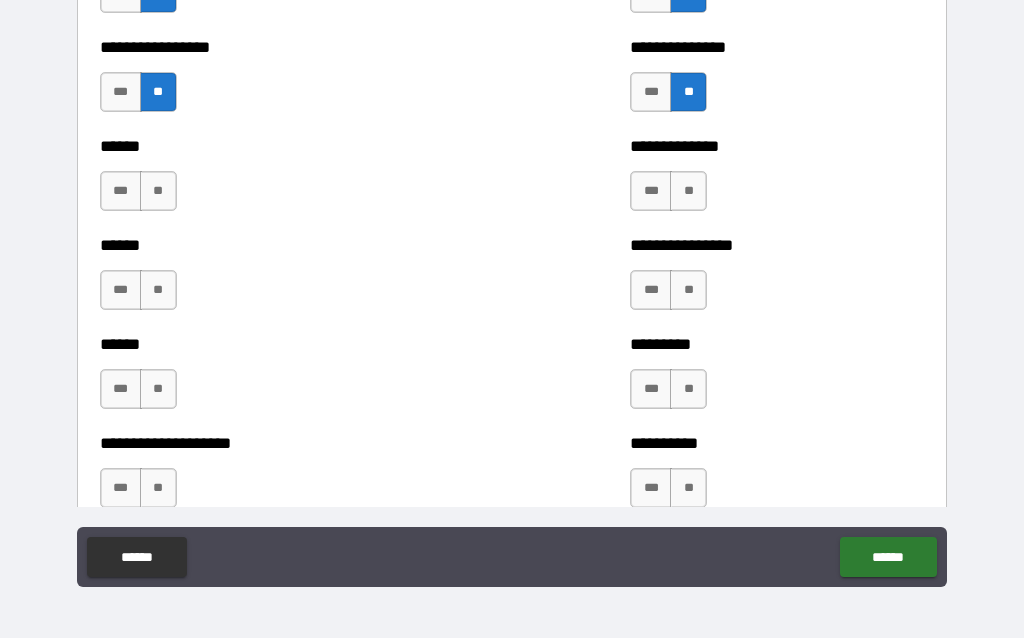 scroll, scrollTop: 2864, scrollLeft: 0, axis: vertical 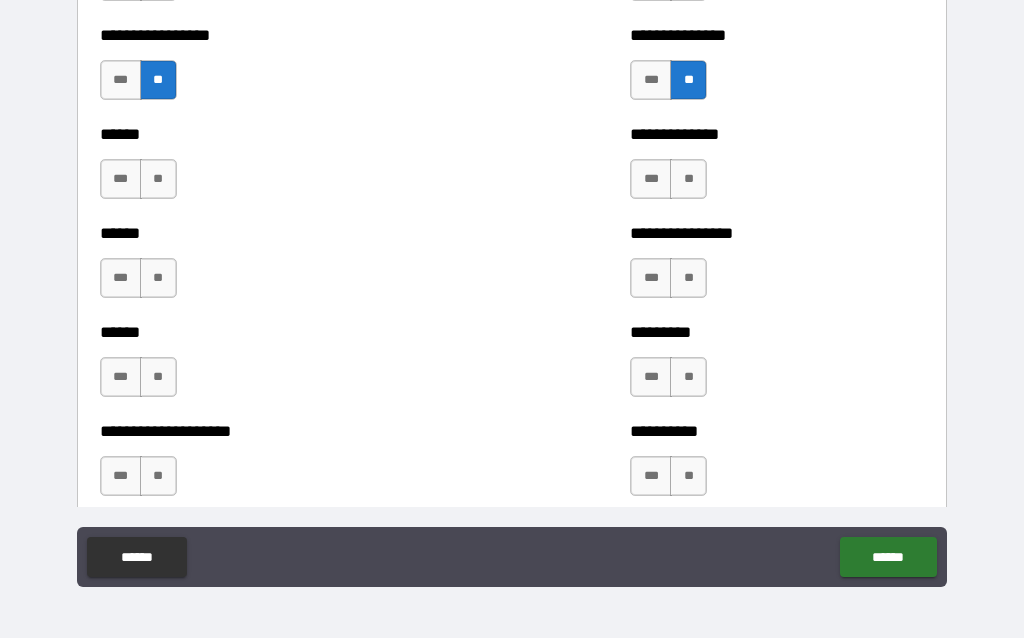 click on "**" at bounding box center (688, 179) 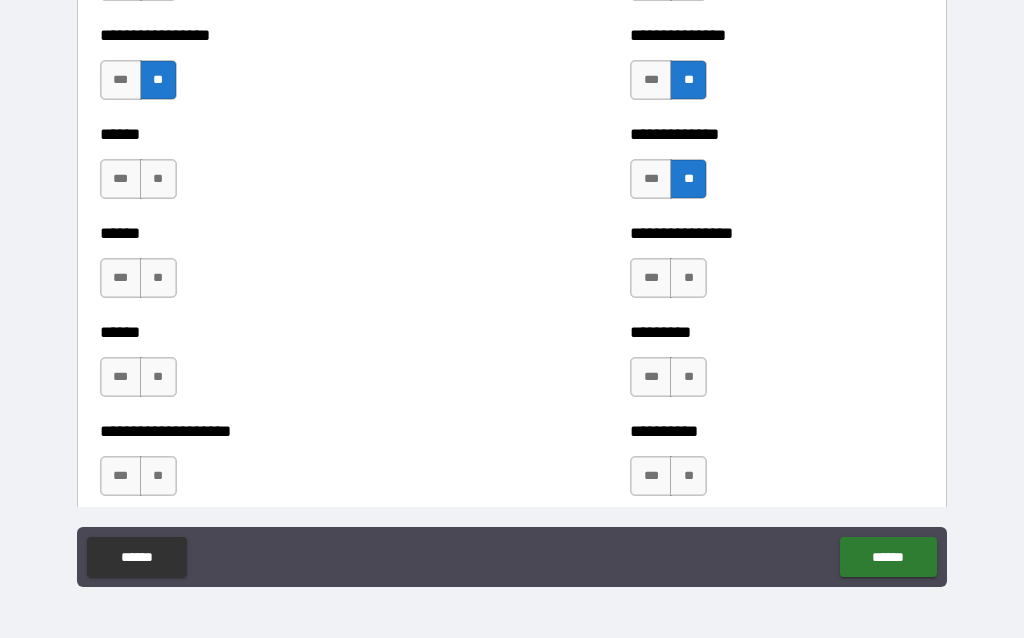 click on "**" at bounding box center (688, 278) 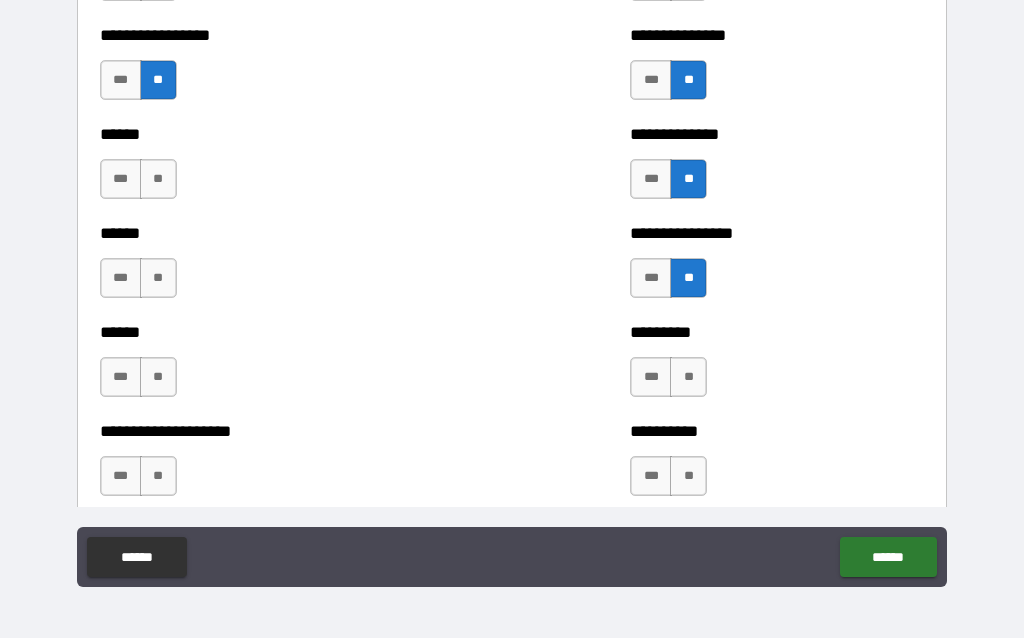 click on "**" at bounding box center [688, 377] 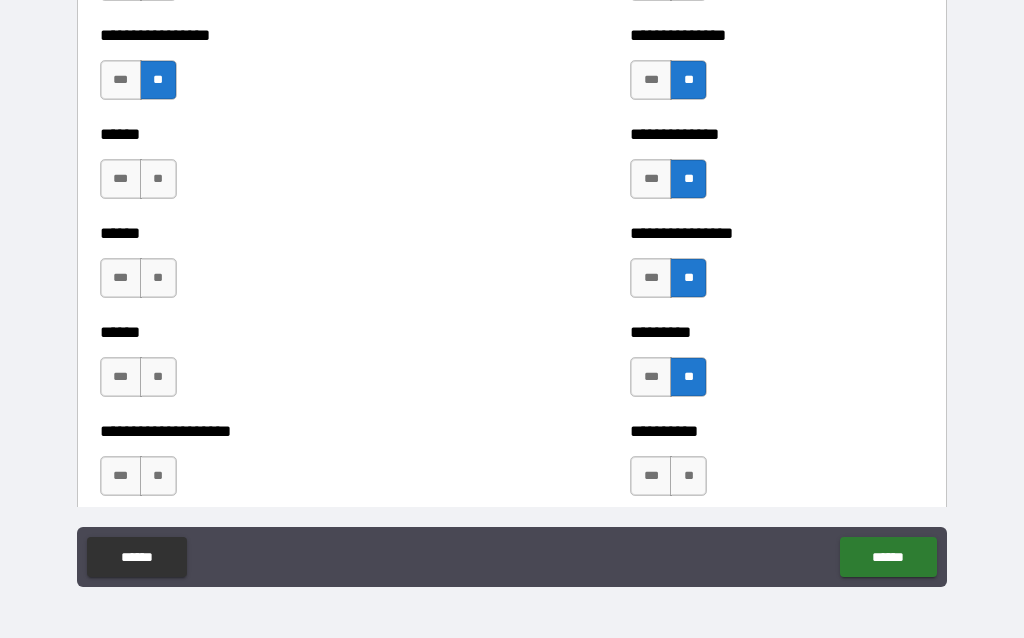 click on "**" at bounding box center (688, 476) 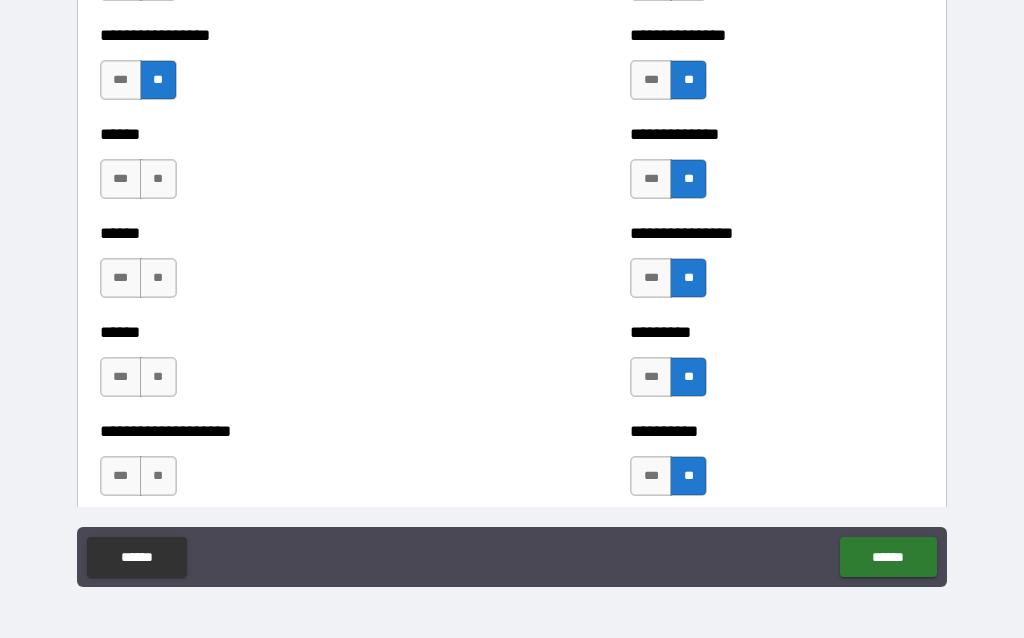 click on "**" at bounding box center (158, 179) 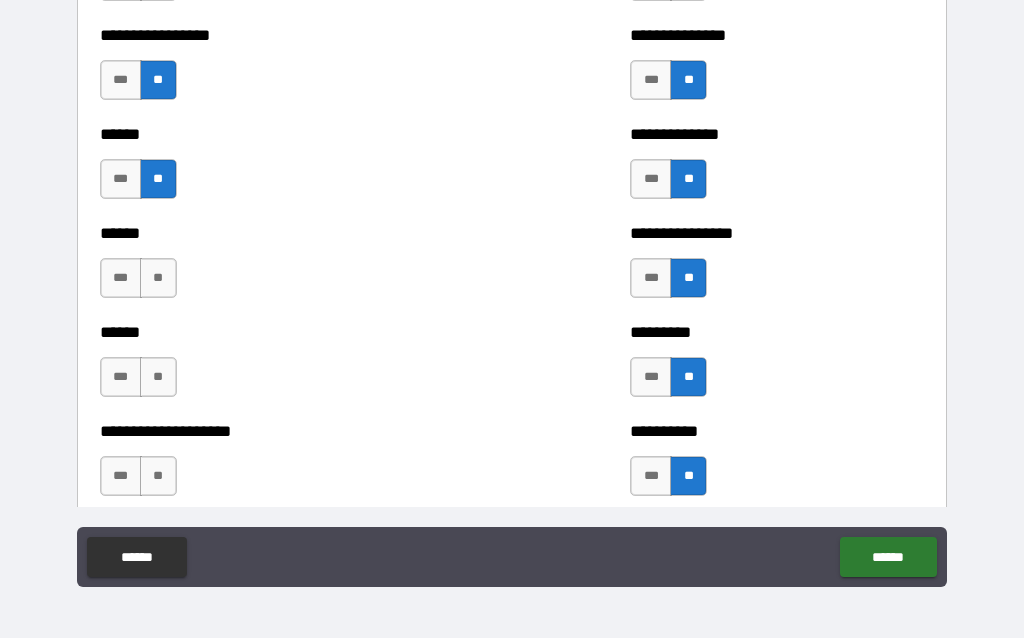 click on "**" at bounding box center (158, 278) 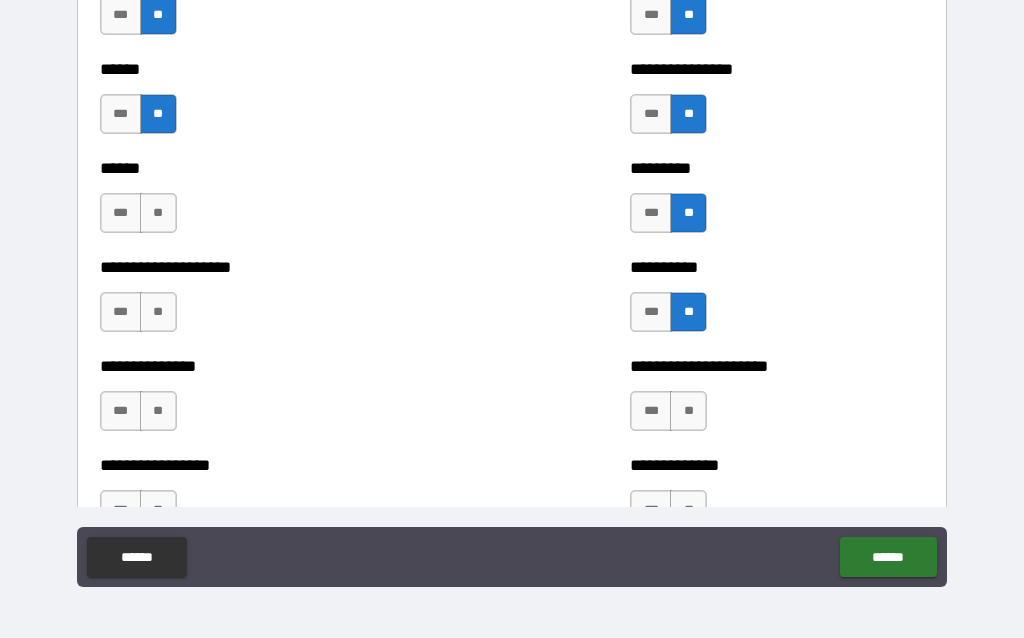 scroll, scrollTop: 3033, scrollLeft: 0, axis: vertical 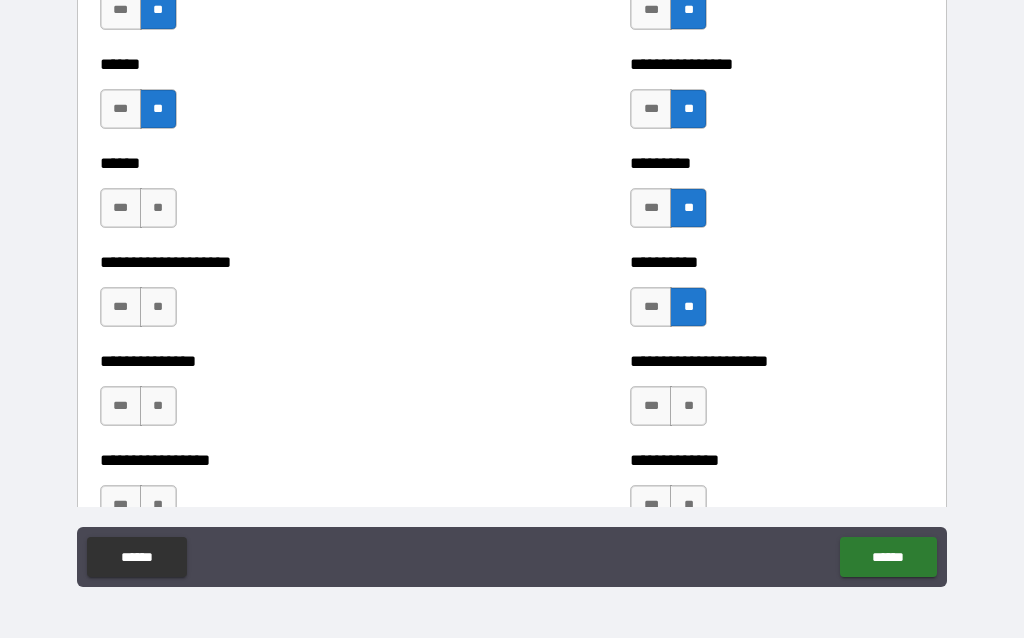click on "**" at bounding box center (158, 208) 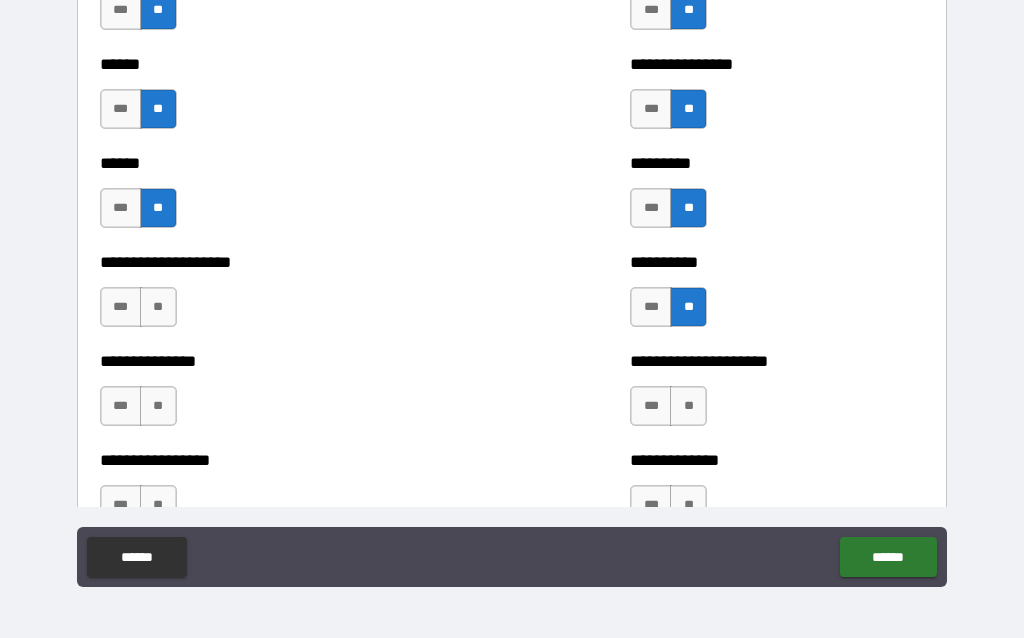 click on "**" at bounding box center [158, 307] 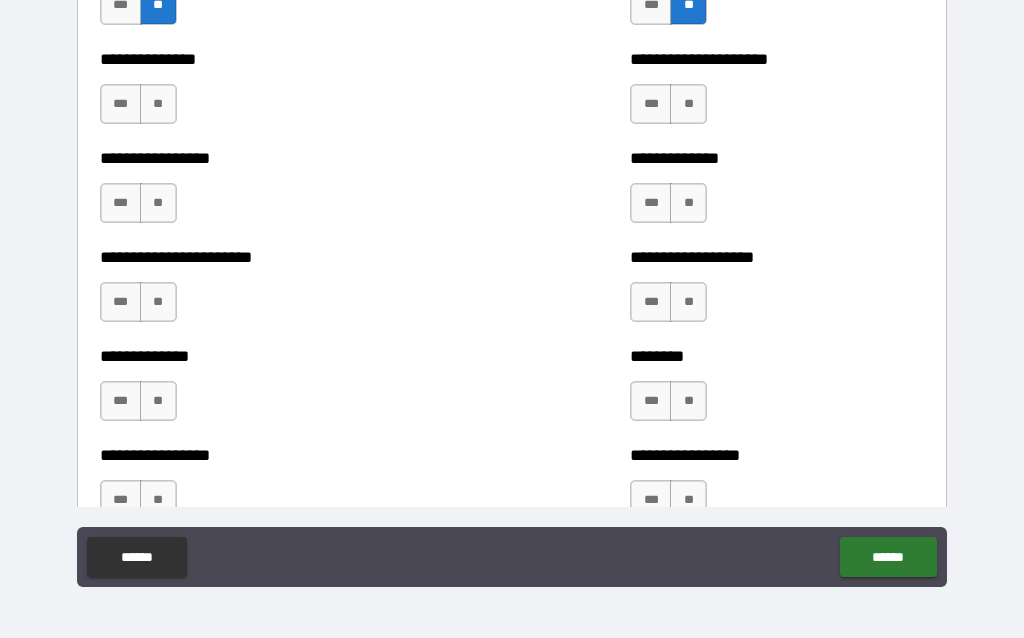 scroll, scrollTop: 3336, scrollLeft: 0, axis: vertical 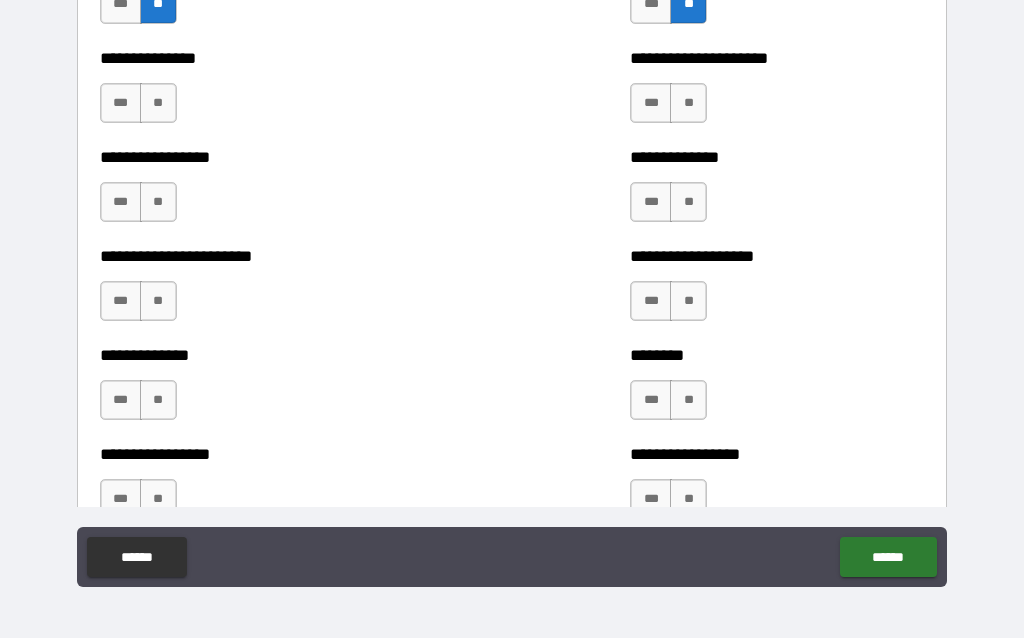 click on "**" at bounding box center [158, 103] 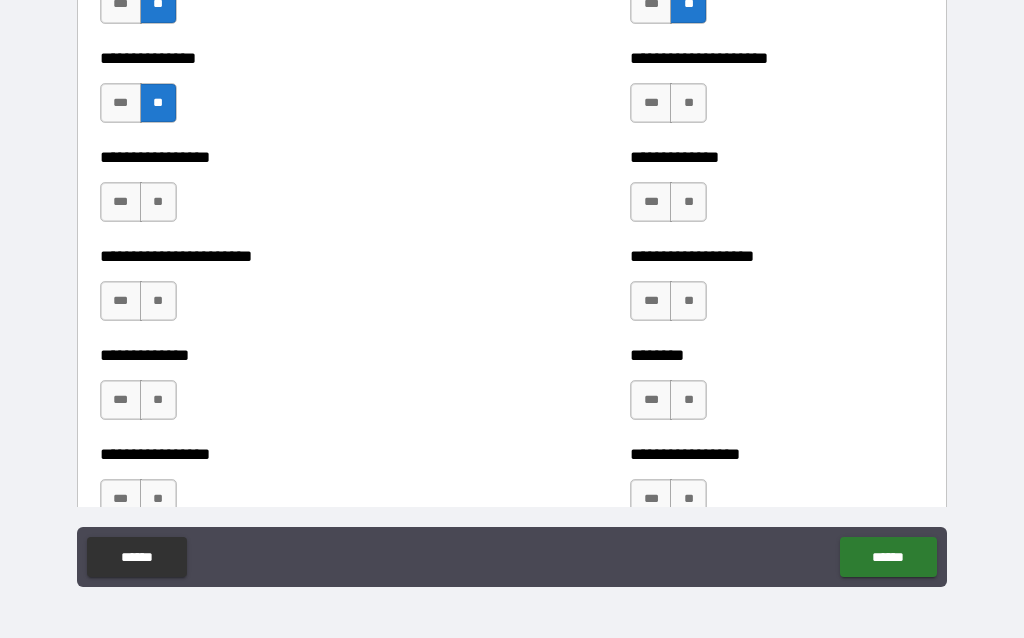 click on "**" at bounding box center [688, 103] 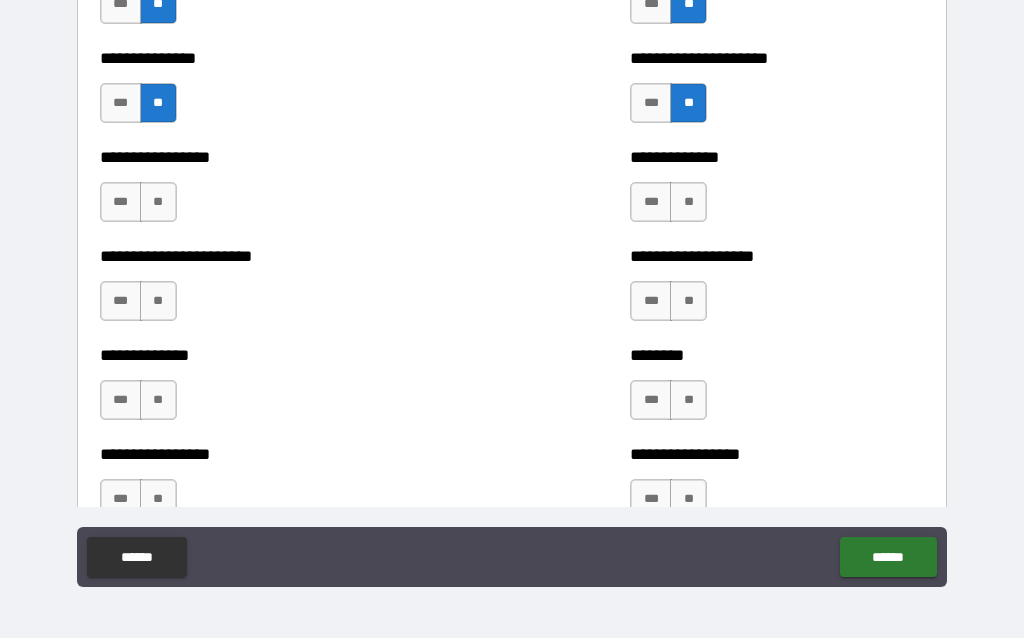 click on "**" at bounding box center (688, 301) 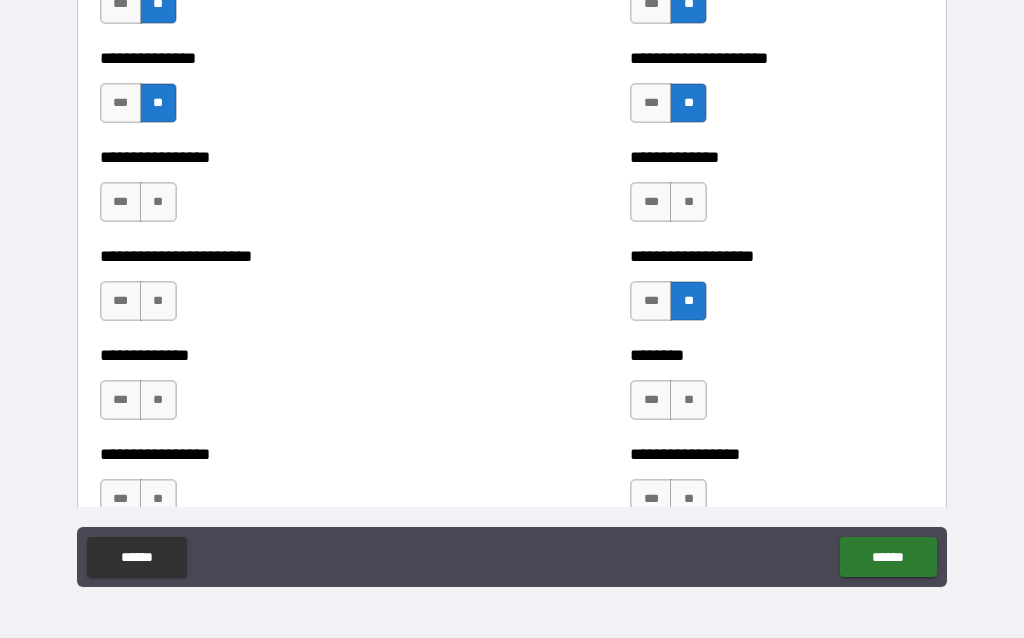 click on "**" at bounding box center [158, 301] 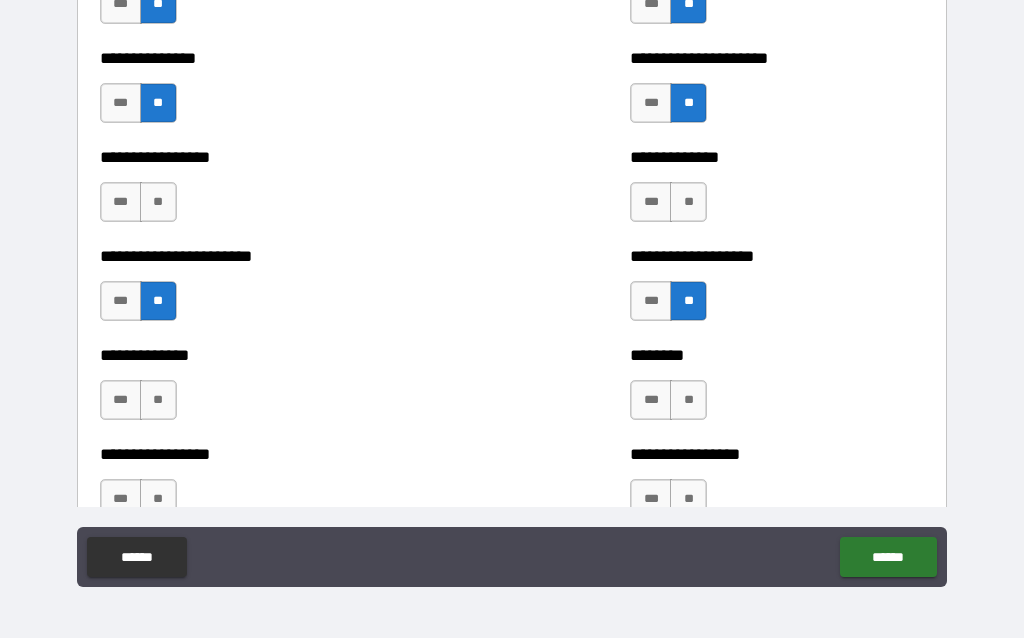 click on "**" at bounding box center [688, 400] 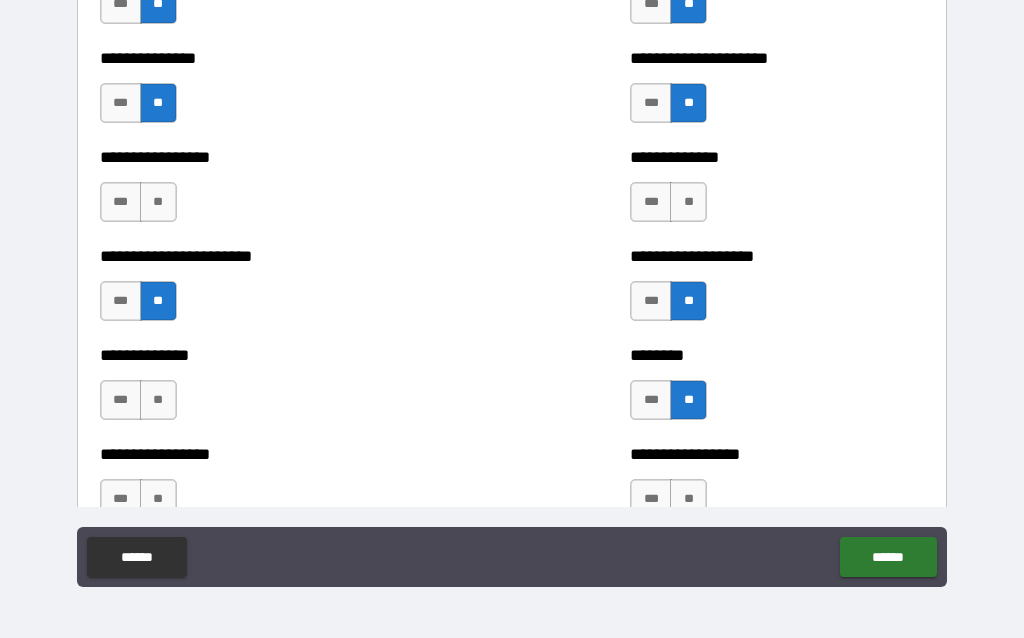 click on "*** **" at bounding box center (141, 405) 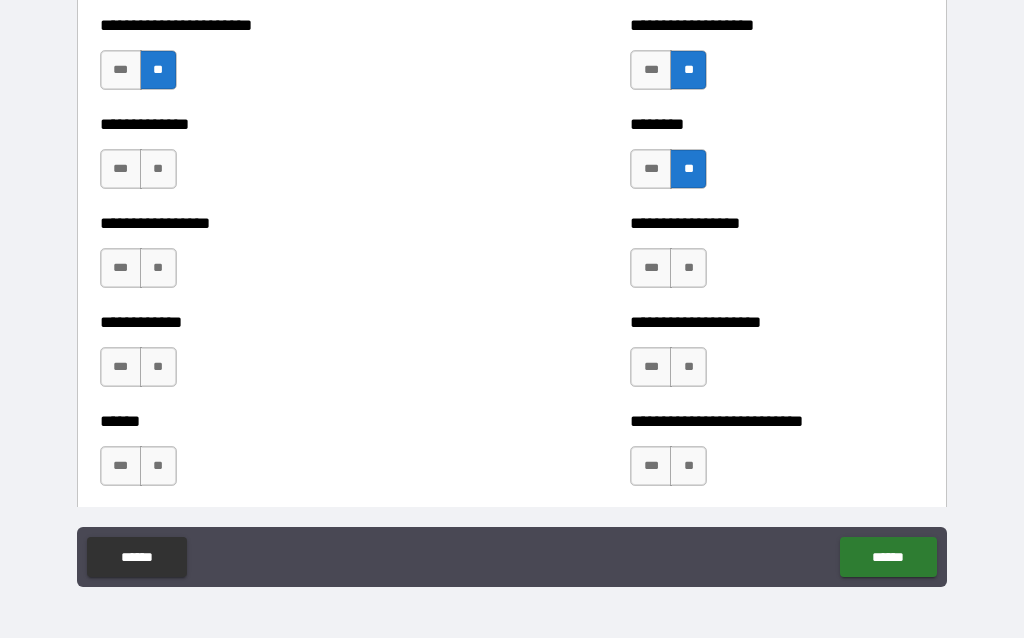 scroll, scrollTop: 3576, scrollLeft: 0, axis: vertical 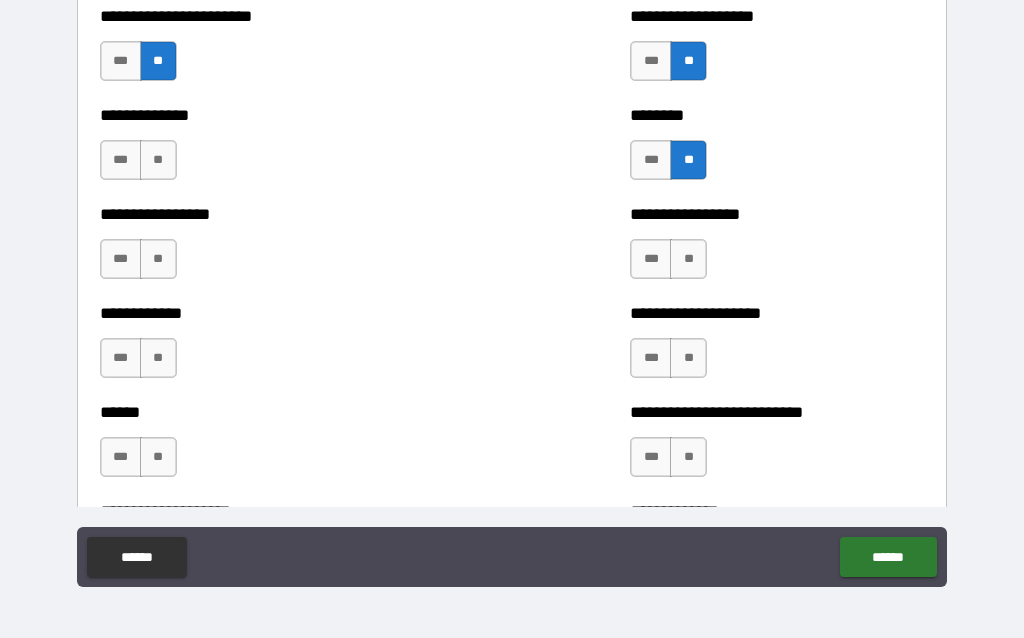 click on "**" at bounding box center [158, 160] 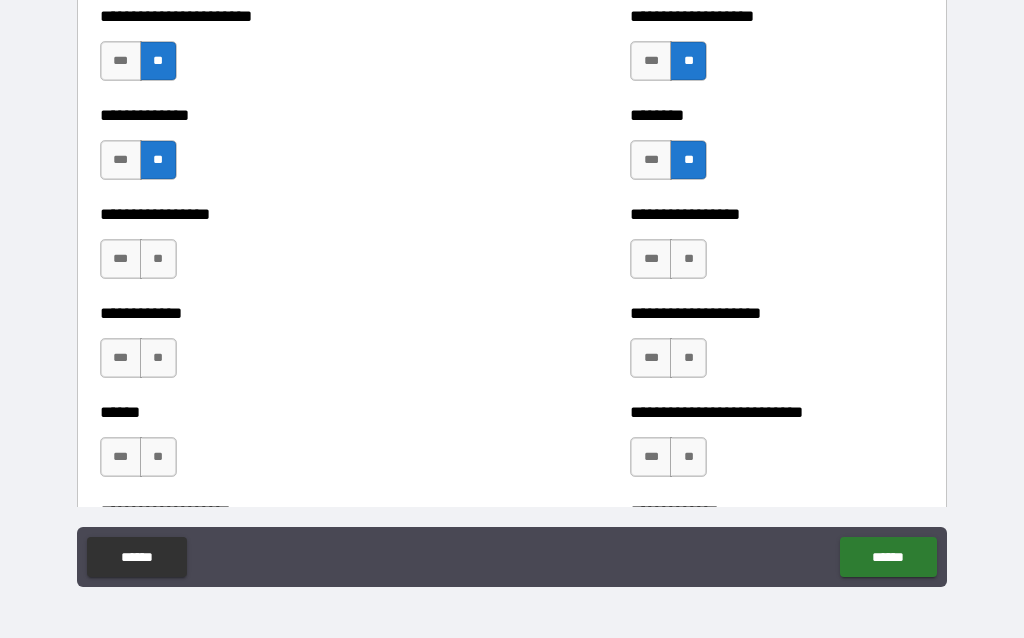 click on "**" at bounding box center (688, 259) 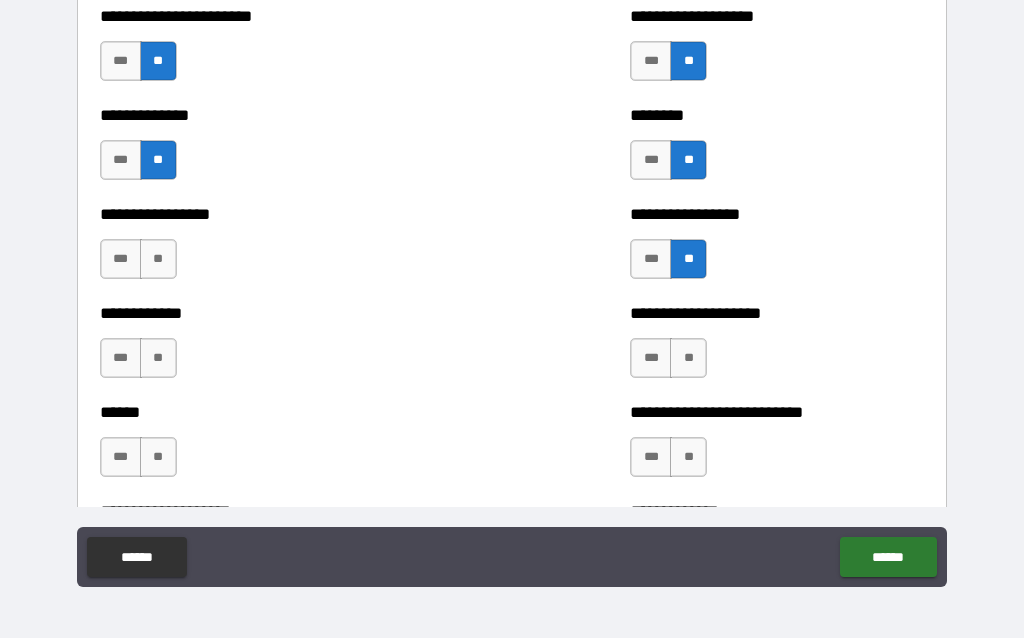 click on "**" at bounding box center (158, 259) 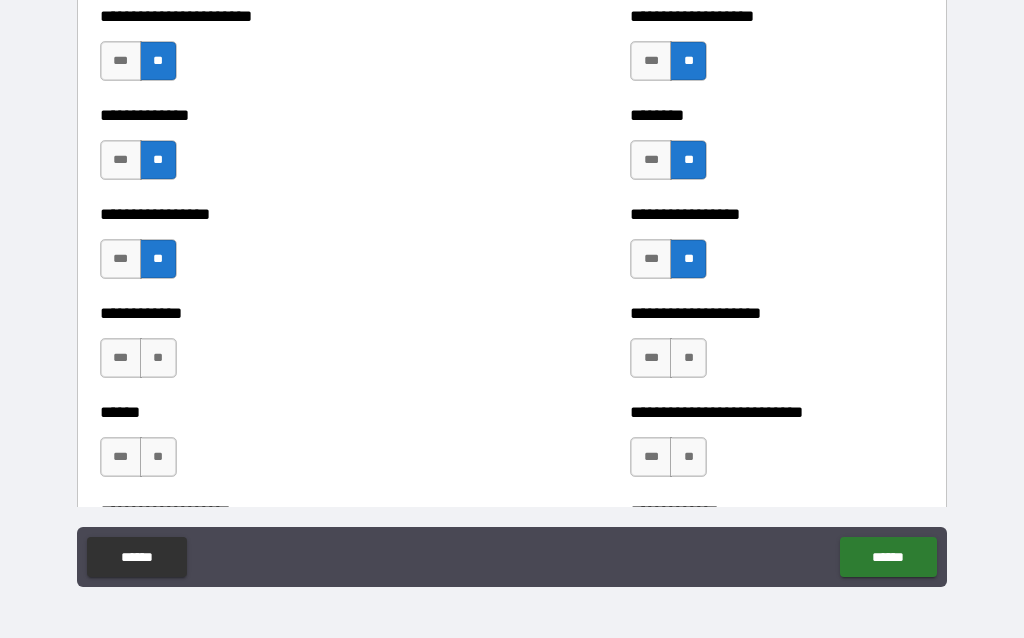 click on "**" at bounding box center [158, 358] 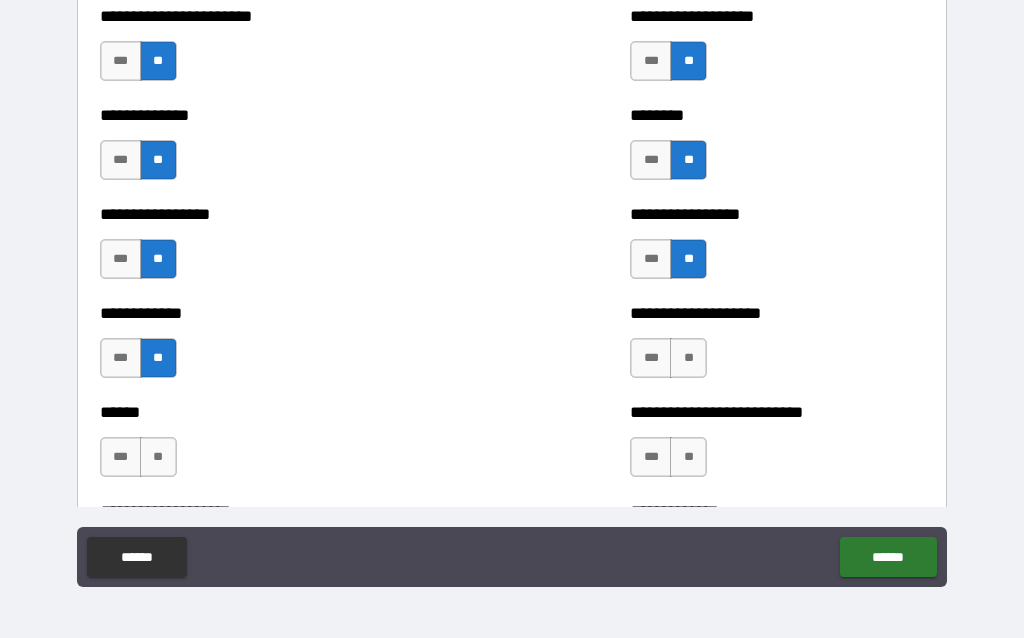 click on "**" at bounding box center (688, 457) 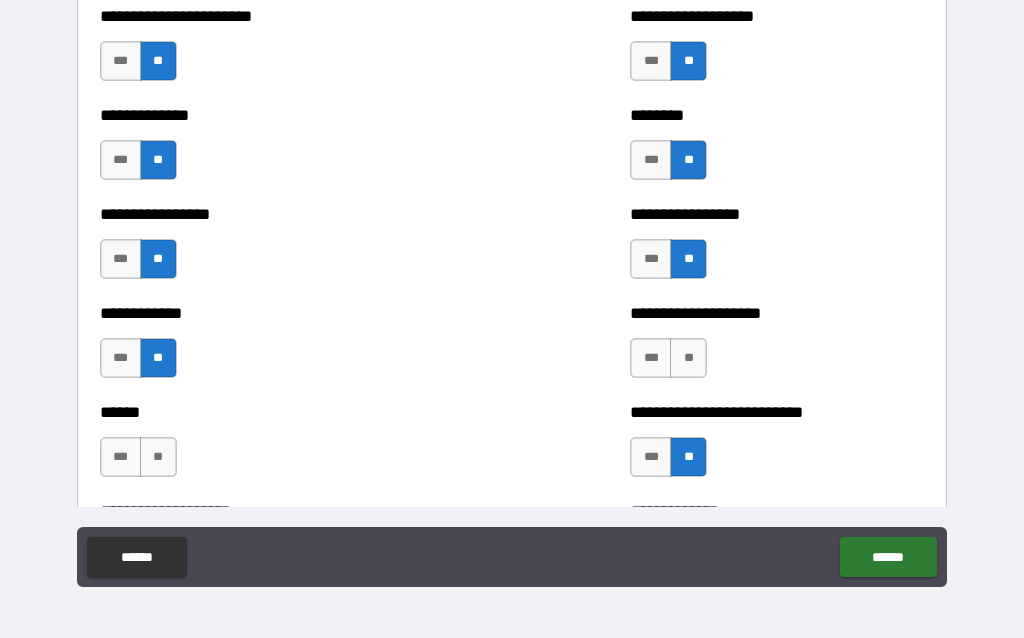click on "**" at bounding box center (158, 457) 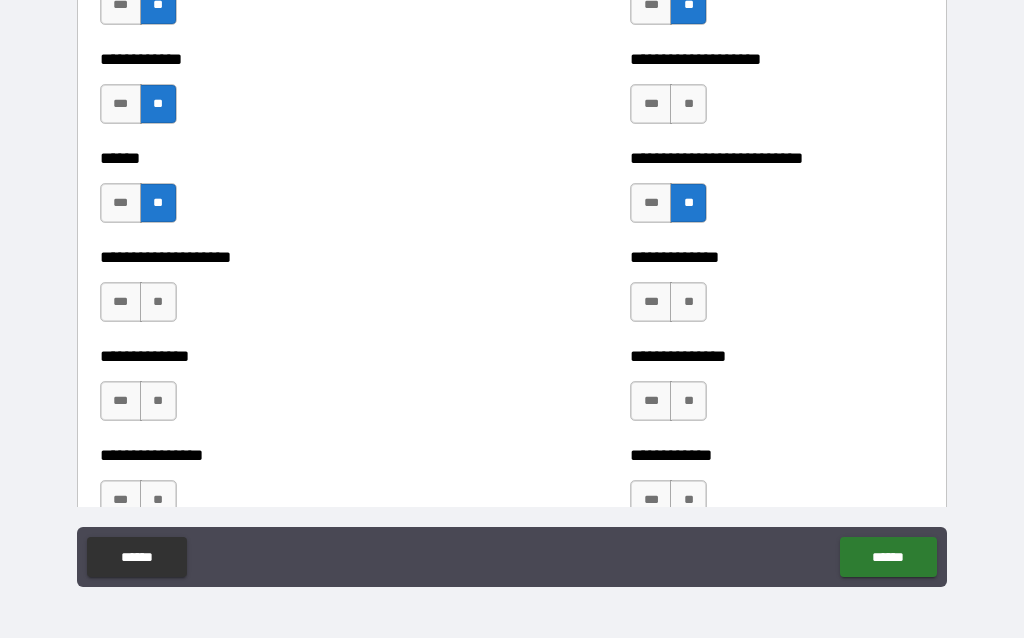 scroll, scrollTop: 3831, scrollLeft: 0, axis: vertical 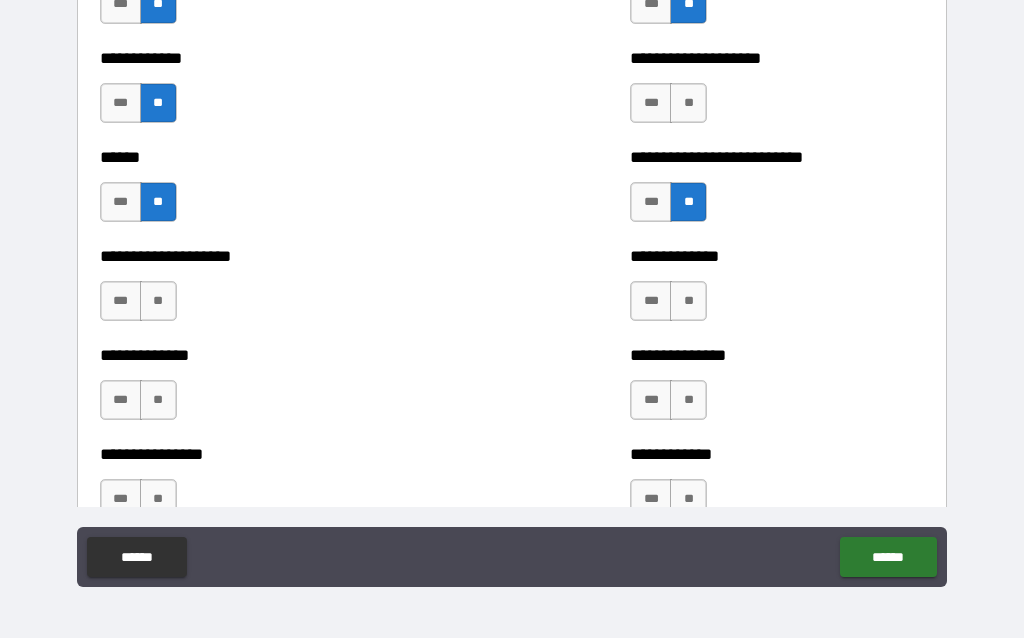 click on "**" at bounding box center [158, 301] 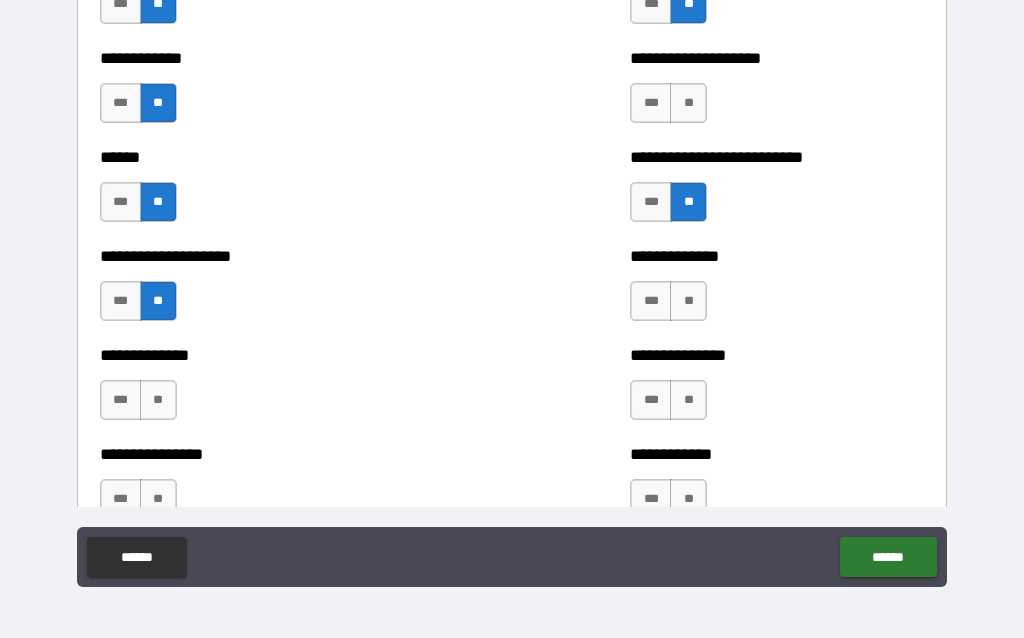 click on "**" at bounding box center (158, 400) 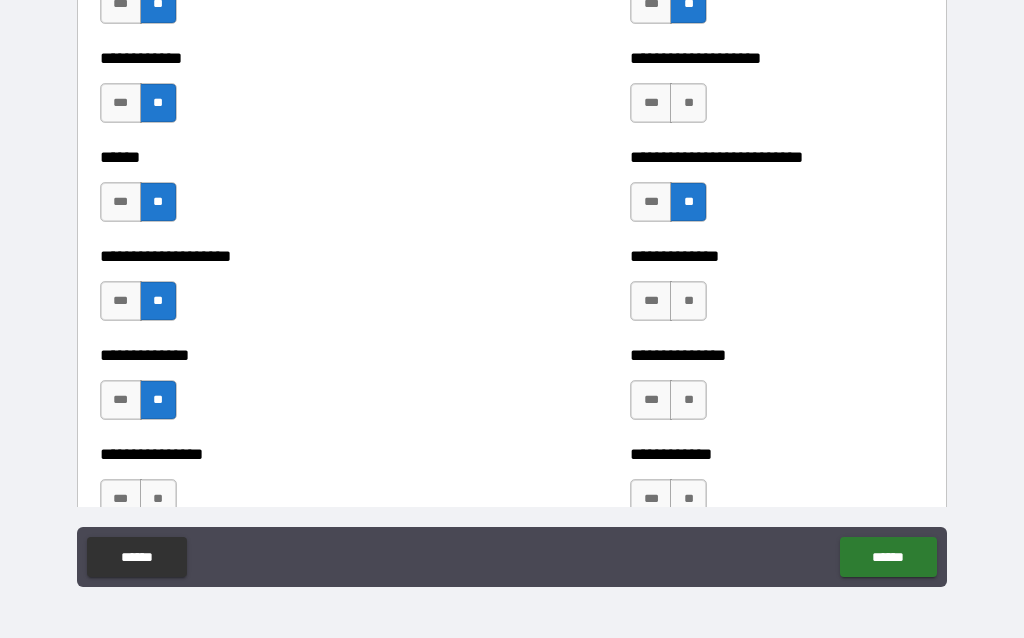 click on "**" at bounding box center (688, 301) 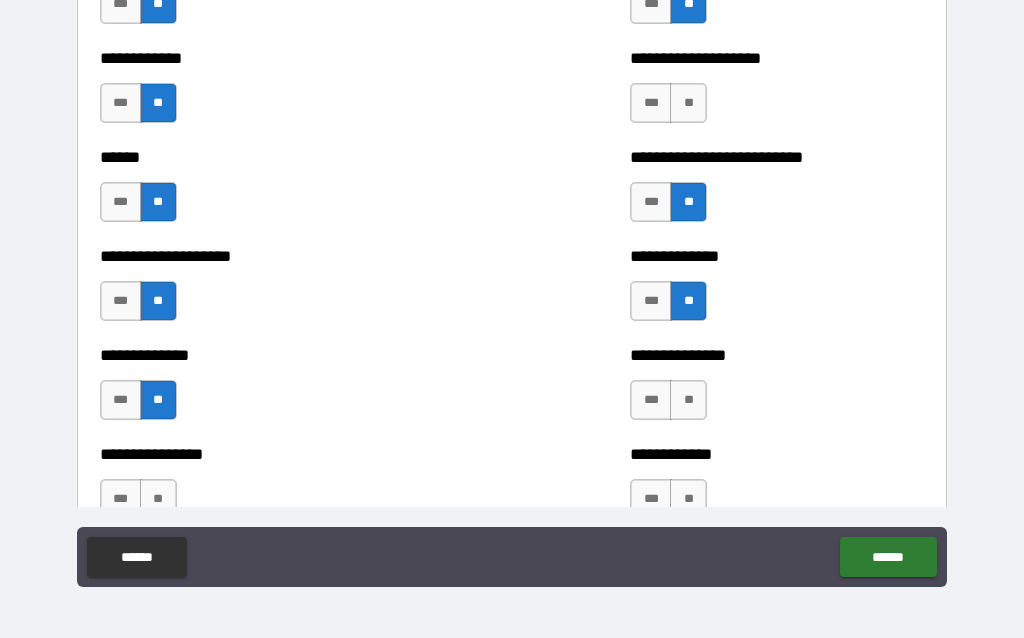 click on "**********" at bounding box center (833, 390) 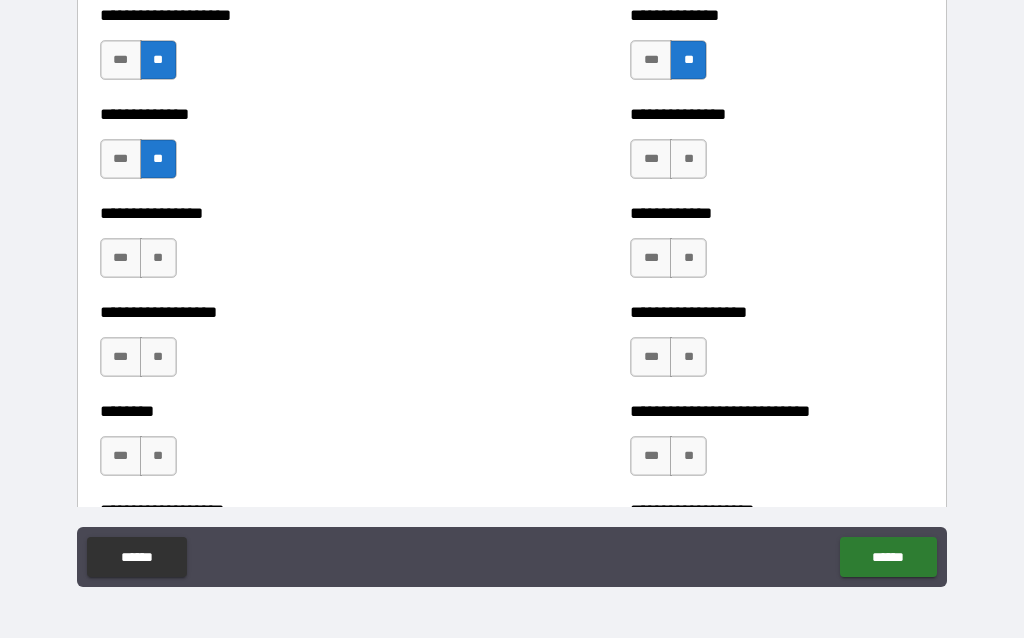 scroll, scrollTop: 4074, scrollLeft: 0, axis: vertical 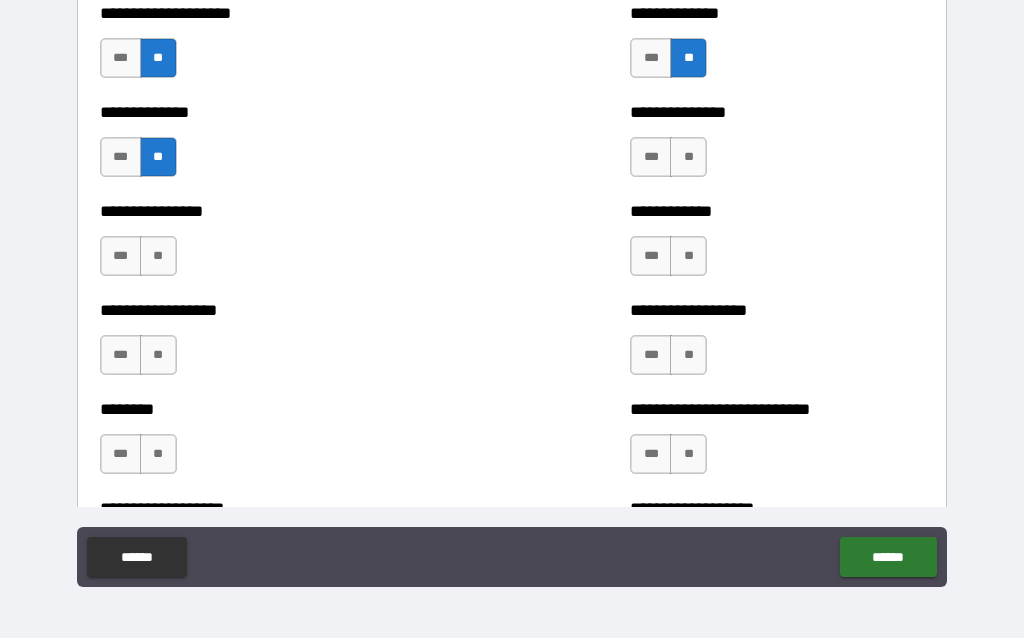 click on "**" at bounding box center (688, 256) 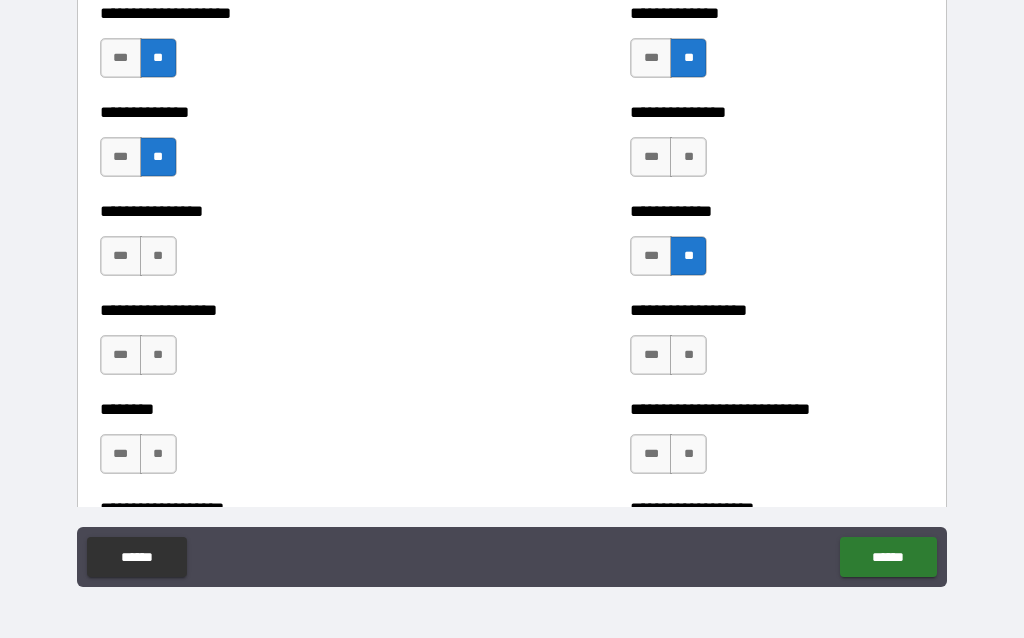 click on "**" at bounding box center [688, 157] 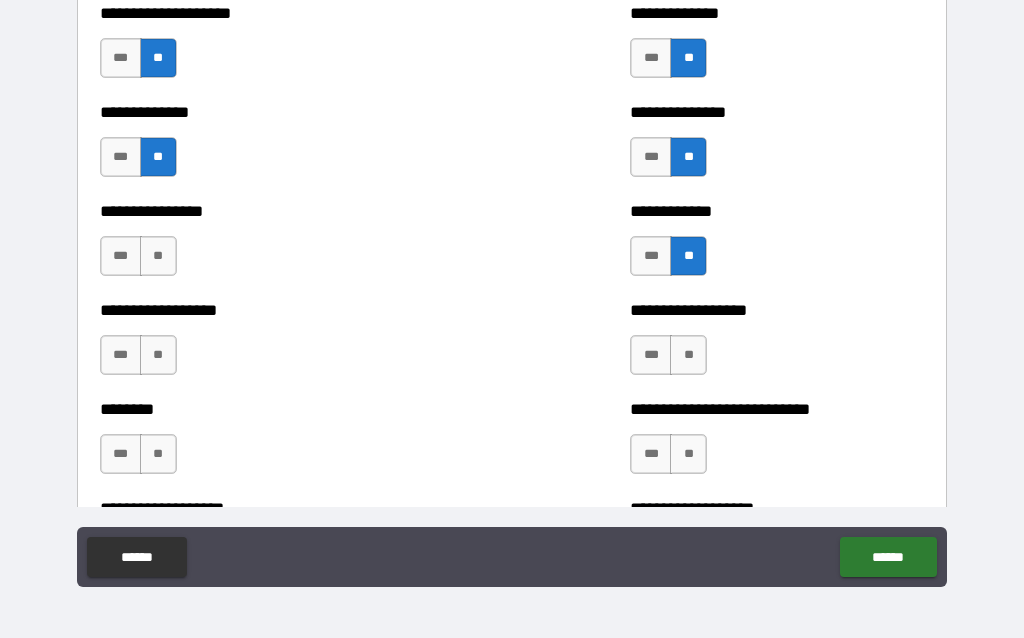 click on "**" at bounding box center (688, 355) 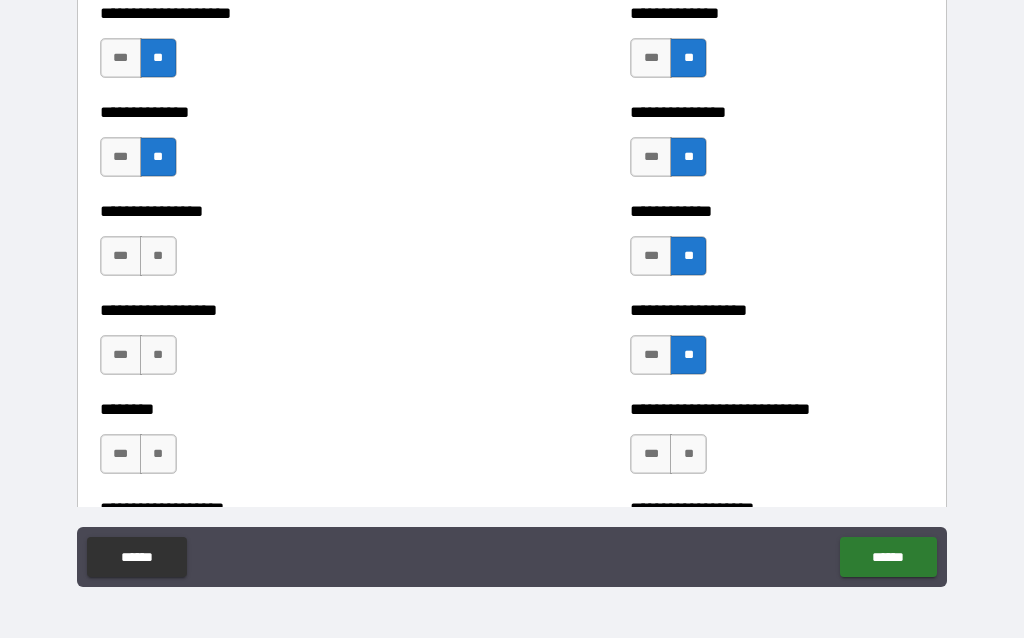 click on "**" at bounding box center (688, 454) 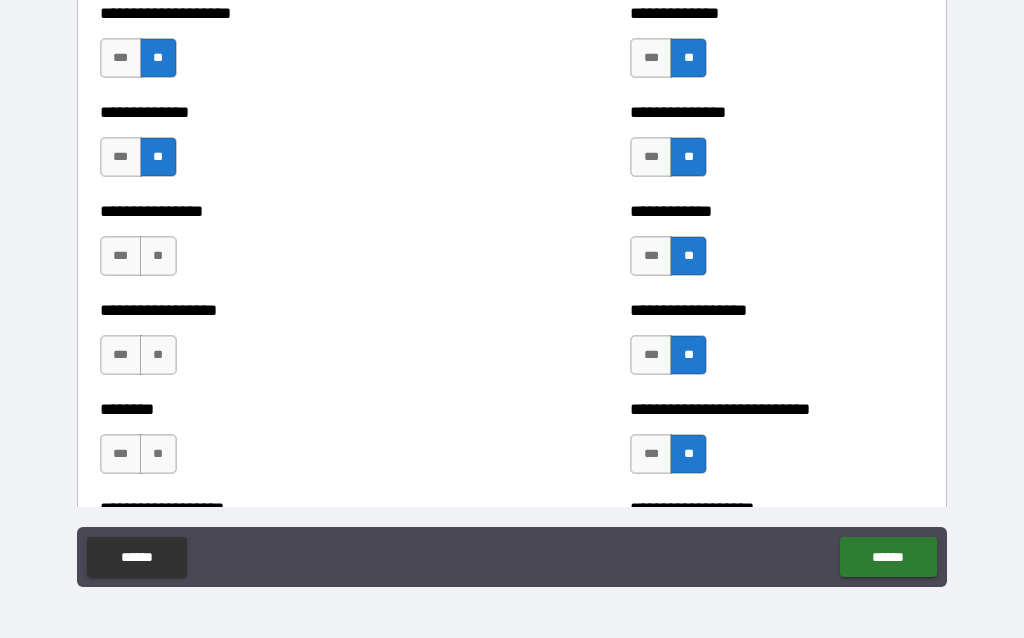 click on "**" at bounding box center (158, 256) 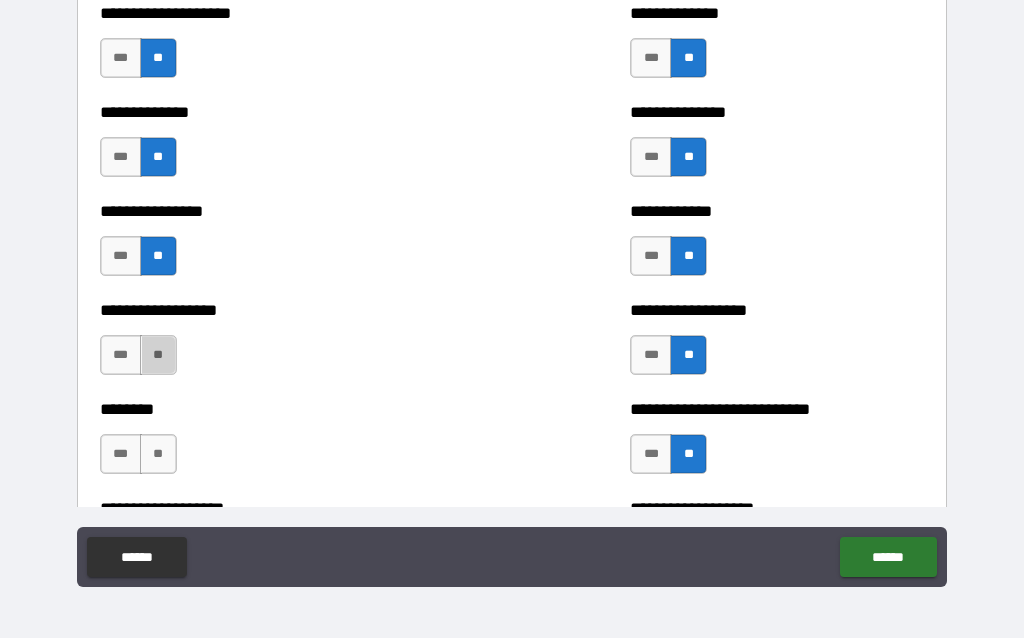 click on "**" at bounding box center (158, 355) 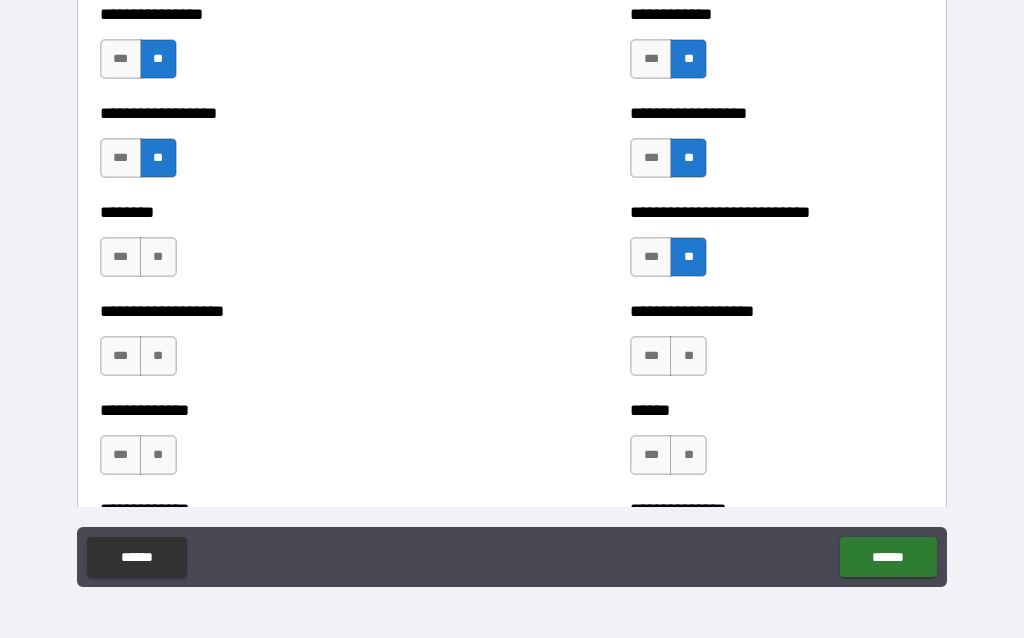 scroll, scrollTop: 4289, scrollLeft: 0, axis: vertical 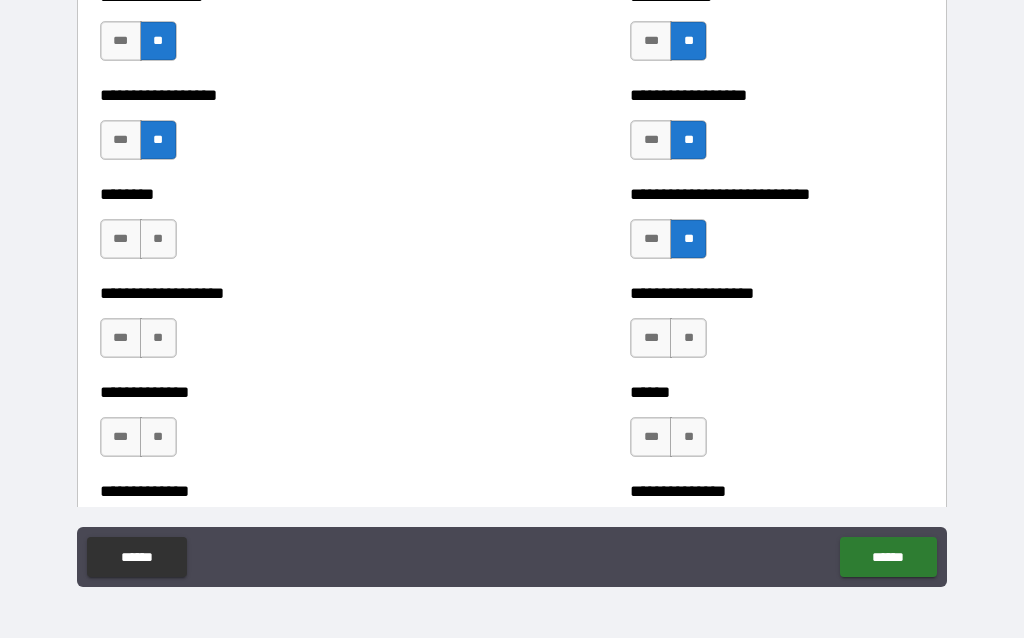 click on "**" at bounding box center (158, 239) 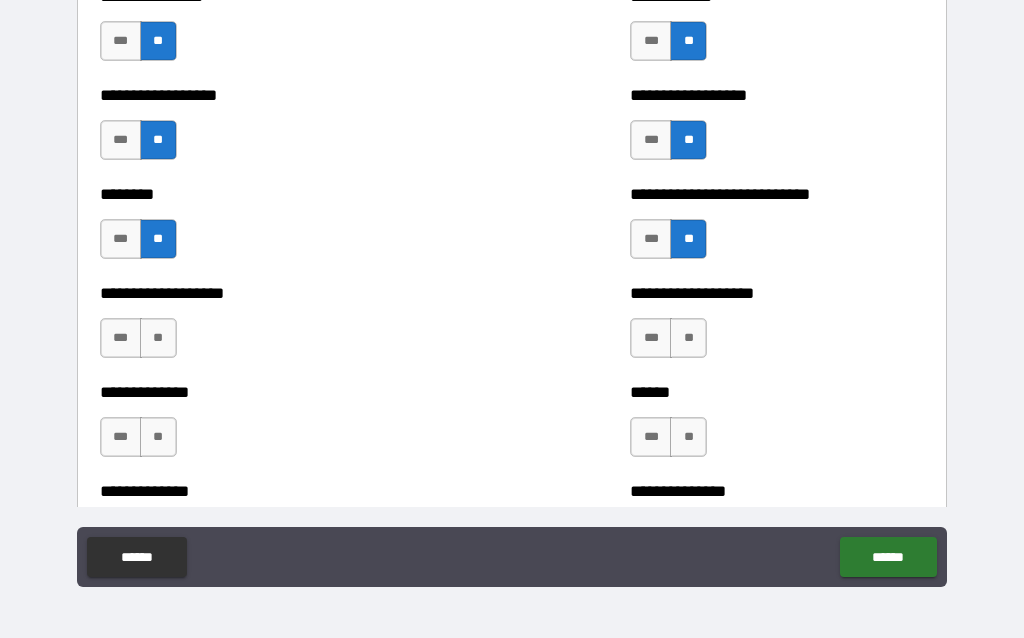 click on "**" at bounding box center (158, 338) 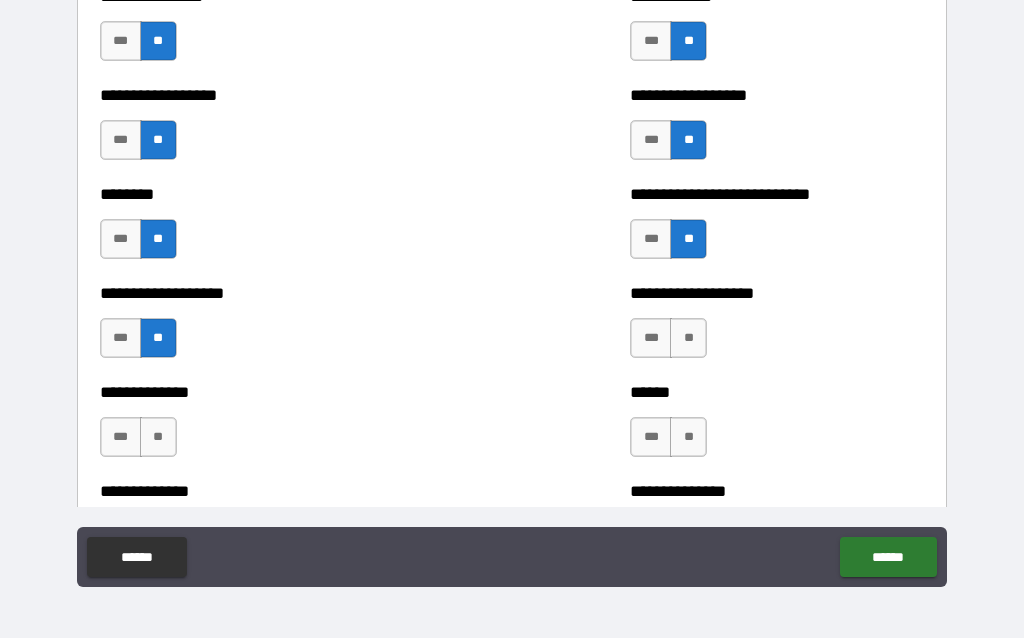 click on "**" at bounding box center (688, 338) 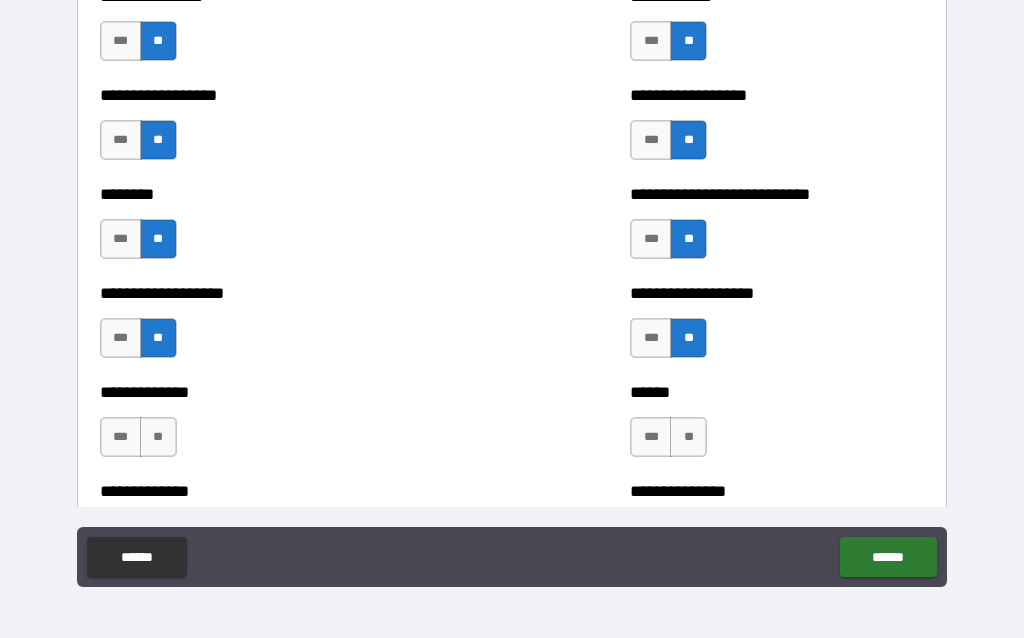 click on "**" at bounding box center [158, 437] 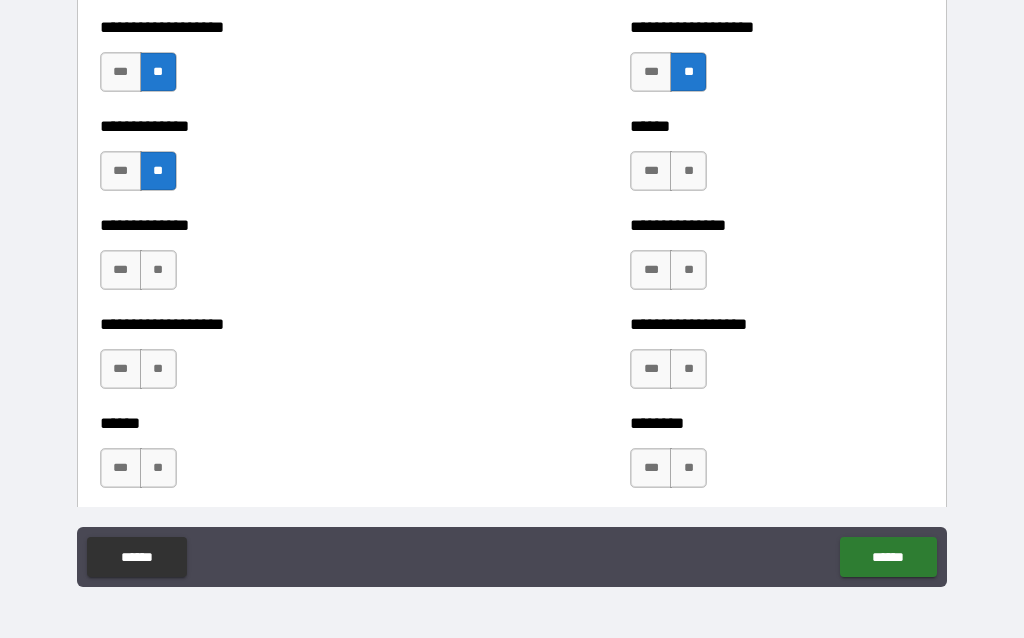 scroll, scrollTop: 4559, scrollLeft: 0, axis: vertical 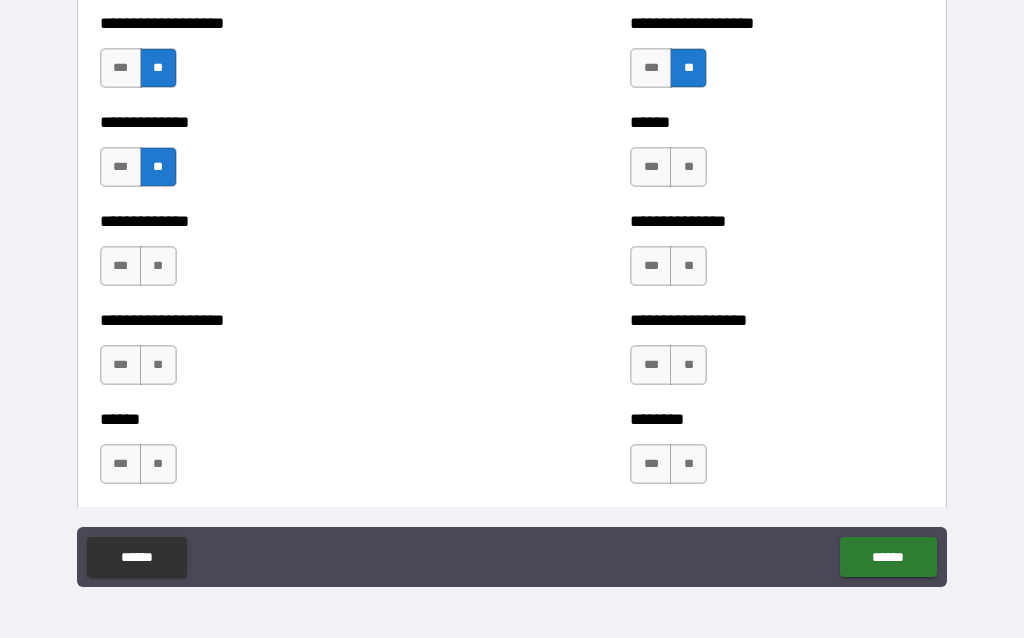 click on "**" at bounding box center [158, 266] 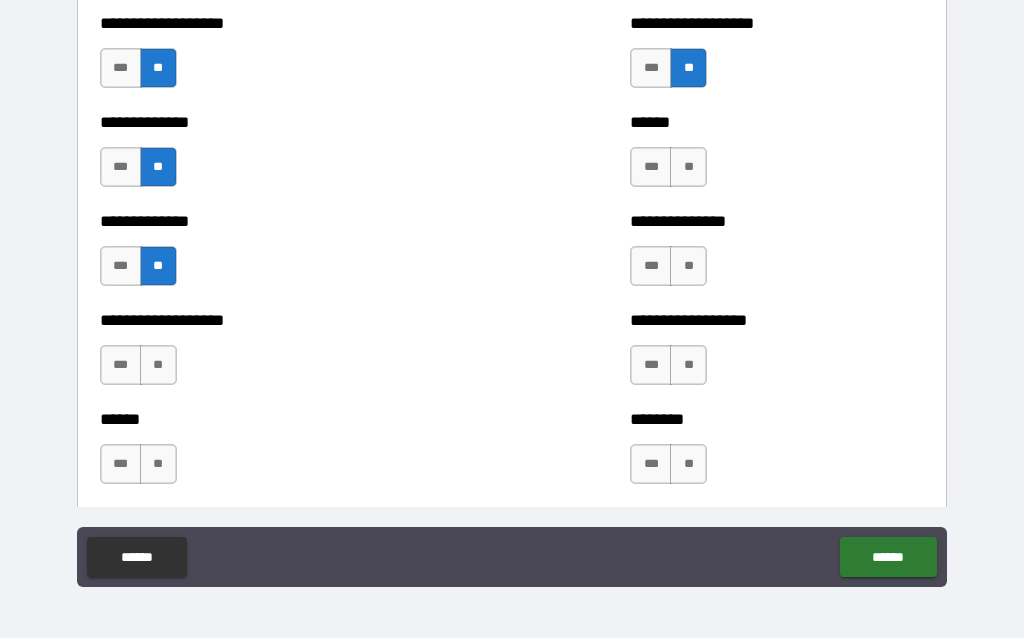 click on "**" at bounding box center (688, 167) 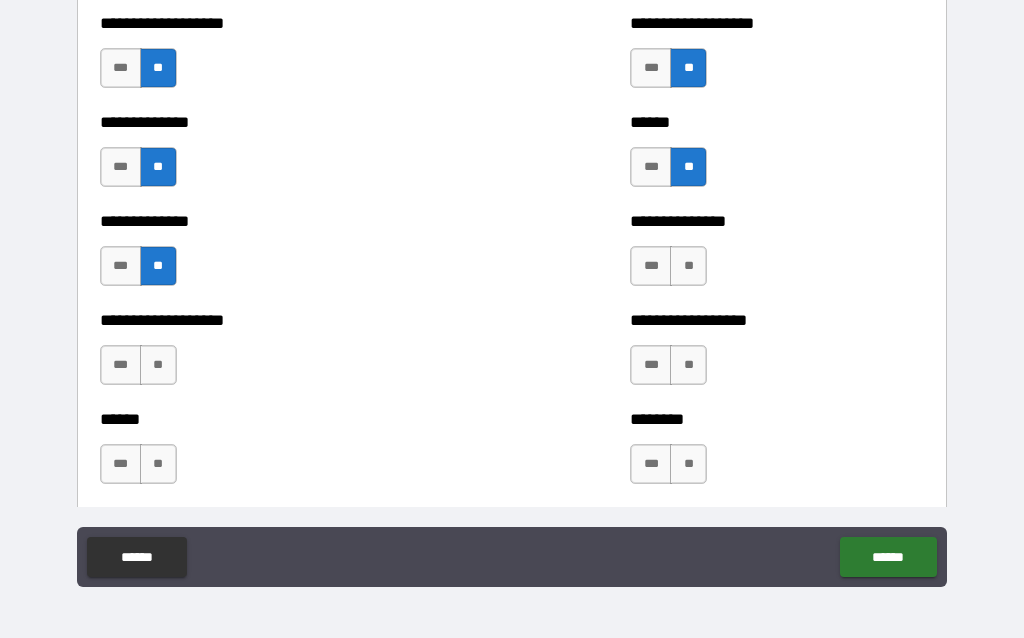 click on "**" at bounding box center [688, 266] 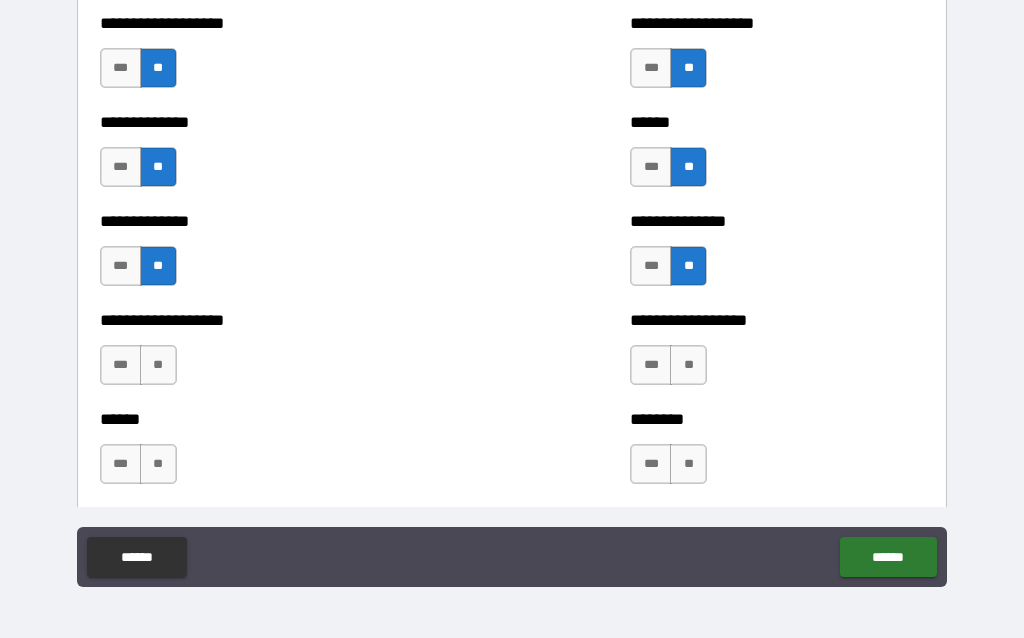 click on "**" at bounding box center (158, 365) 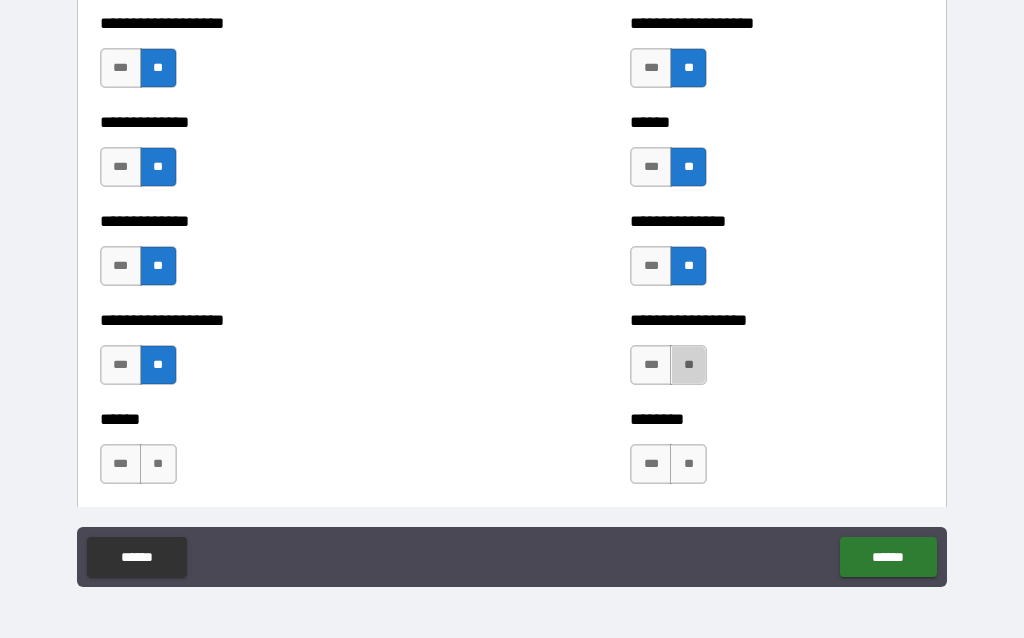 click on "**" at bounding box center (688, 464) 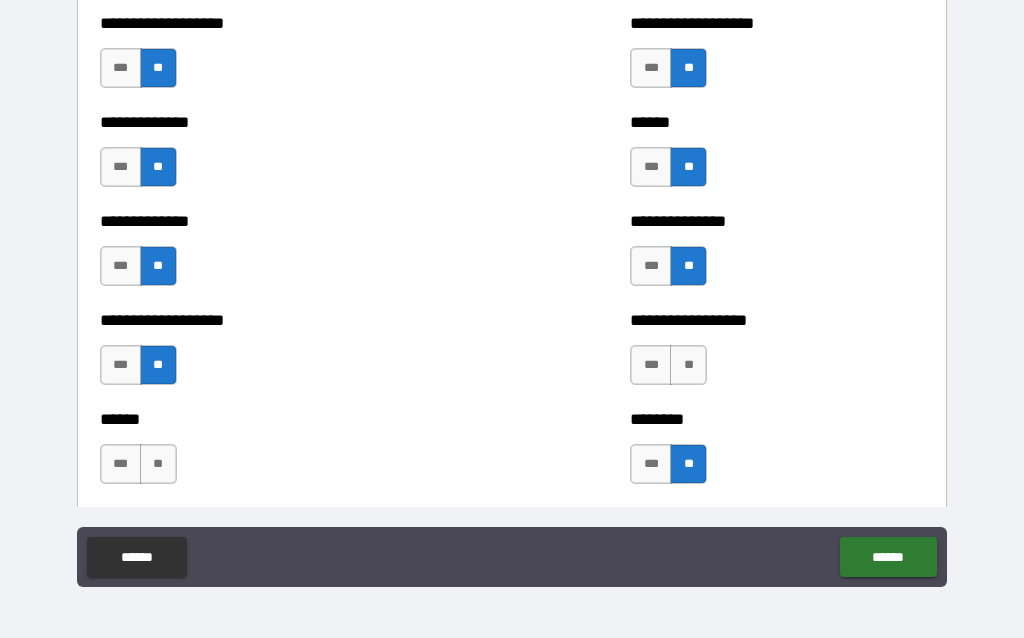 click on "**" at bounding box center [158, 464] 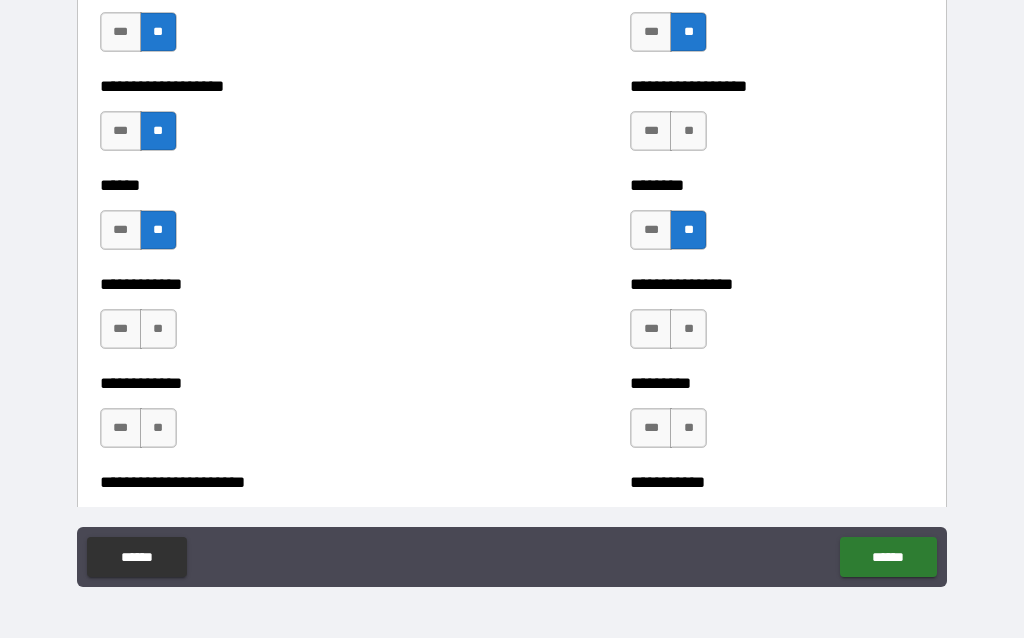 scroll, scrollTop: 4801, scrollLeft: 0, axis: vertical 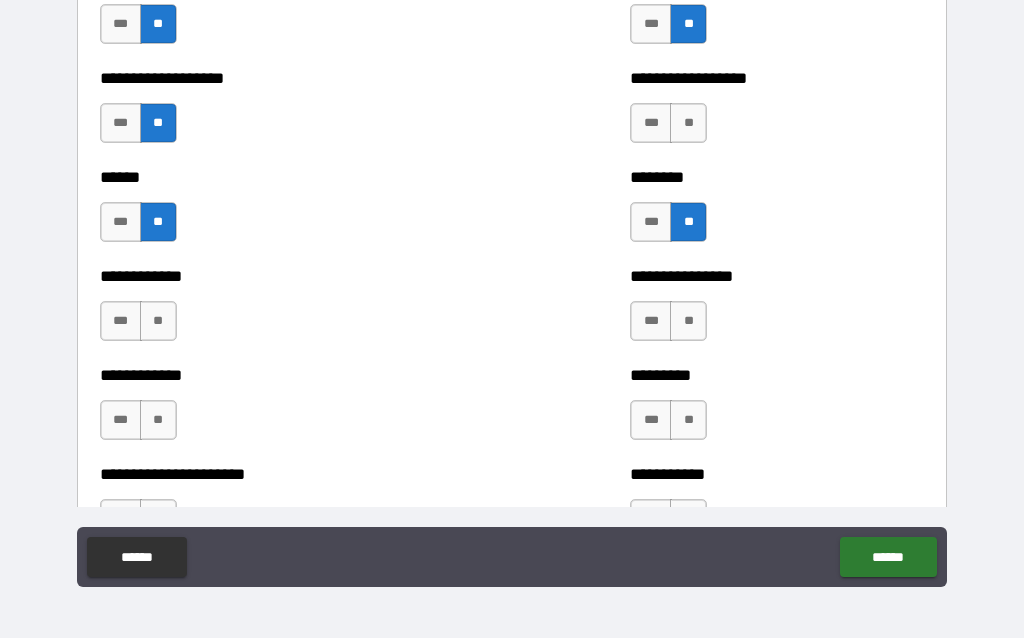 click on "**" at bounding box center (158, 321) 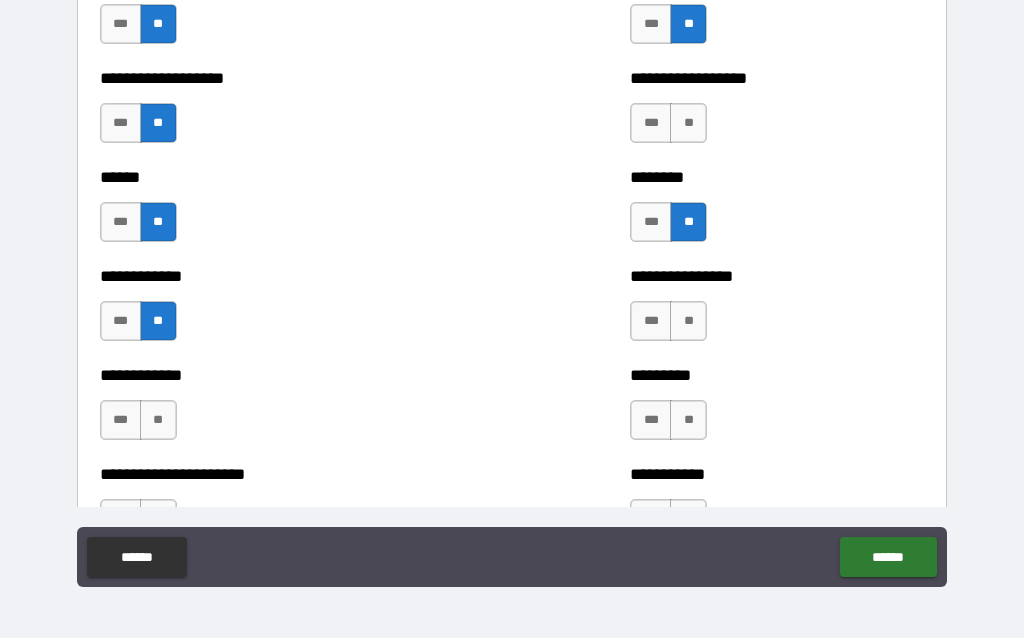 click on "**" at bounding box center (688, 321) 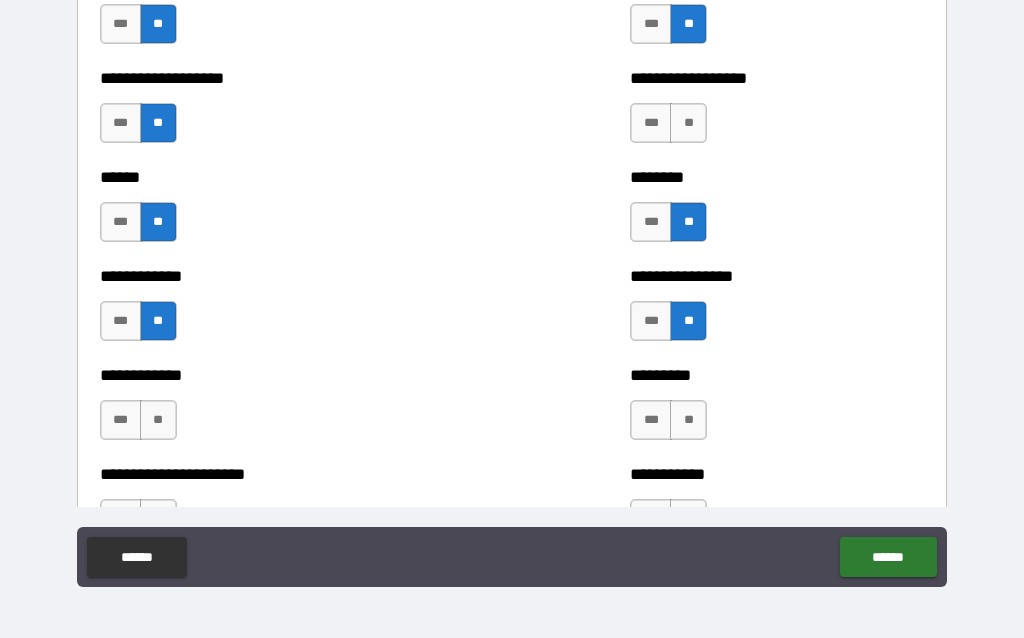 click on "**" at bounding box center (158, 420) 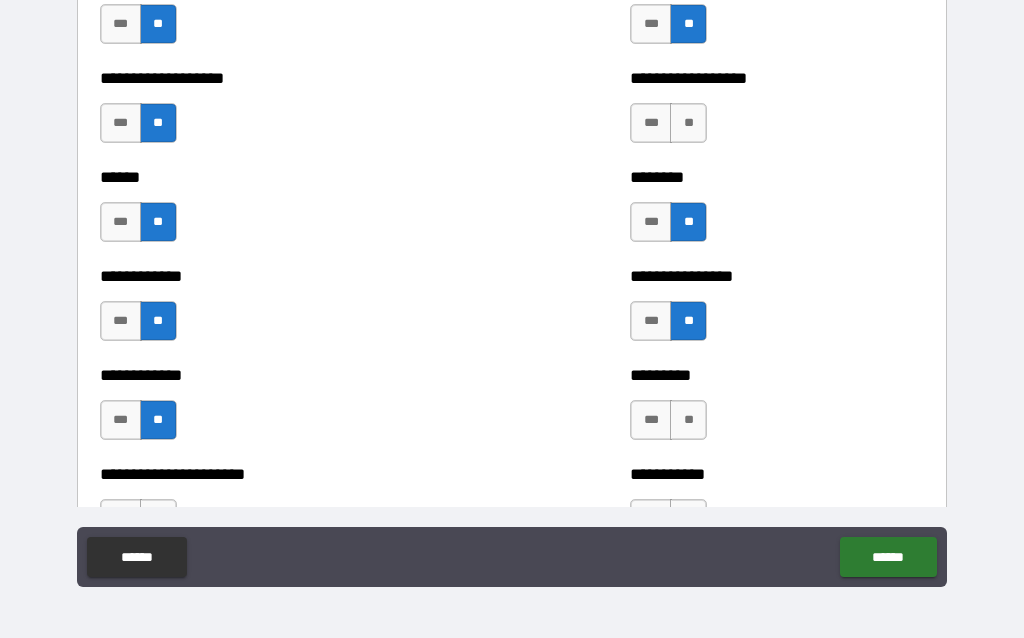 click on "**" at bounding box center [688, 420] 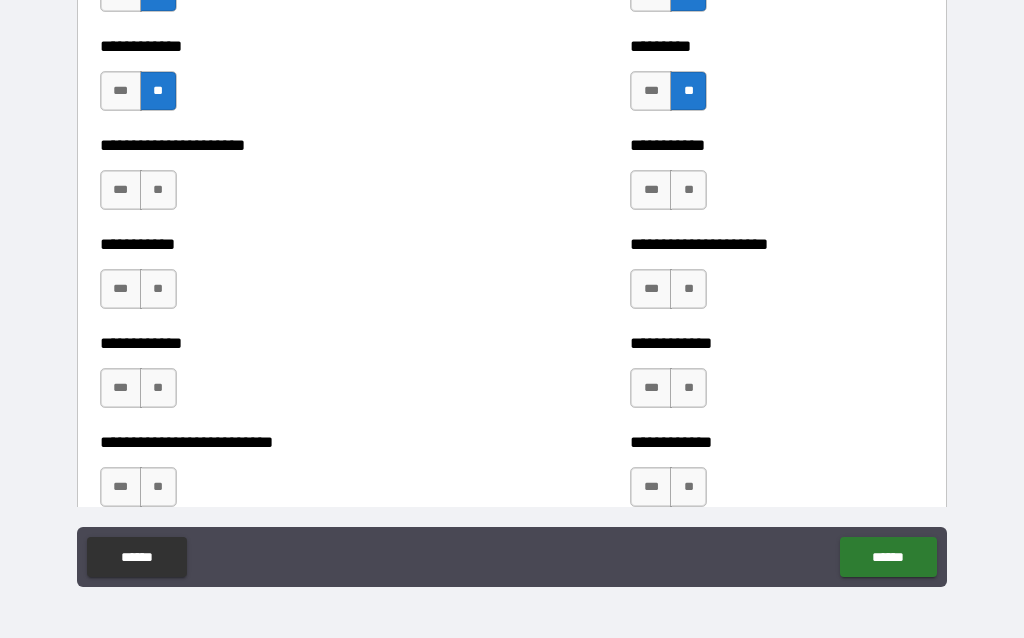 scroll, scrollTop: 5135, scrollLeft: 0, axis: vertical 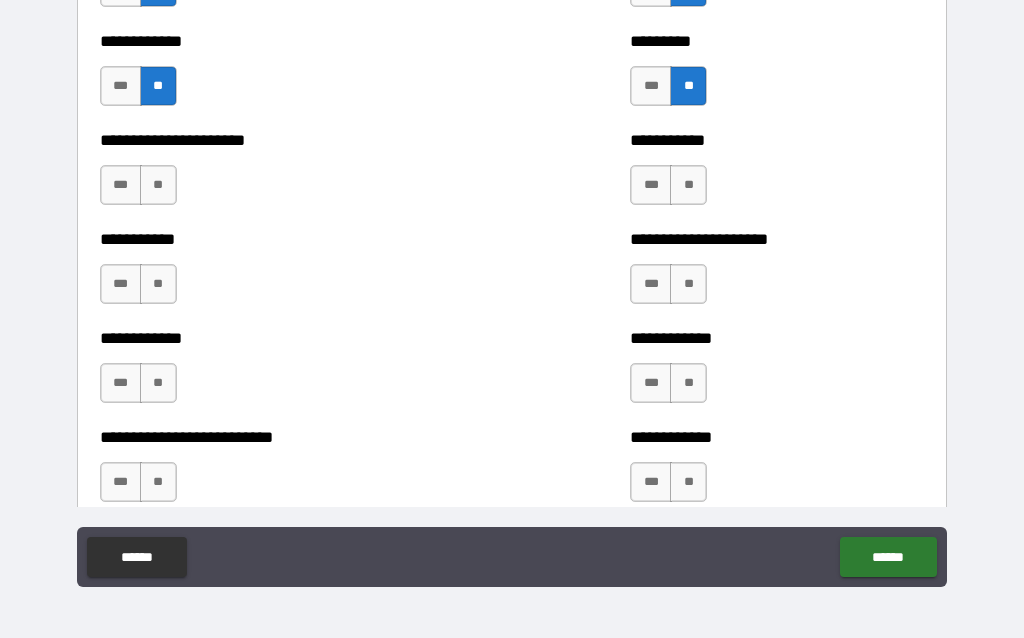 click on "**" at bounding box center [158, 284] 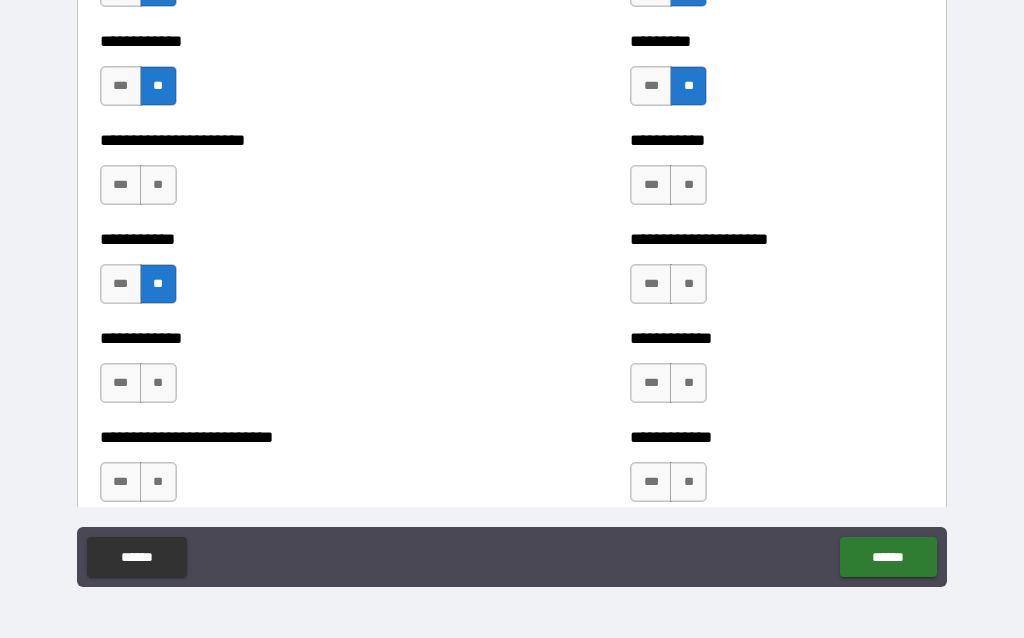 click on "**" at bounding box center [688, 185] 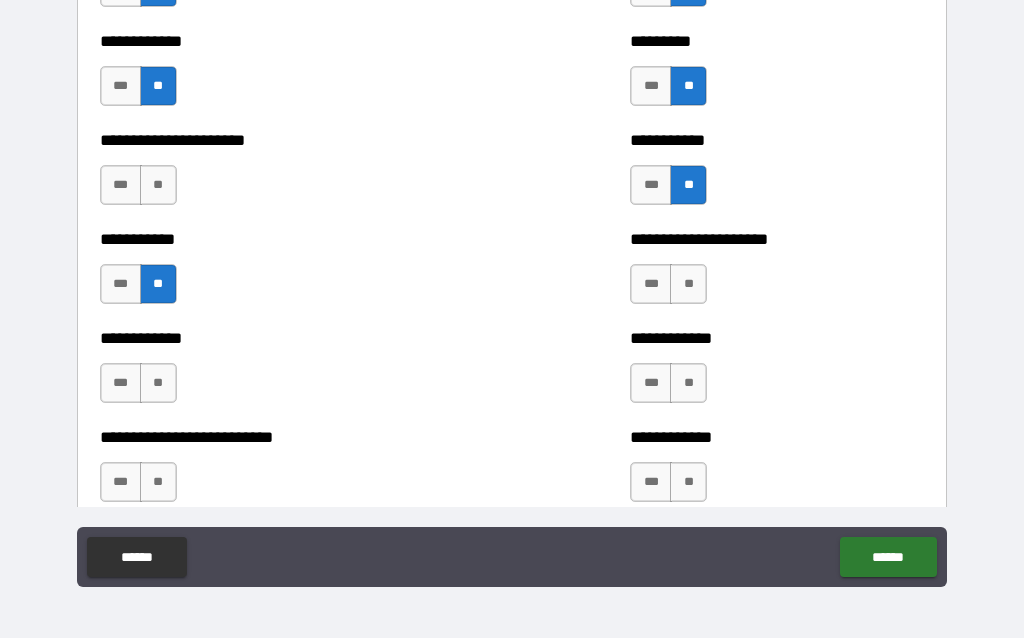click on "**" at bounding box center (158, 185) 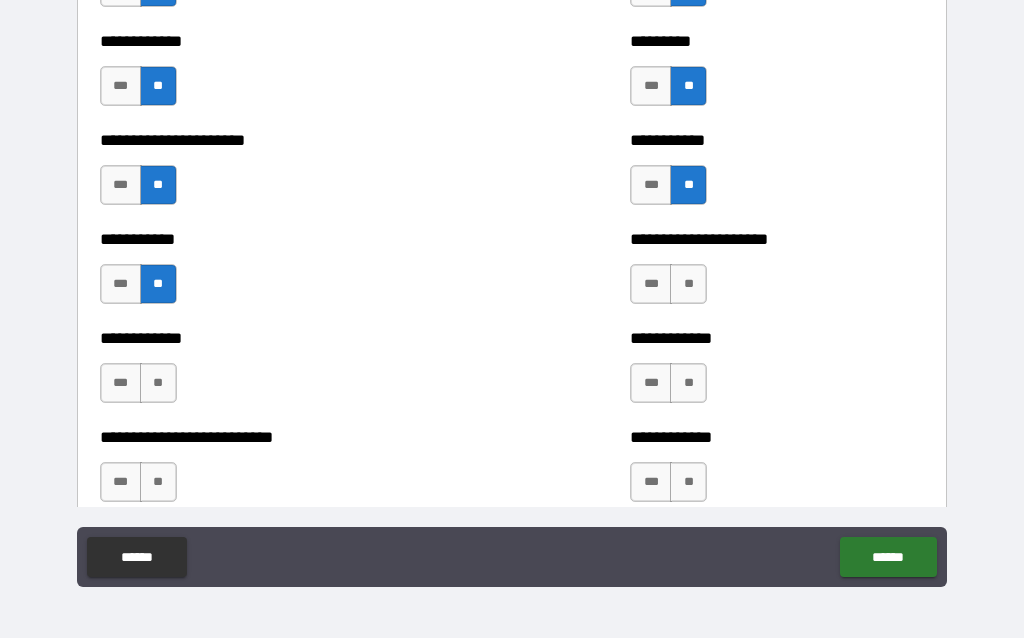 click on "**" at bounding box center [688, 383] 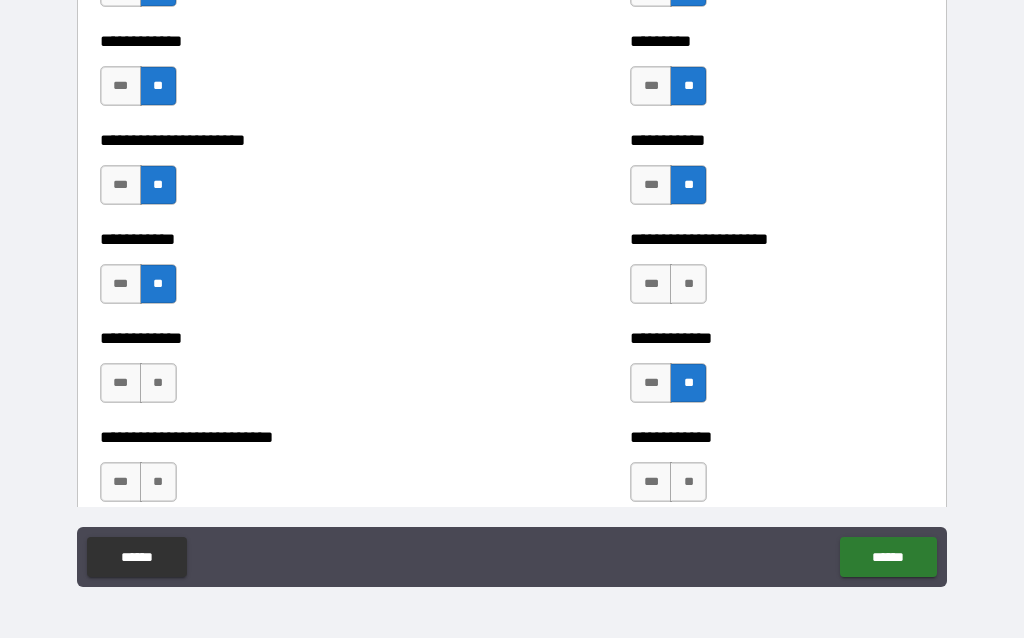 click on "**" at bounding box center (158, 383) 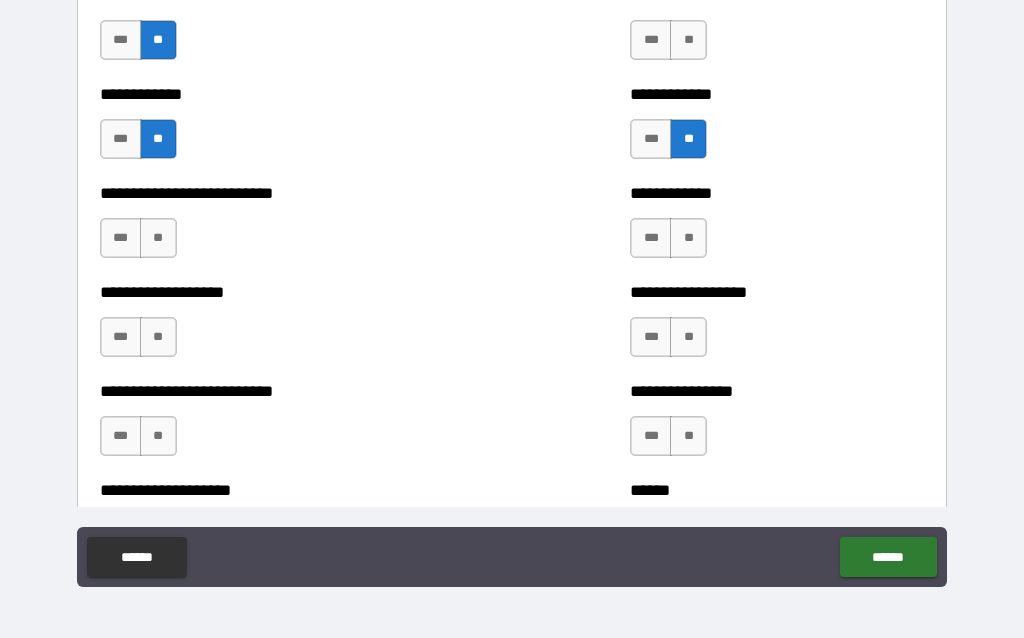 scroll, scrollTop: 5380, scrollLeft: 0, axis: vertical 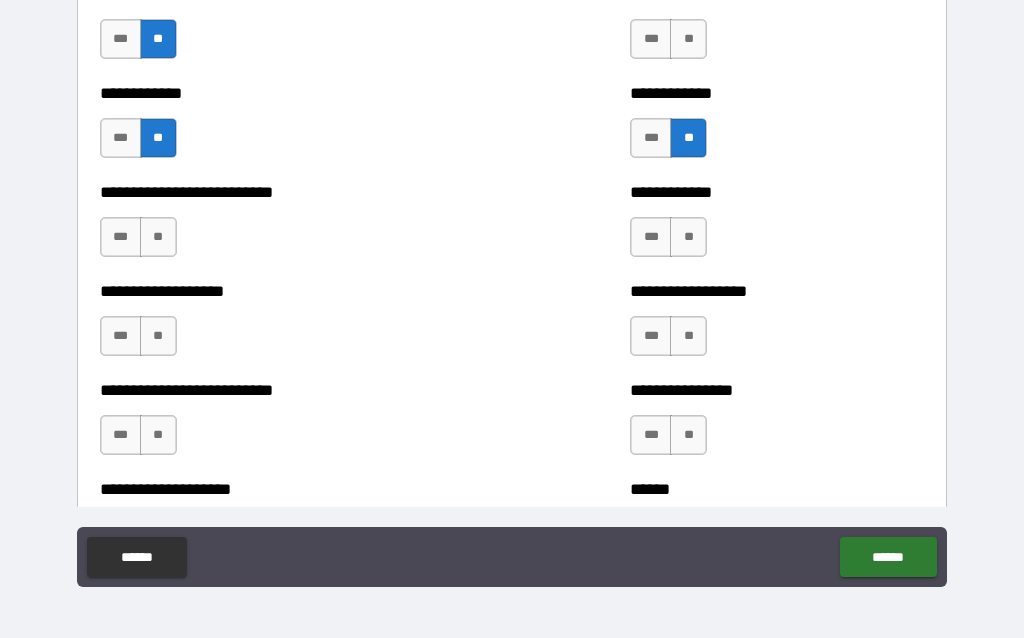 click on "**" at bounding box center [158, 237] 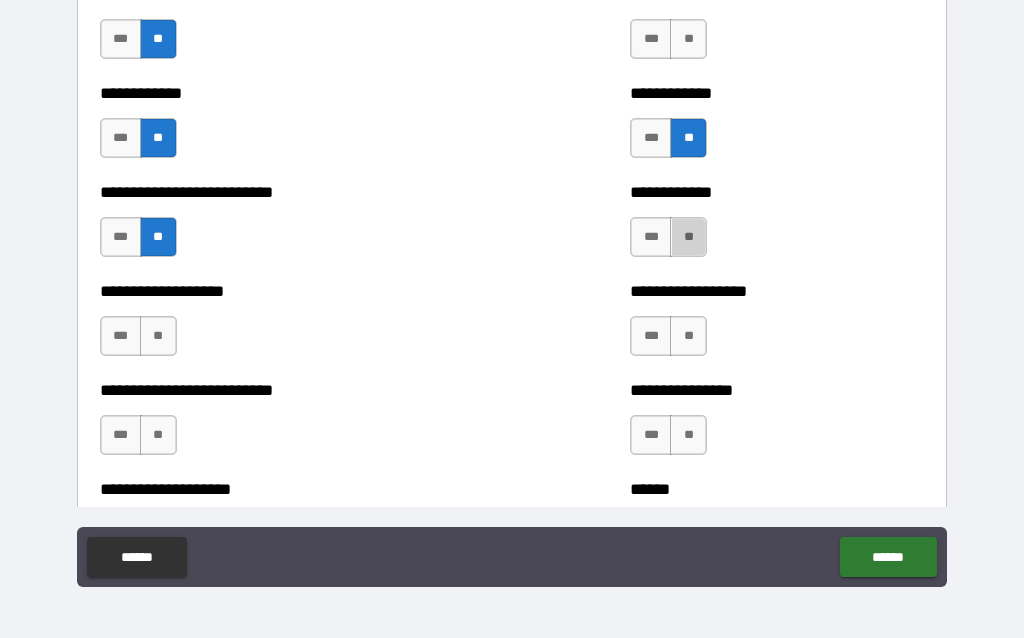 click on "**" at bounding box center [688, 237] 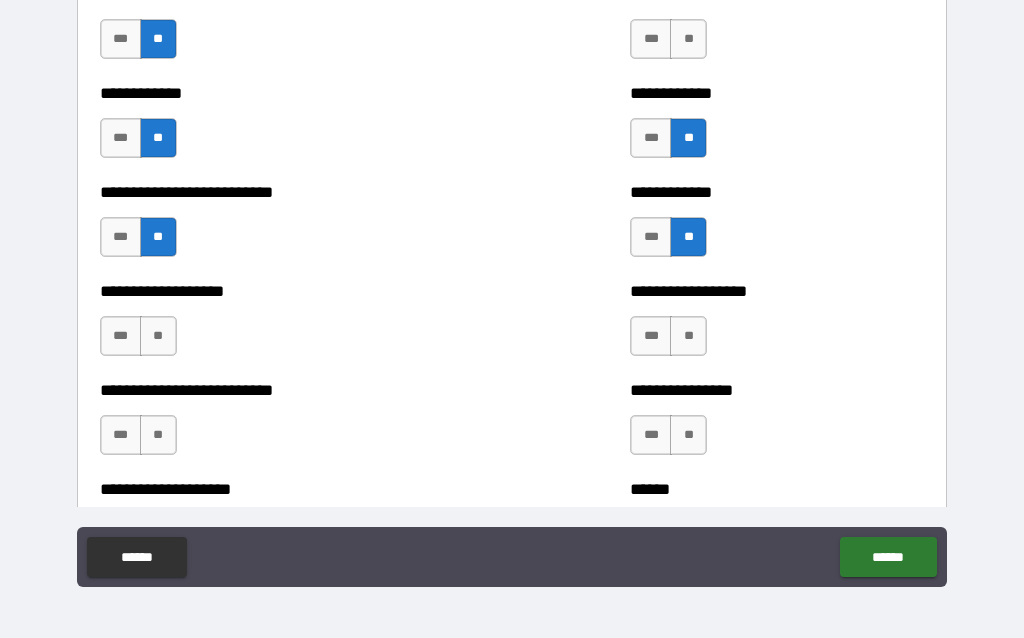 click on "**" at bounding box center (688, 336) 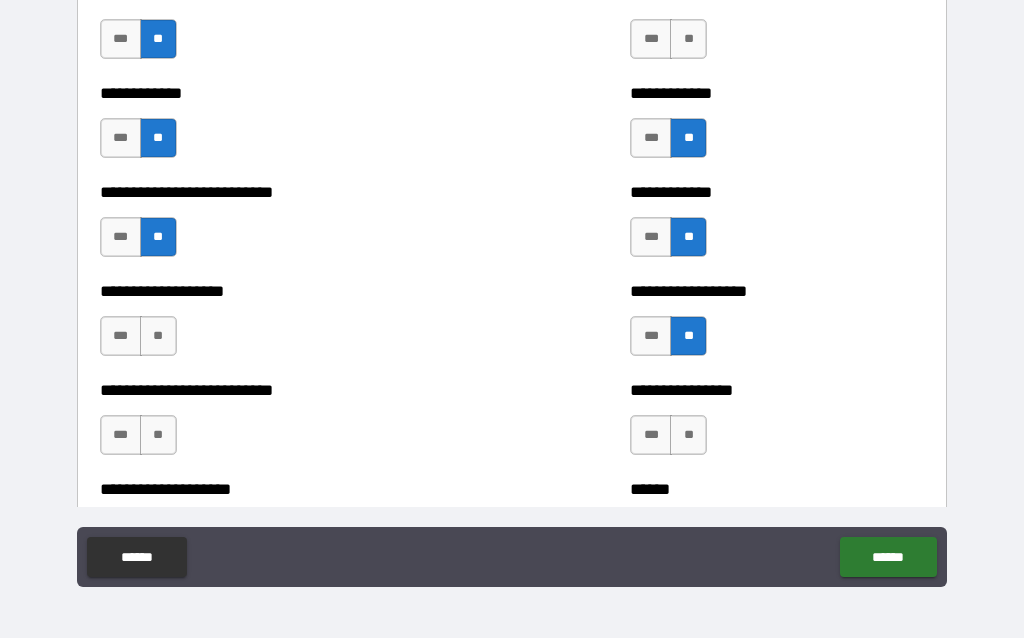 click on "**" at bounding box center [158, 435] 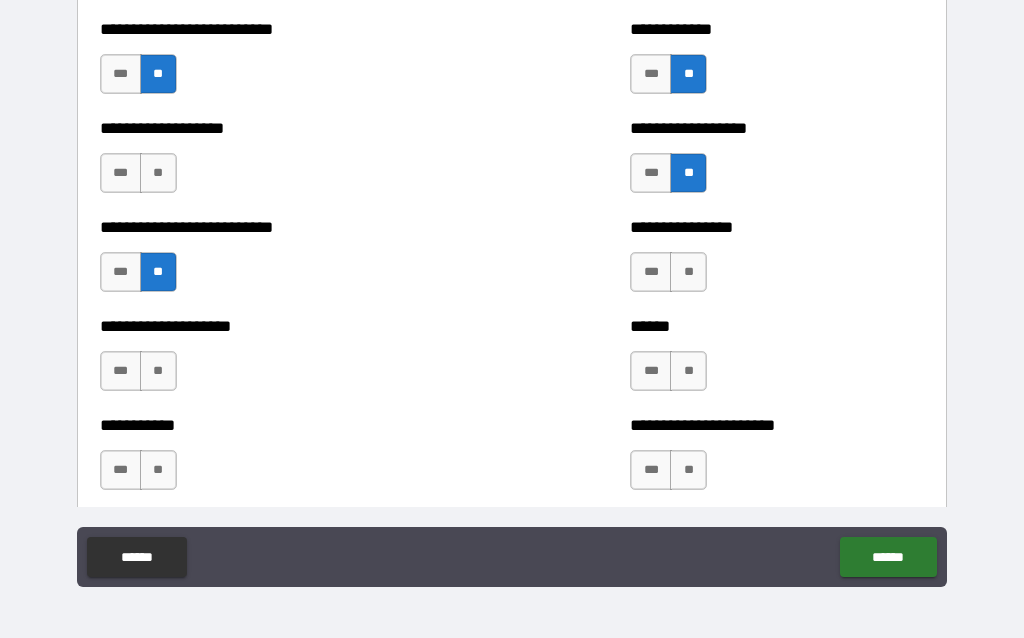 scroll, scrollTop: 5567, scrollLeft: 0, axis: vertical 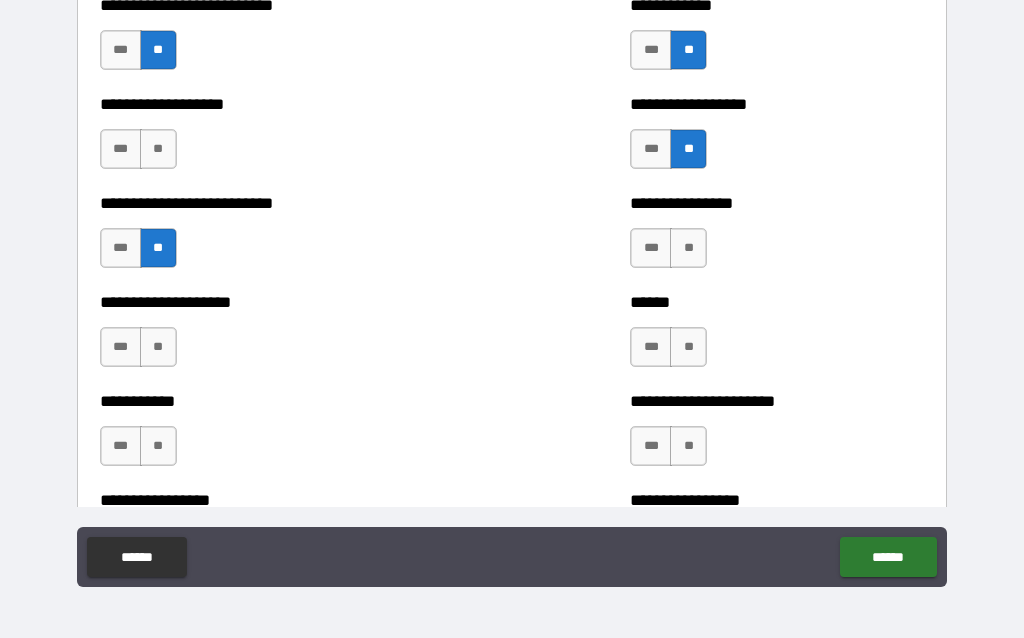 click on "**" at bounding box center (158, 149) 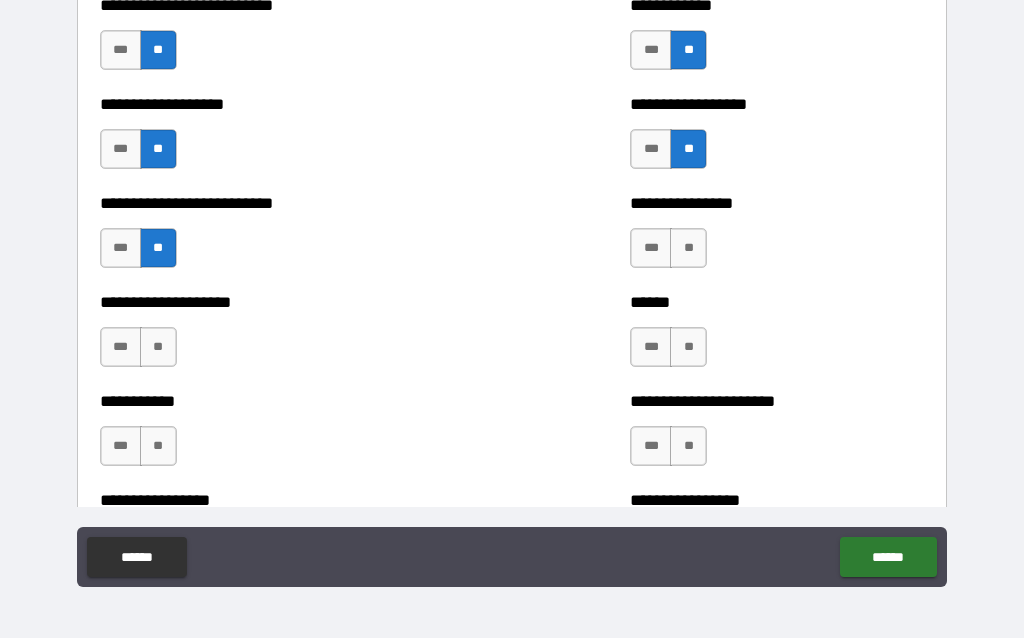 click on "**" at bounding box center (158, 347) 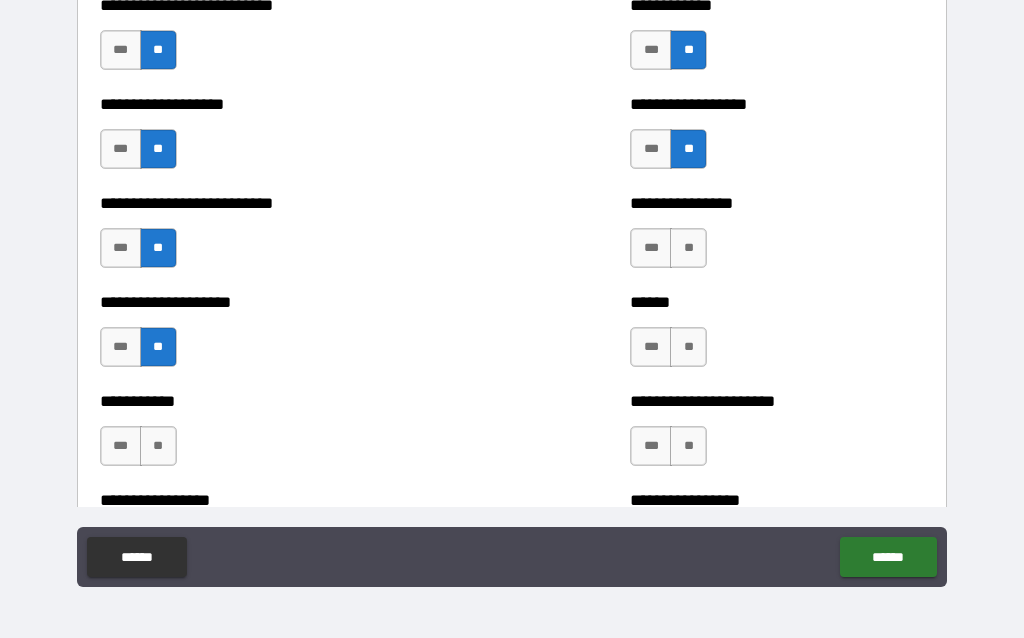 click on "**" at bounding box center (688, 347) 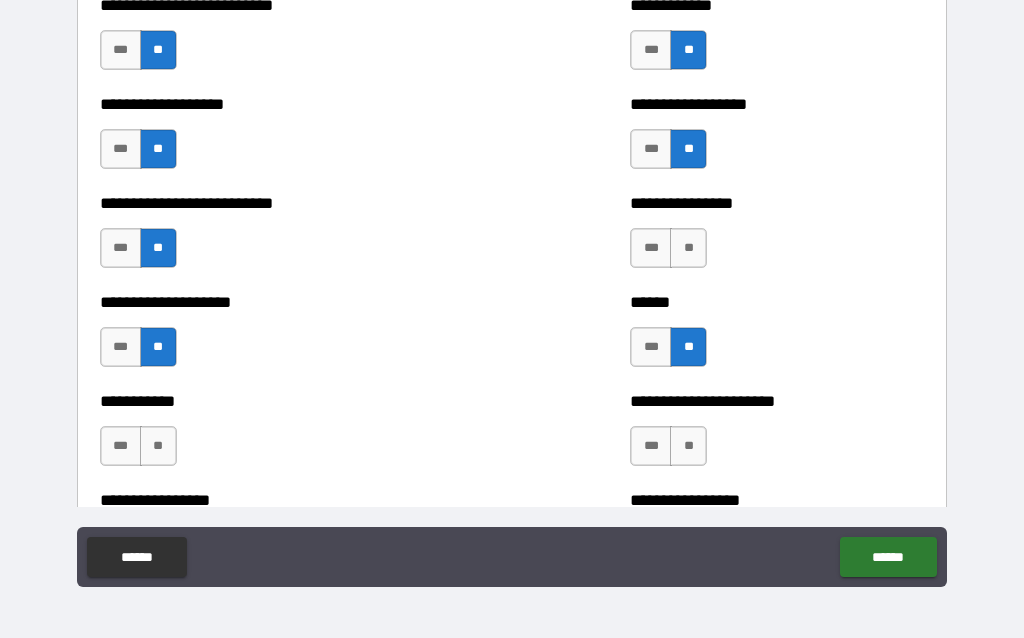 click on "**" at bounding box center (688, 248) 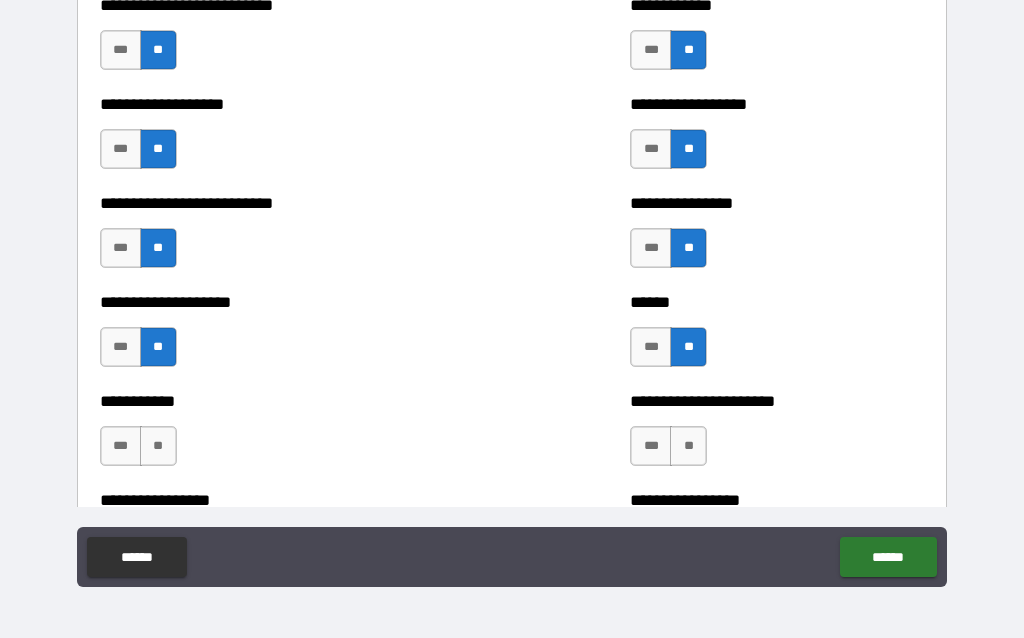 click on "**" at bounding box center [688, 446] 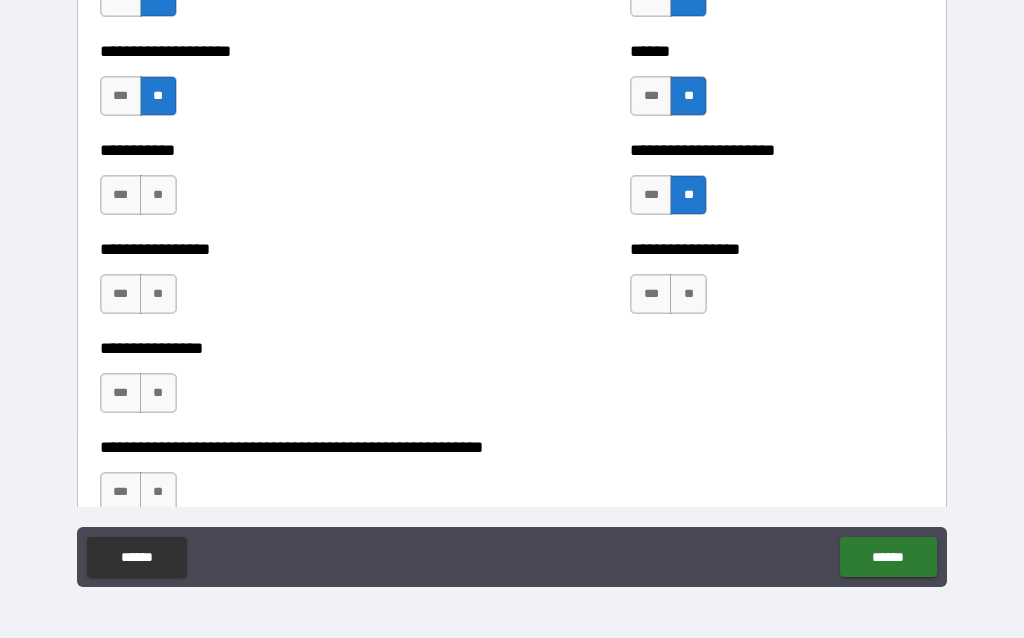 scroll, scrollTop: 5819, scrollLeft: 0, axis: vertical 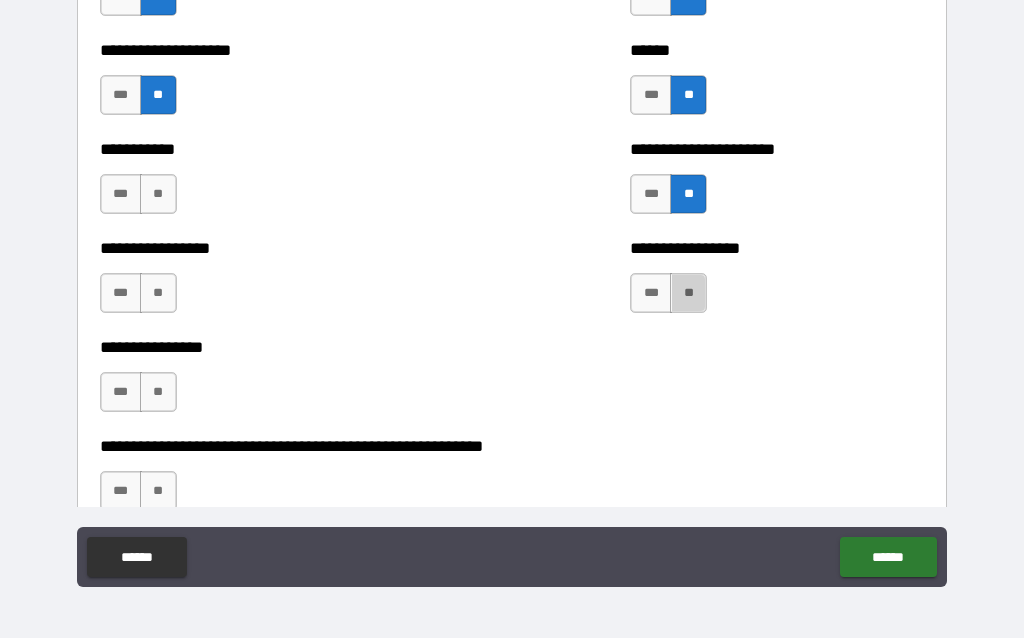 click on "**" at bounding box center [688, 293] 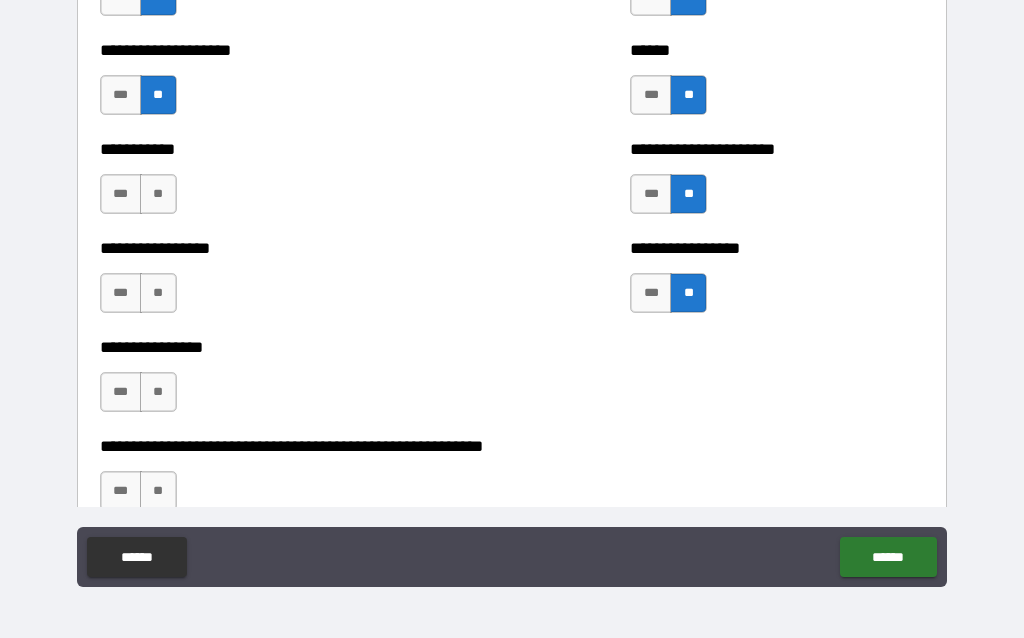 click on "**" at bounding box center (158, 194) 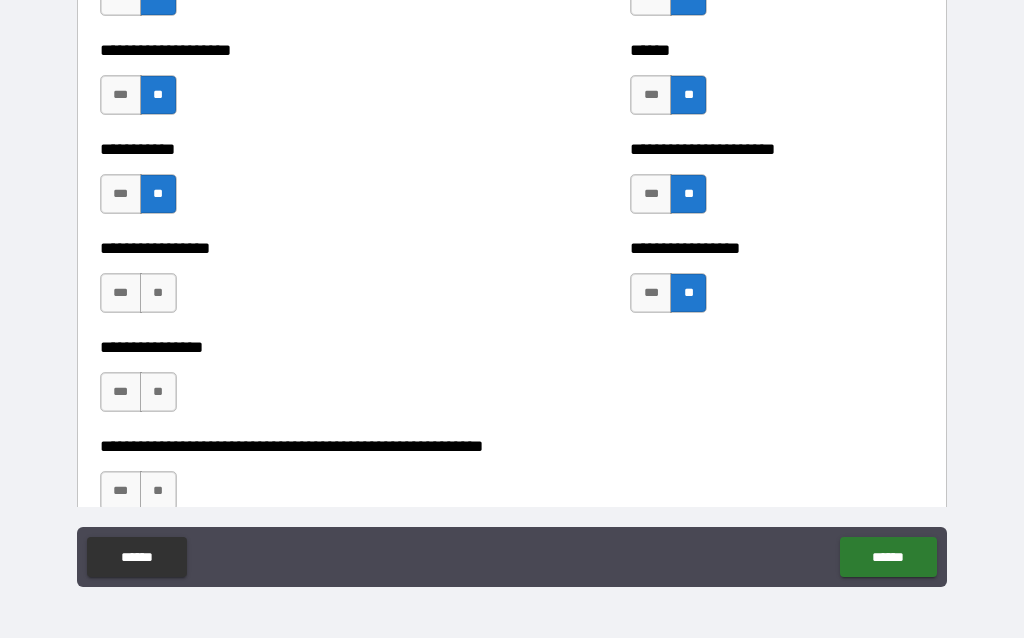 click on "**" at bounding box center [158, 293] 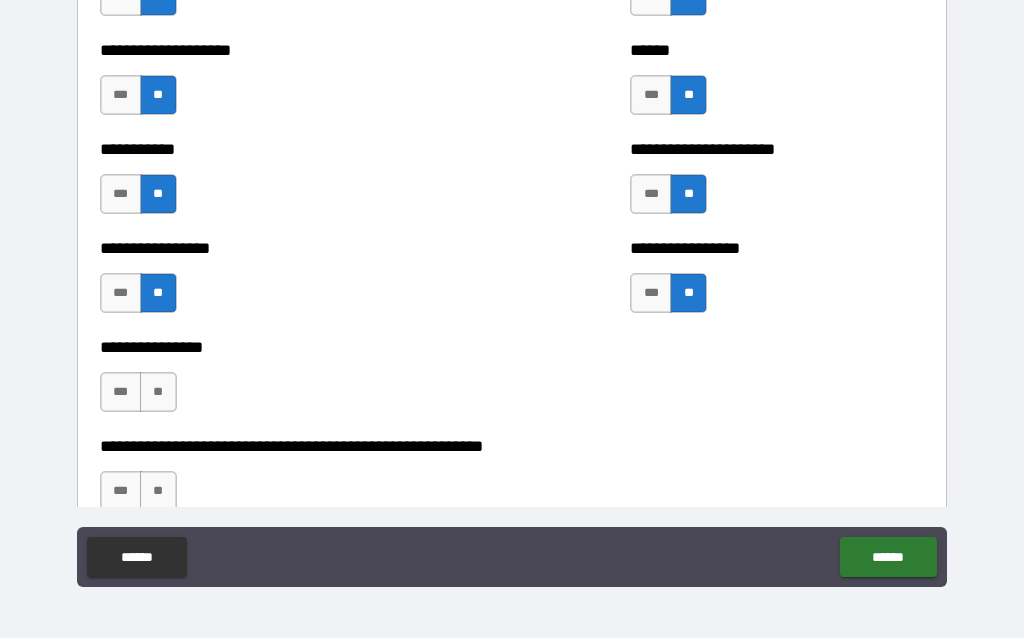 click on "**" at bounding box center [158, 392] 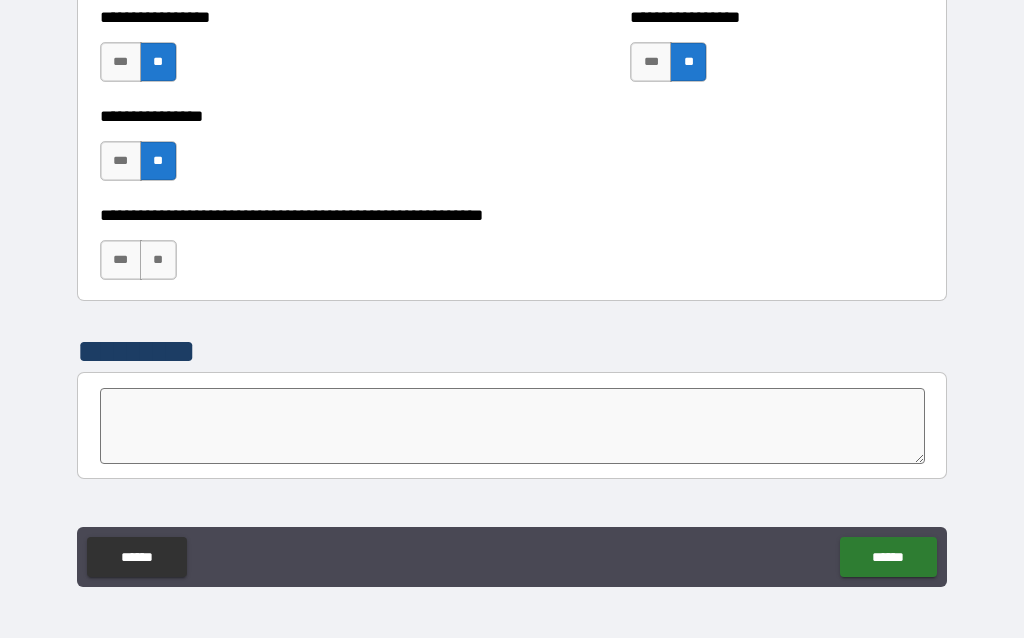 scroll, scrollTop: 6047, scrollLeft: 0, axis: vertical 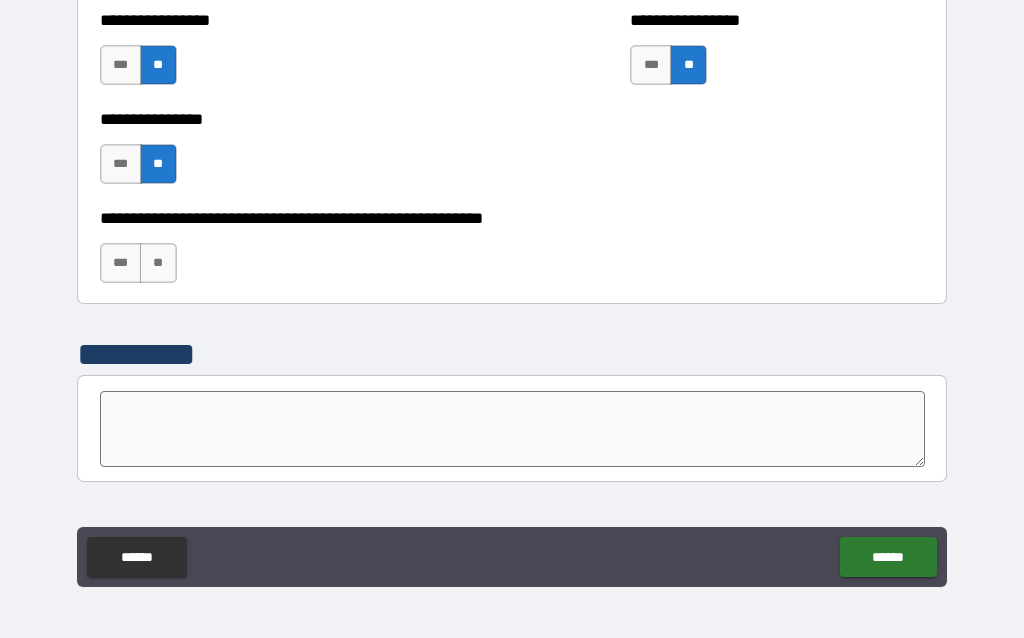 click on "**" at bounding box center [158, 263] 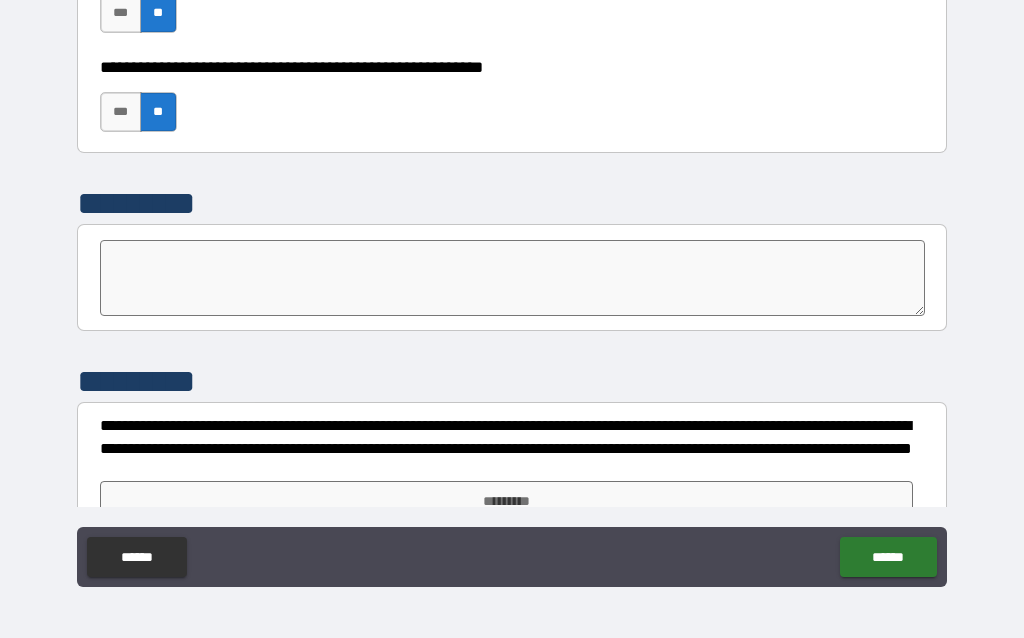 scroll, scrollTop: 6228, scrollLeft: 0, axis: vertical 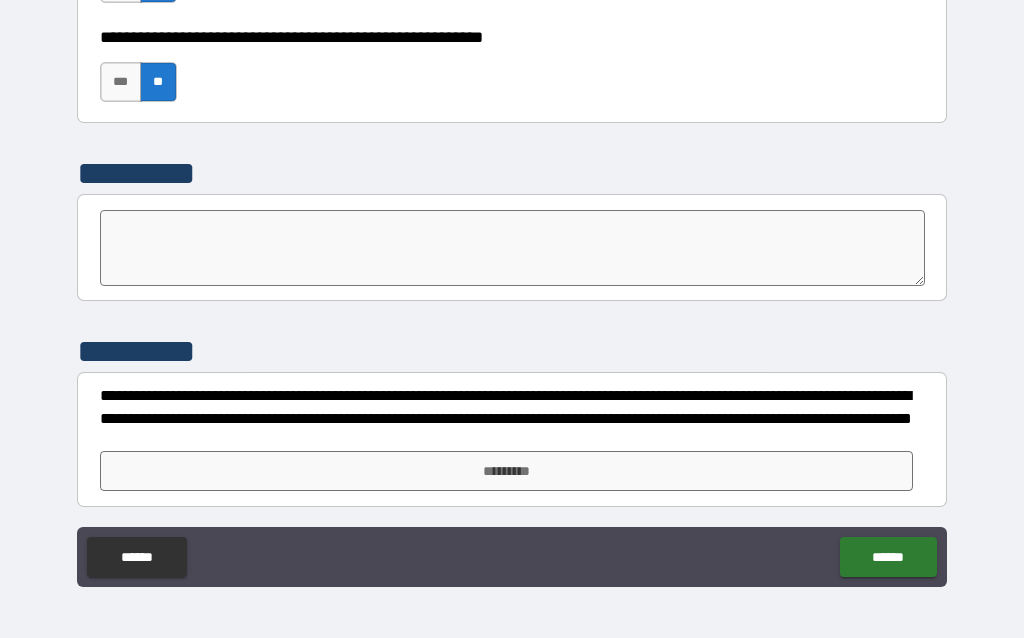 click on "*********" at bounding box center (507, 471) 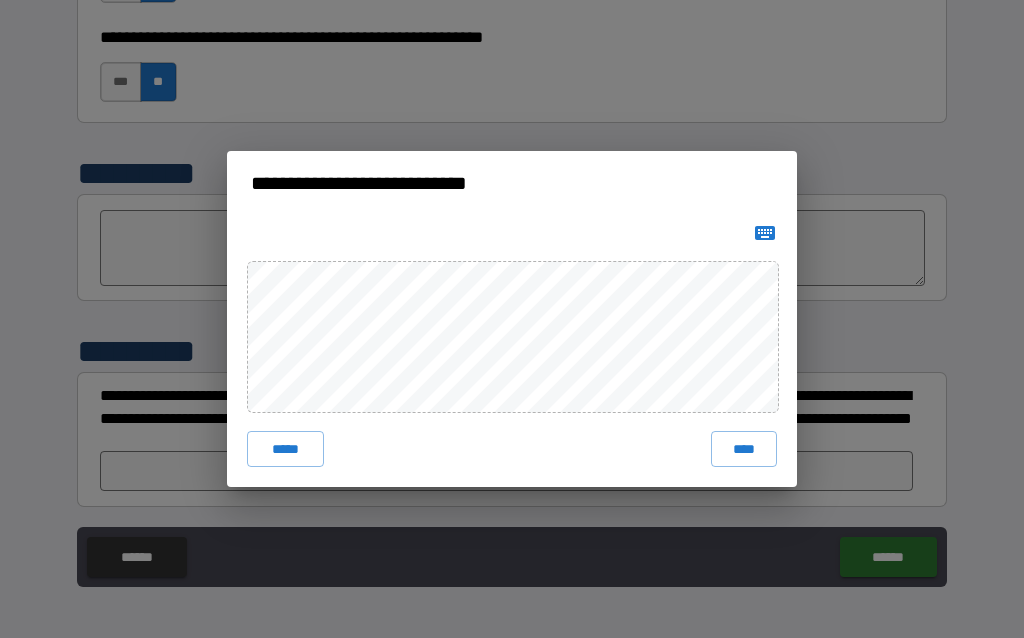 click on "***** ****" at bounding box center [512, 449] 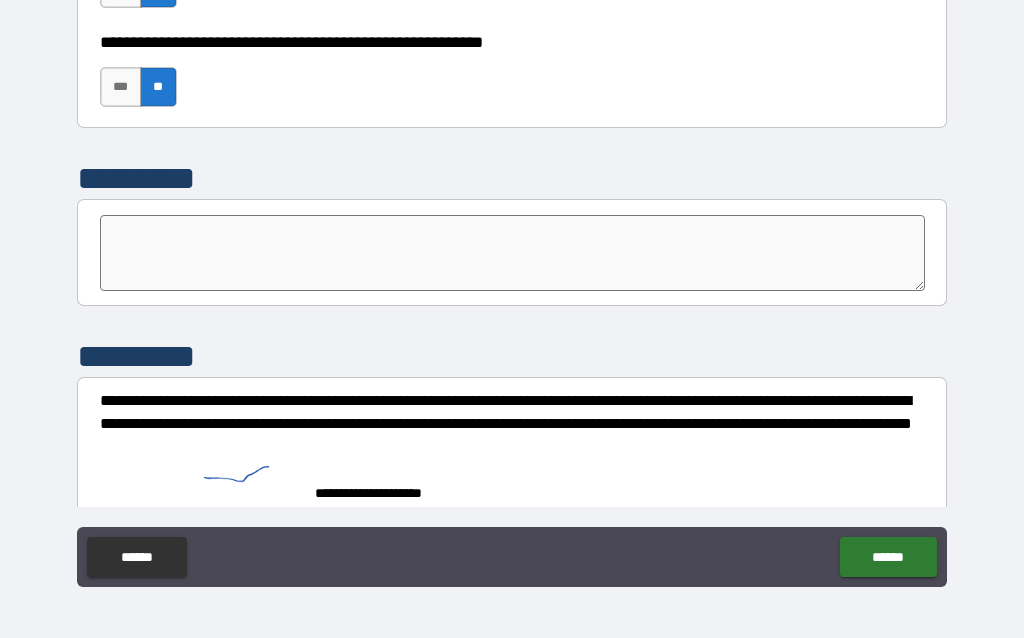 scroll, scrollTop: 6250, scrollLeft: 0, axis: vertical 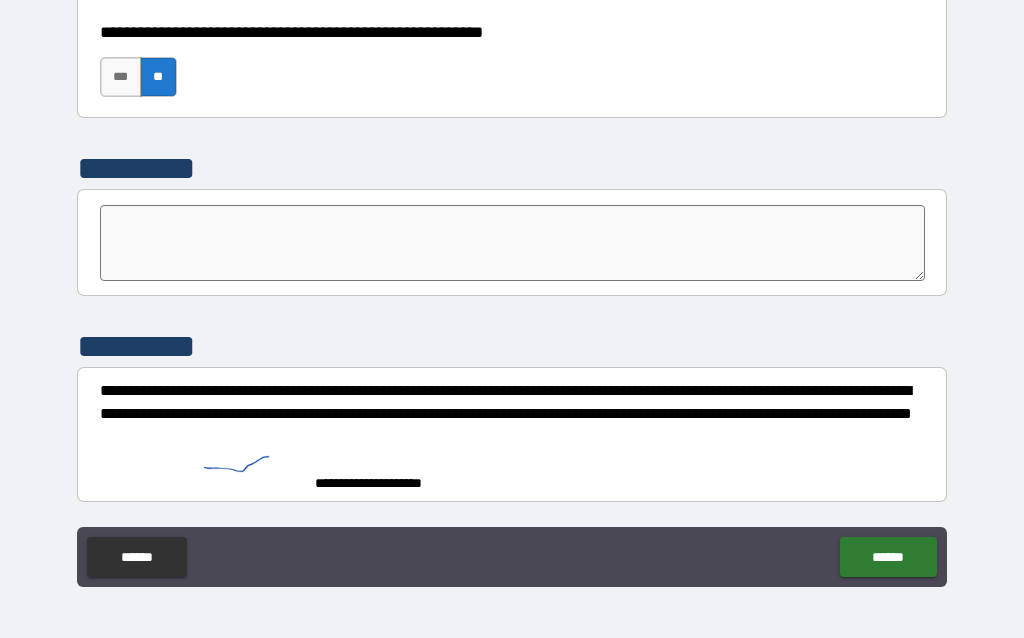 click on "******" at bounding box center [888, 557] 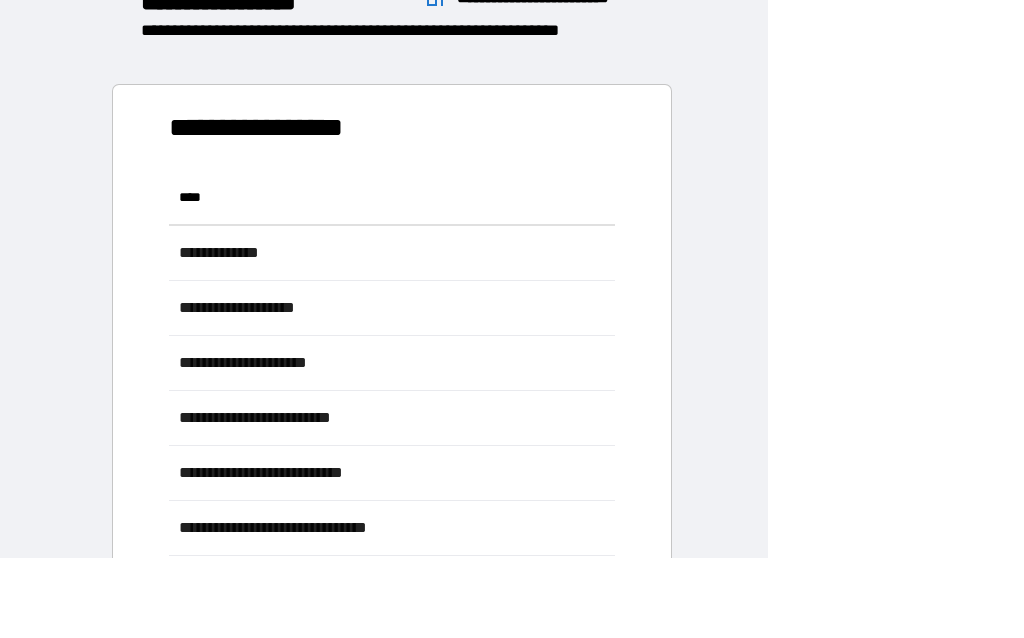 scroll, scrollTop: 1, scrollLeft: 1, axis: both 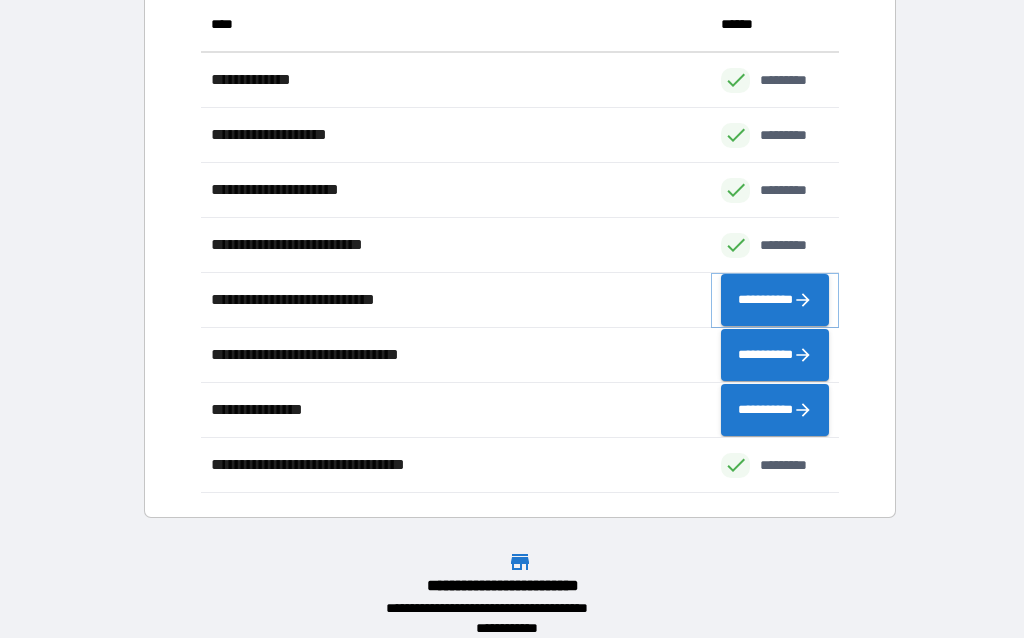 click on "**********" at bounding box center (775, 300) 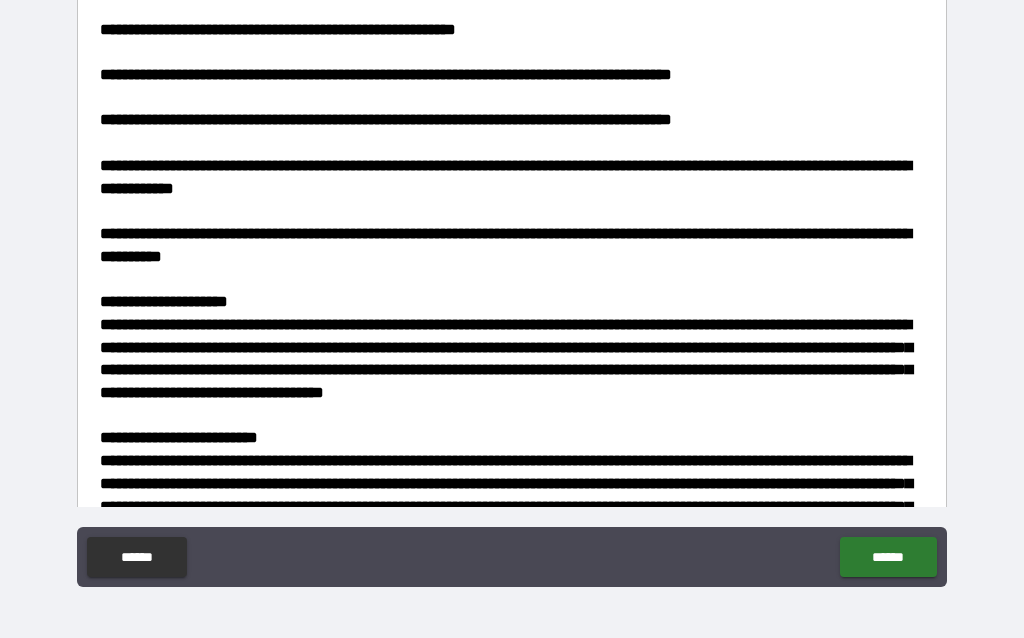 click on "**********" at bounding box center (505, 245) 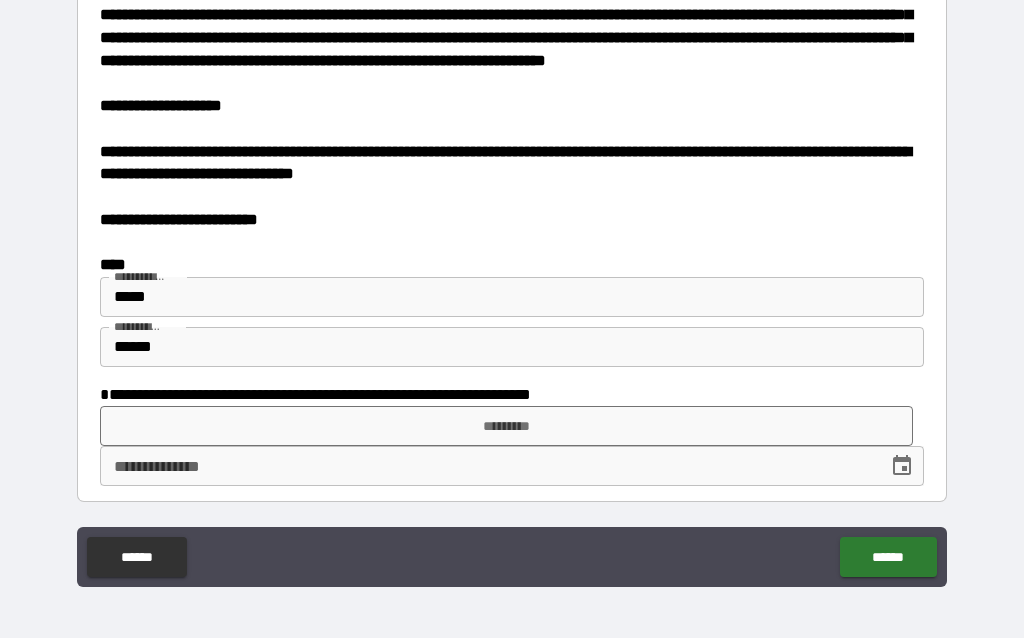 scroll, scrollTop: 3320, scrollLeft: 0, axis: vertical 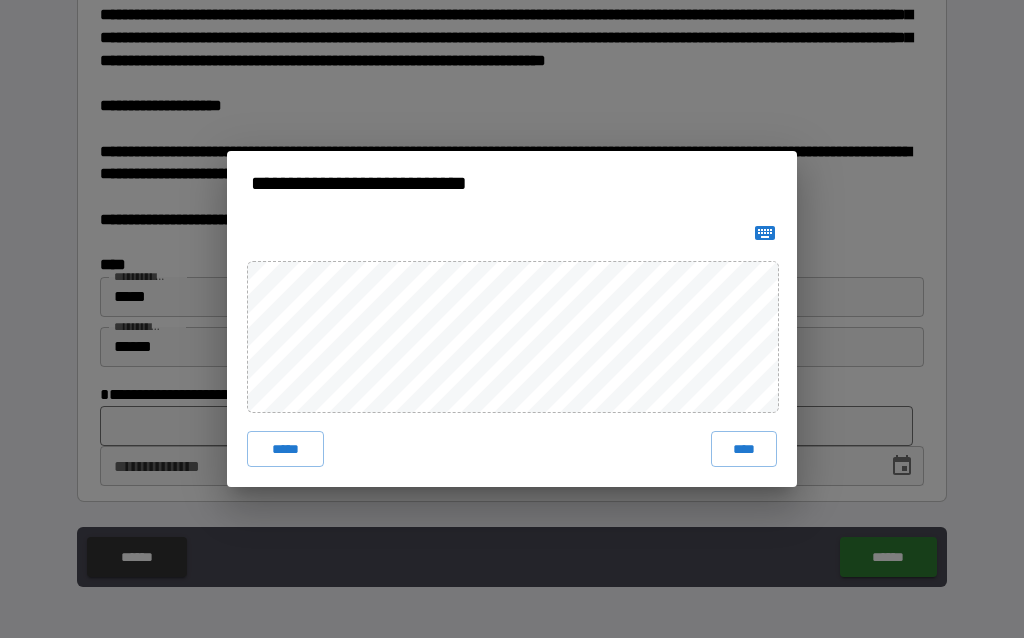 click on "****" at bounding box center (744, 449) 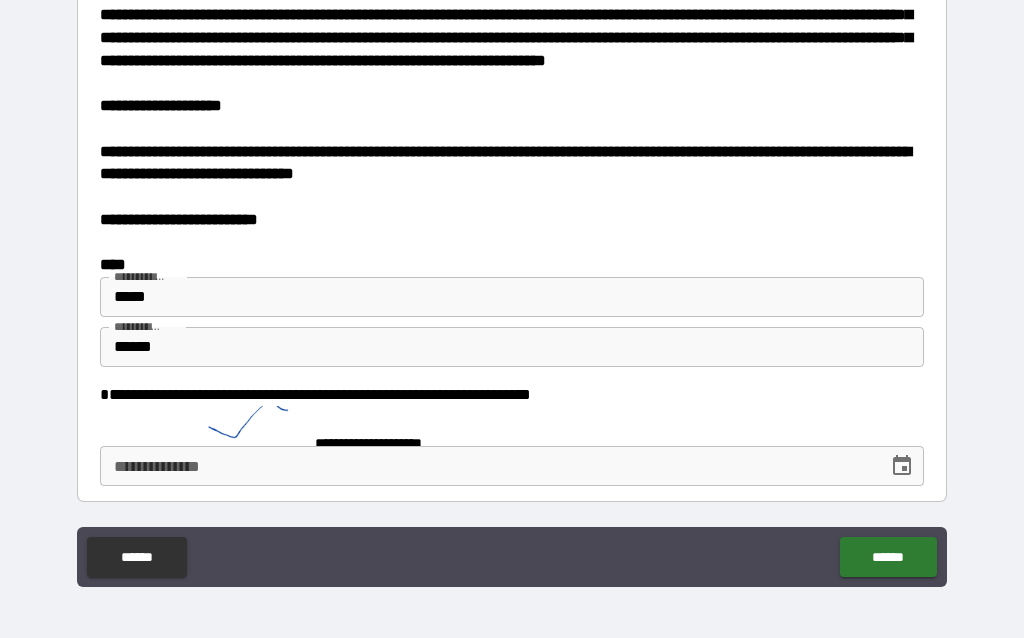 scroll, scrollTop: 3310, scrollLeft: 0, axis: vertical 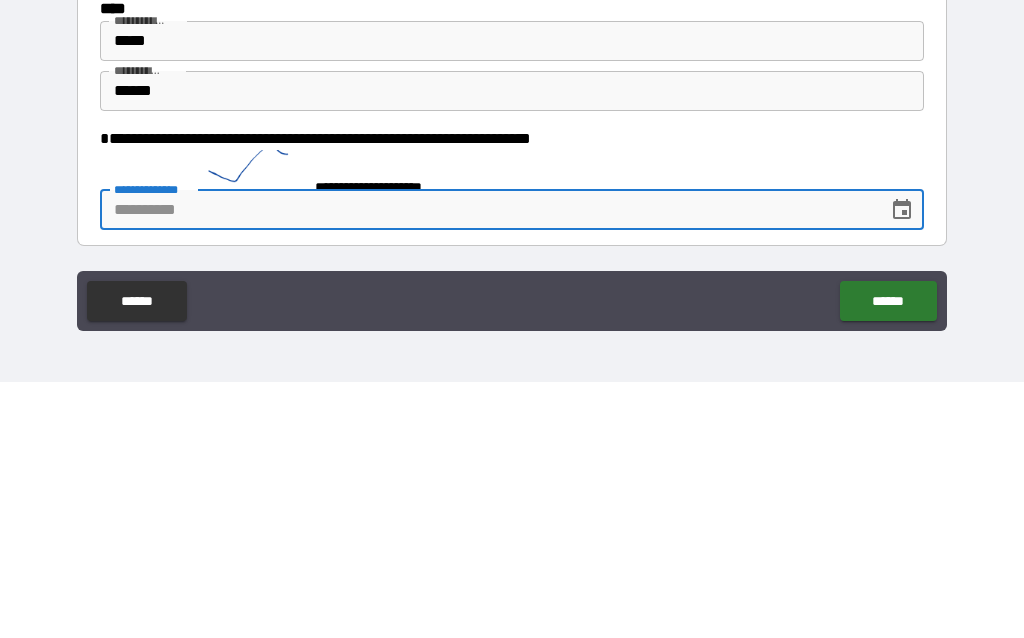 click 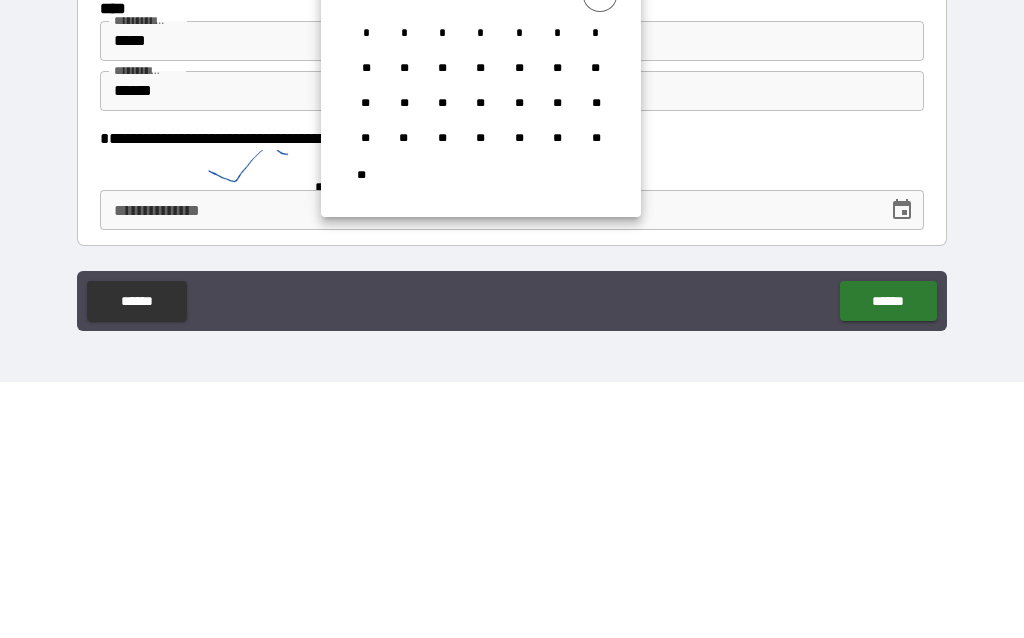 scroll, scrollTop: 80, scrollLeft: 0, axis: vertical 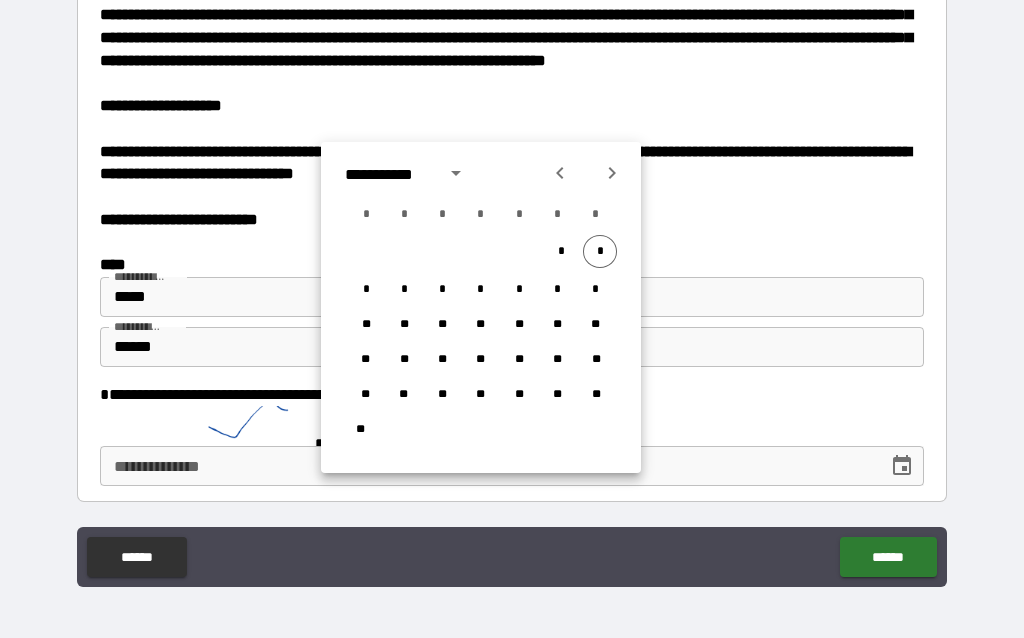 click on "*" at bounding box center (600, 251) 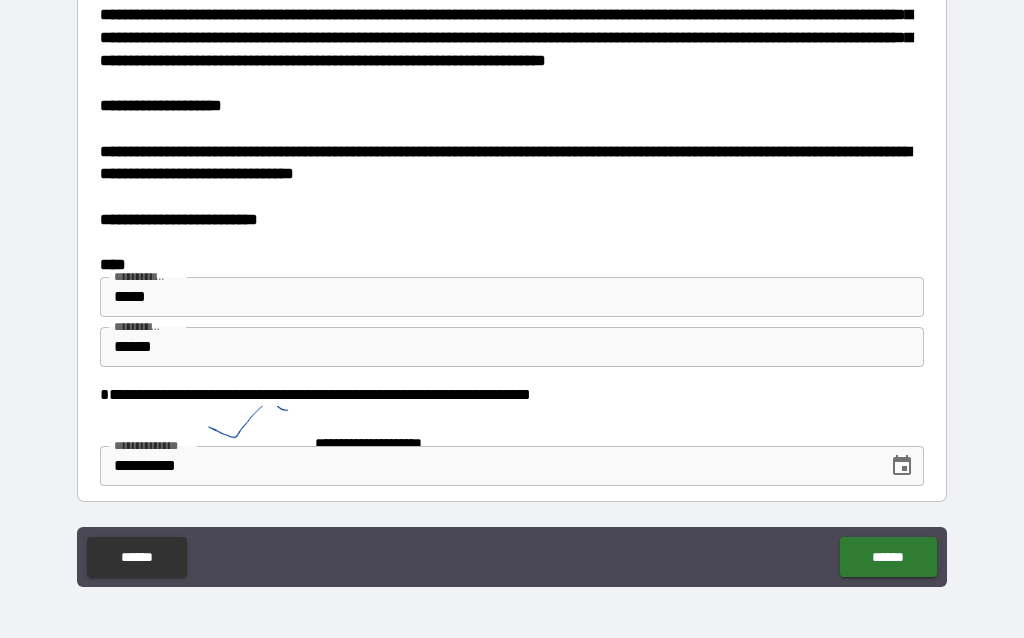 type on "**********" 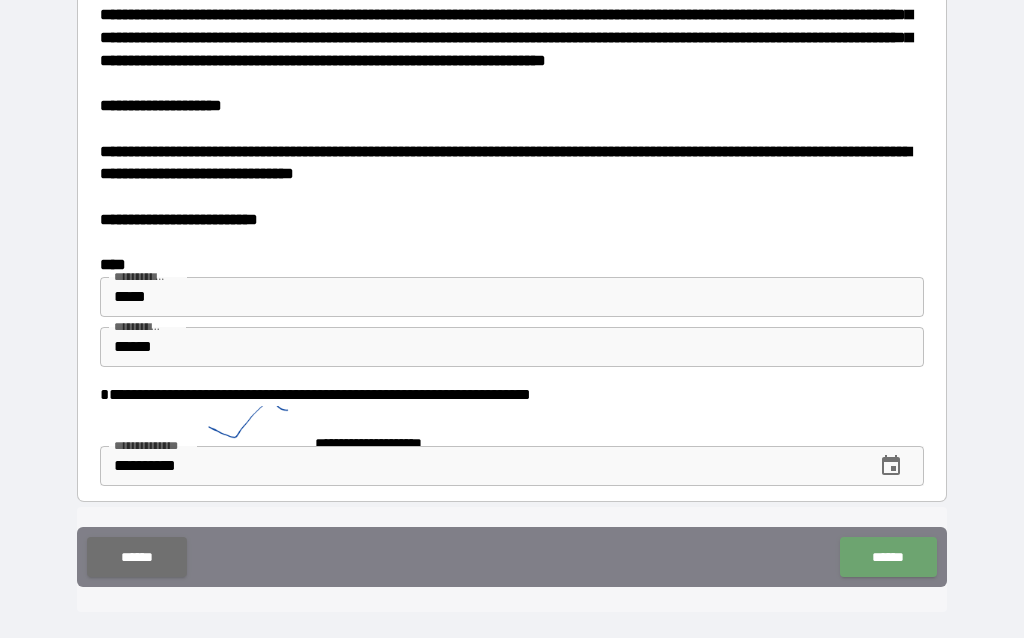 click on "******" at bounding box center (888, 557) 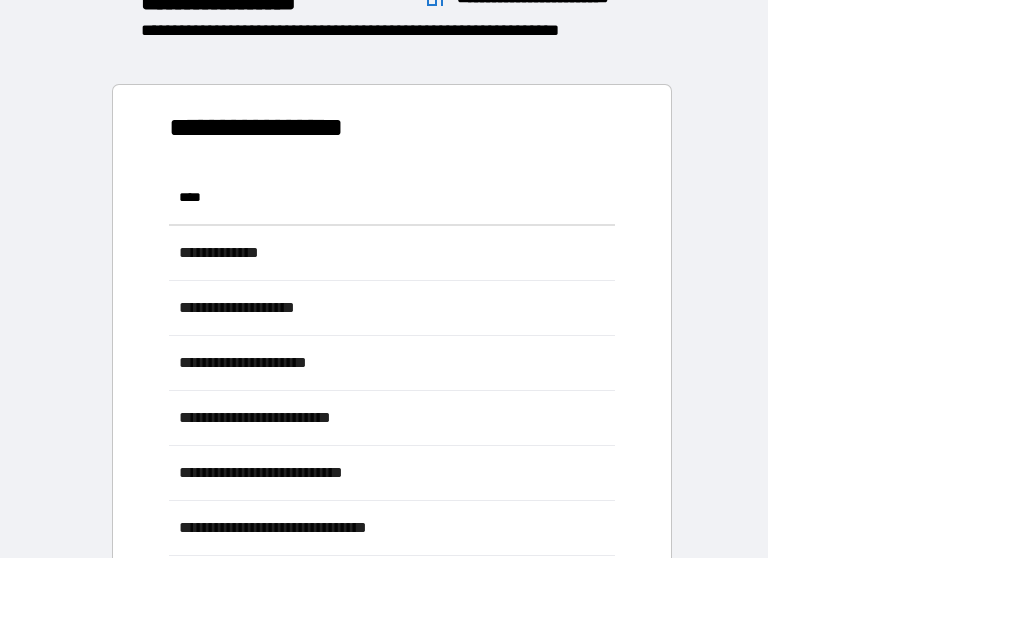 scroll, scrollTop: 496, scrollLeft: 638, axis: both 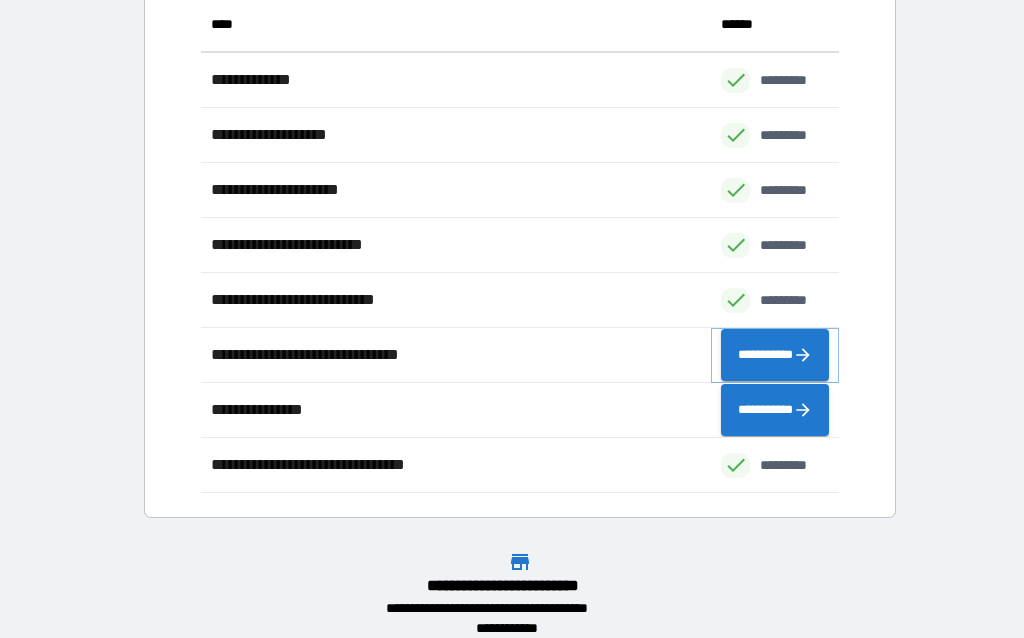 click on "**********" at bounding box center [775, 355] 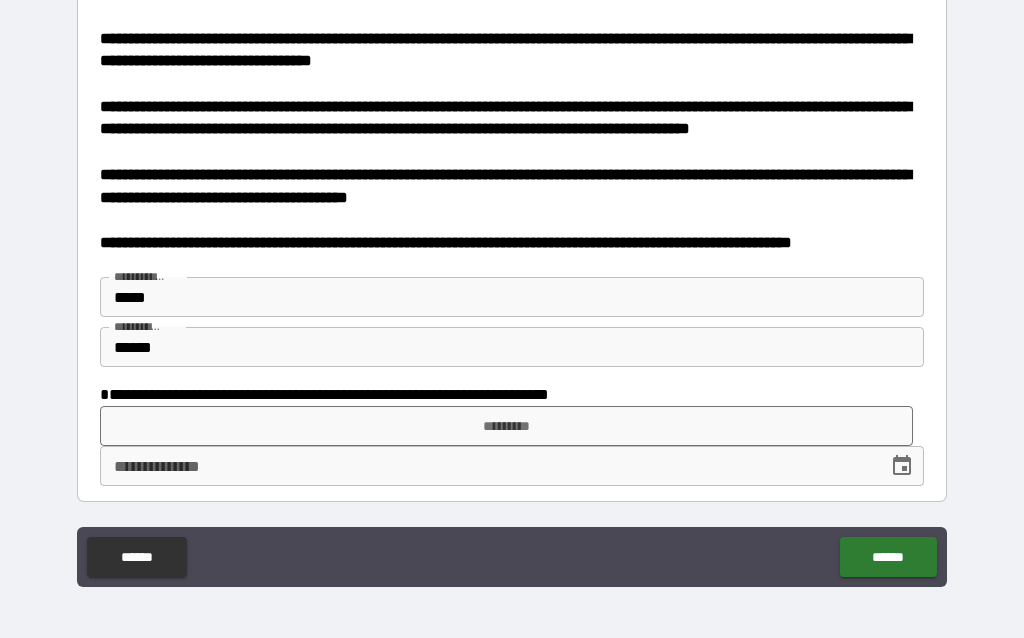 scroll, scrollTop: 1201, scrollLeft: 0, axis: vertical 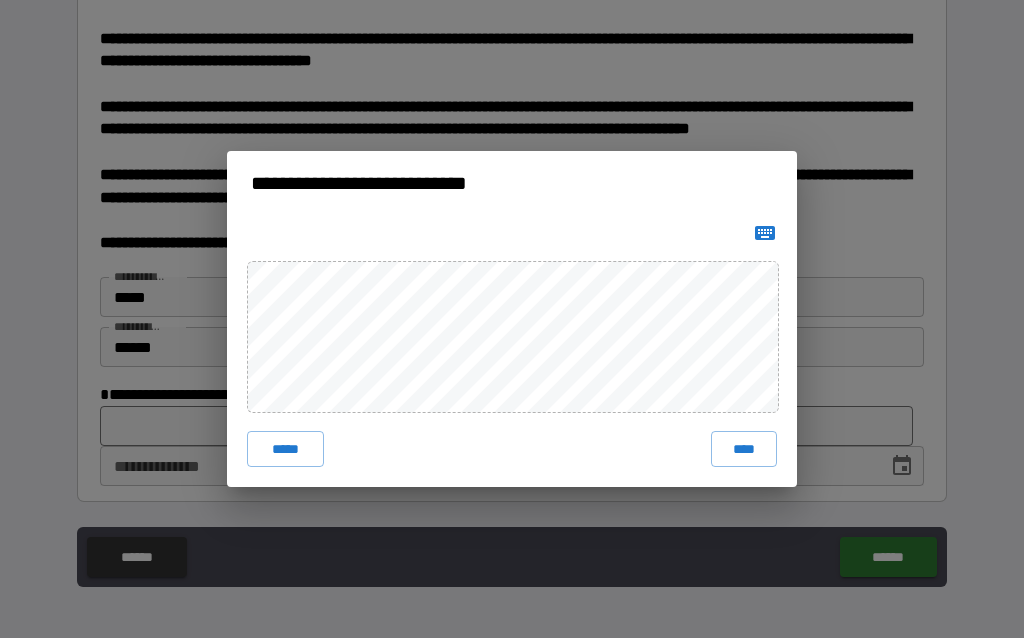 click on "****" at bounding box center [744, 449] 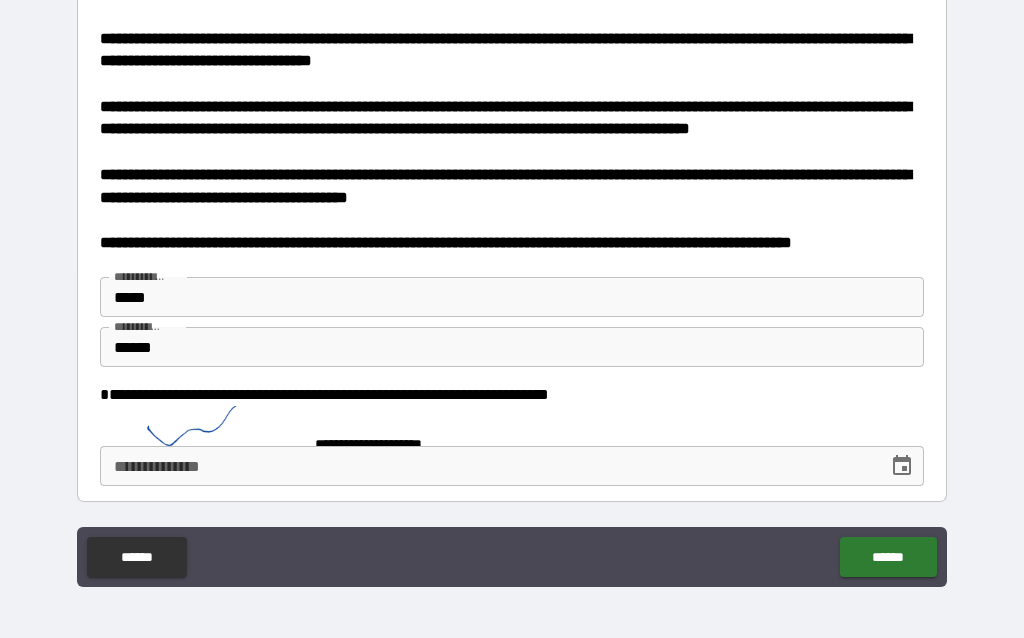 click at bounding box center [902, 466] 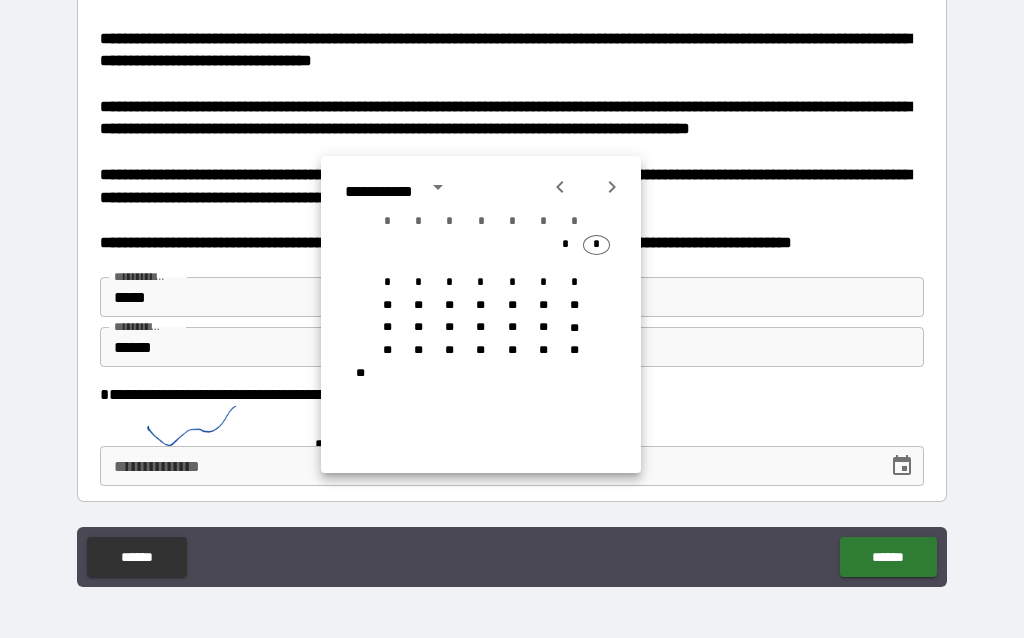 click on "*" at bounding box center [596, 245] 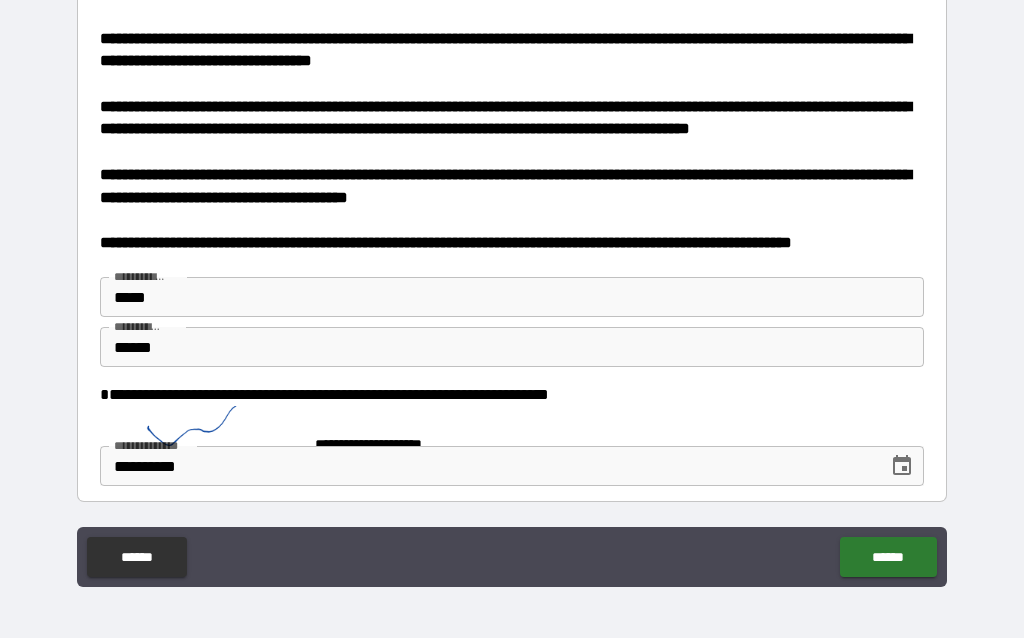 type on "**********" 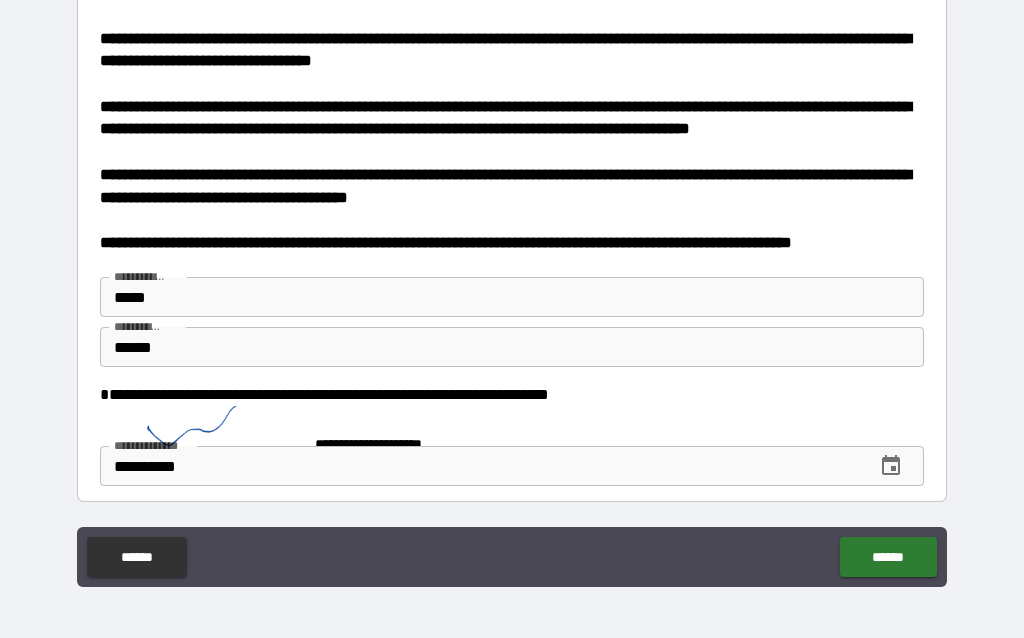 click on "******" at bounding box center (888, 557) 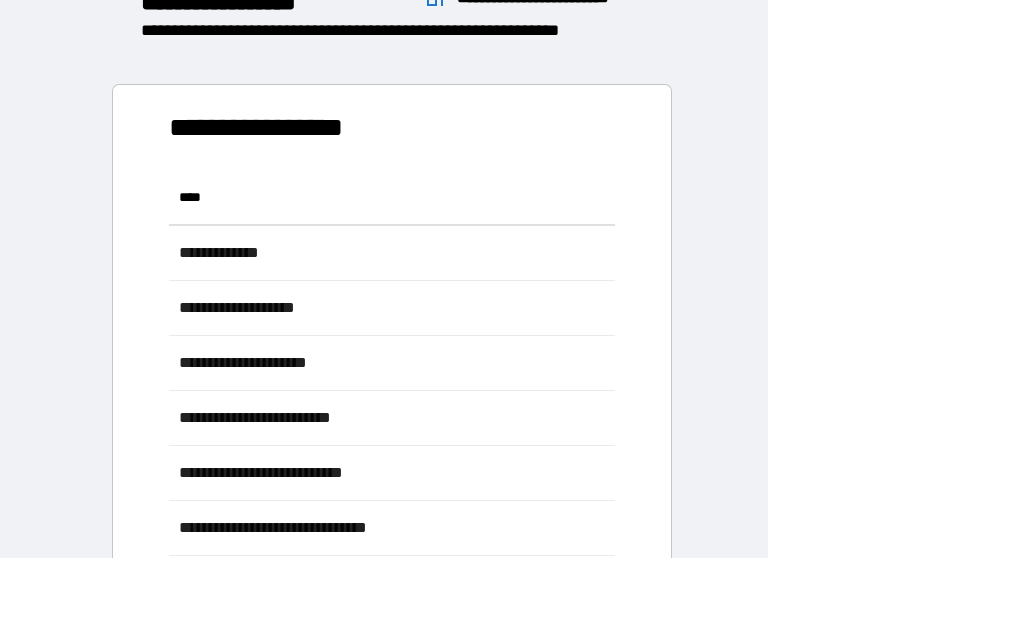 scroll, scrollTop: 496, scrollLeft: 638, axis: both 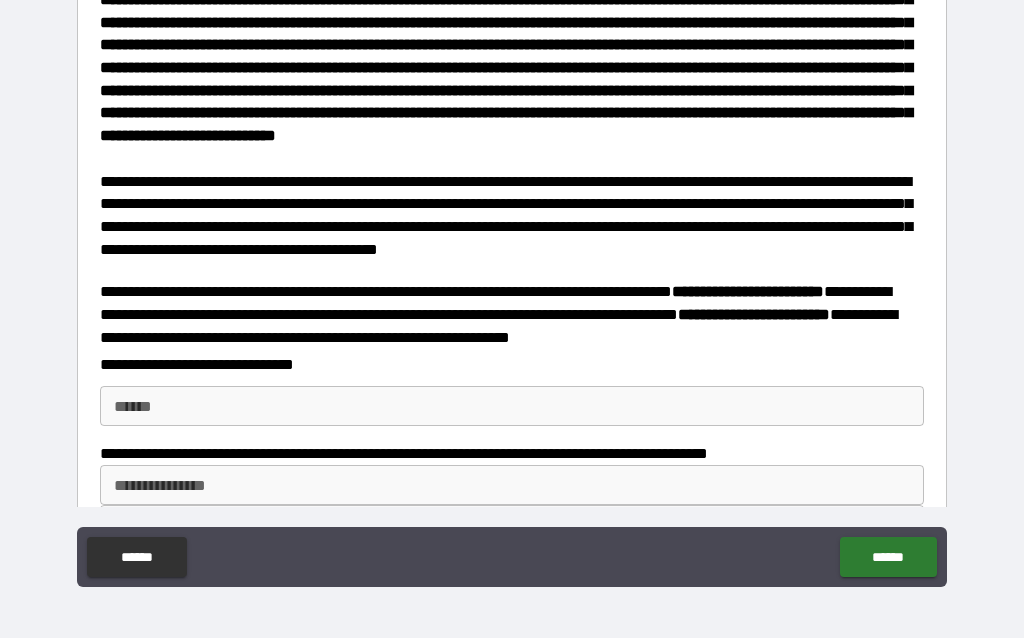 click on "****   *" at bounding box center [512, 406] 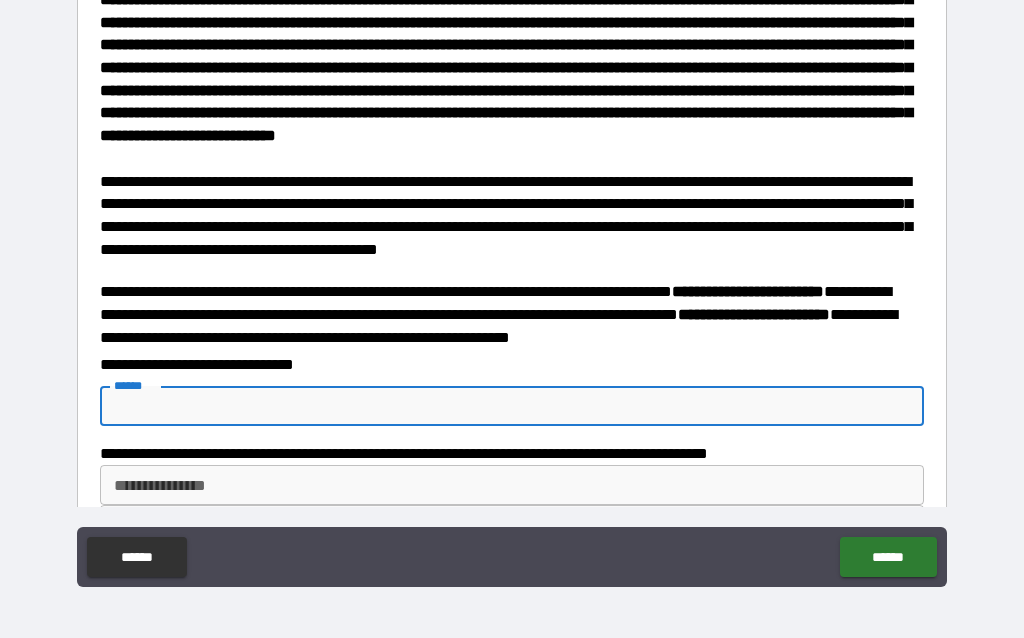 scroll, scrollTop: 379, scrollLeft: 0, axis: vertical 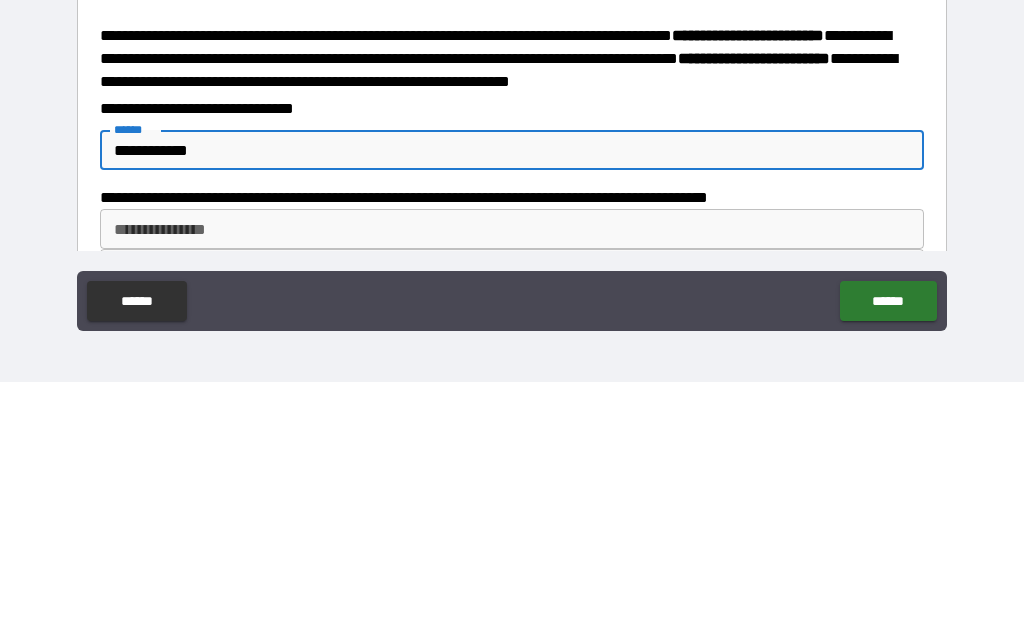 type on "**********" 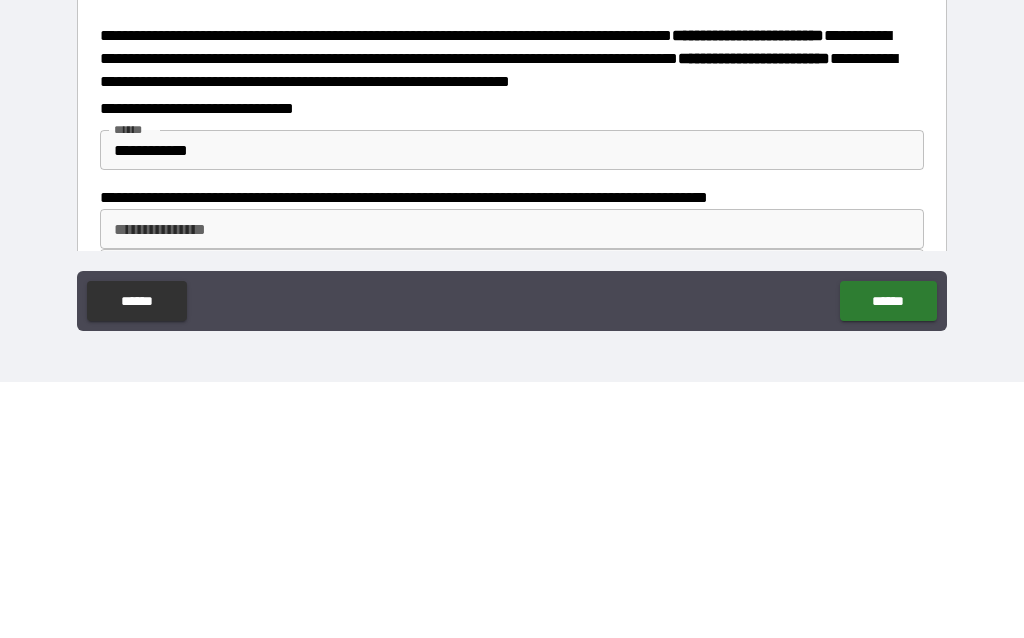 scroll, scrollTop: 80, scrollLeft: 0, axis: vertical 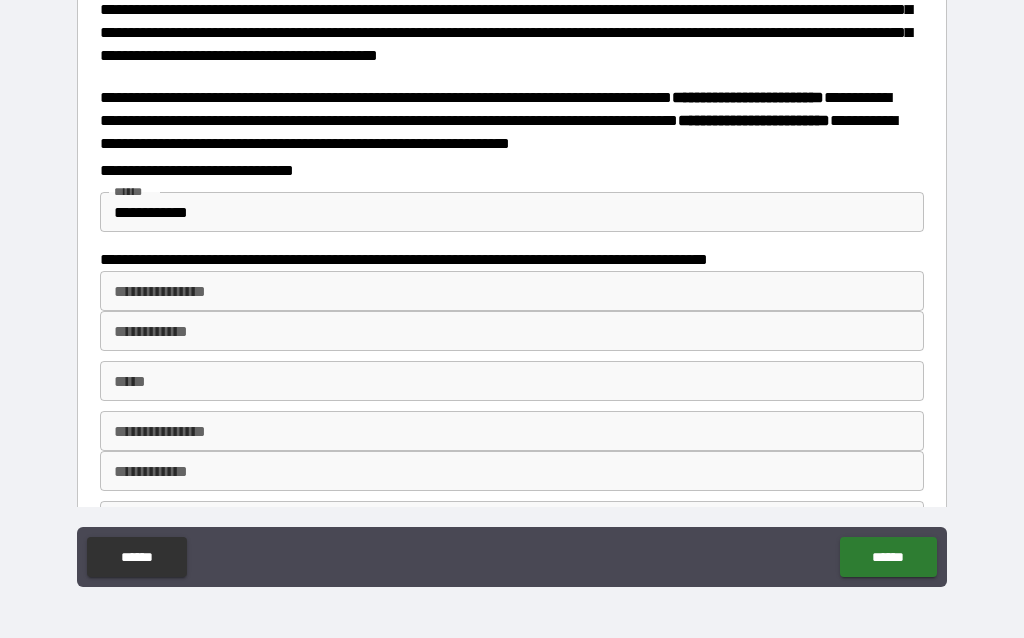 click on "**********" at bounding box center (512, 291) 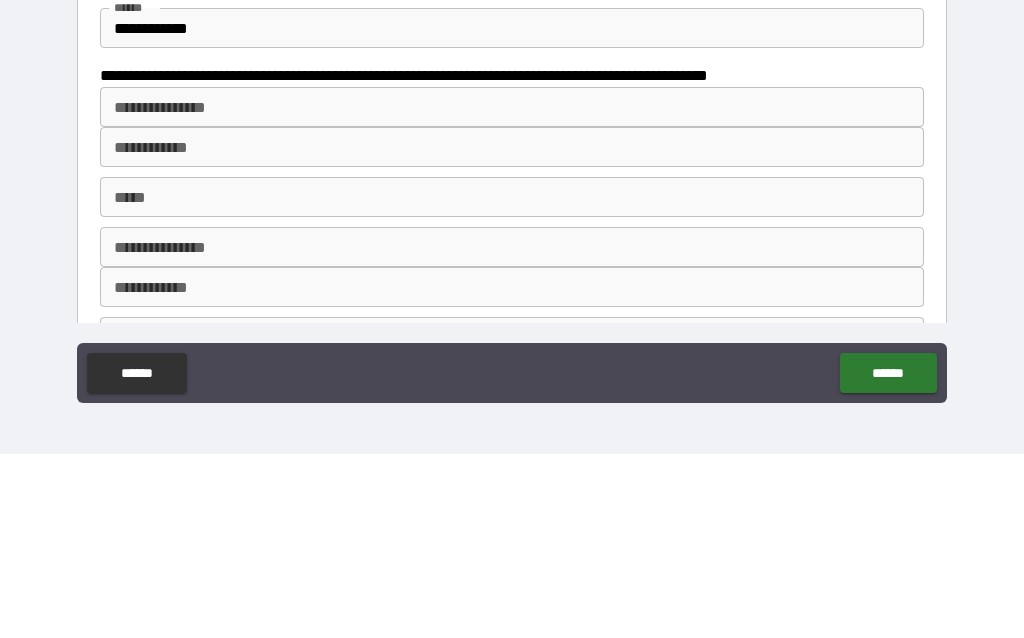 scroll, scrollTop: 80, scrollLeft: 0, axis: vertical 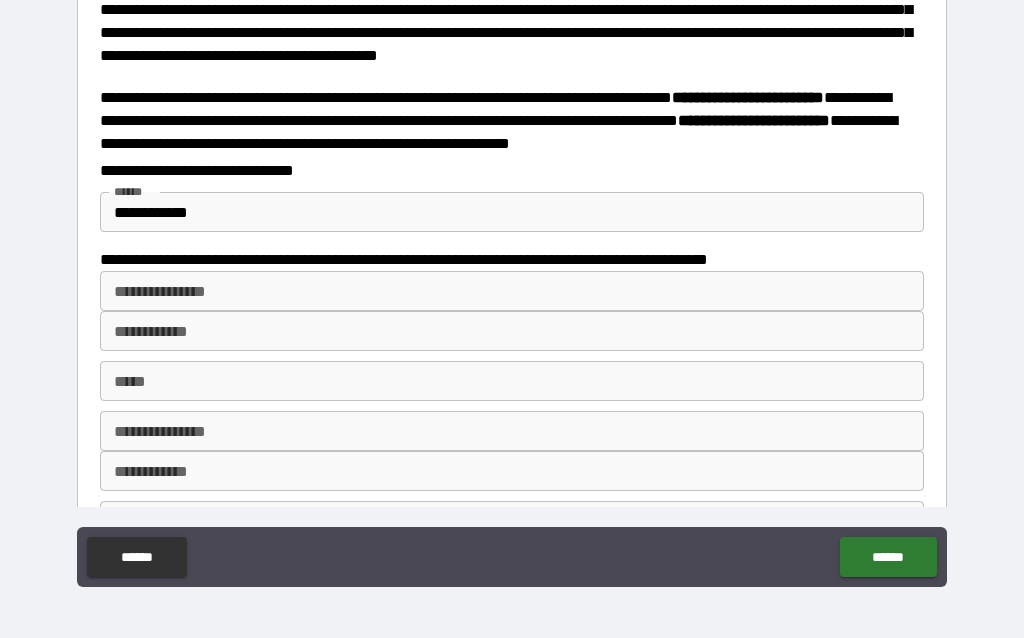 click on "******" at bounding box center (888, 557) 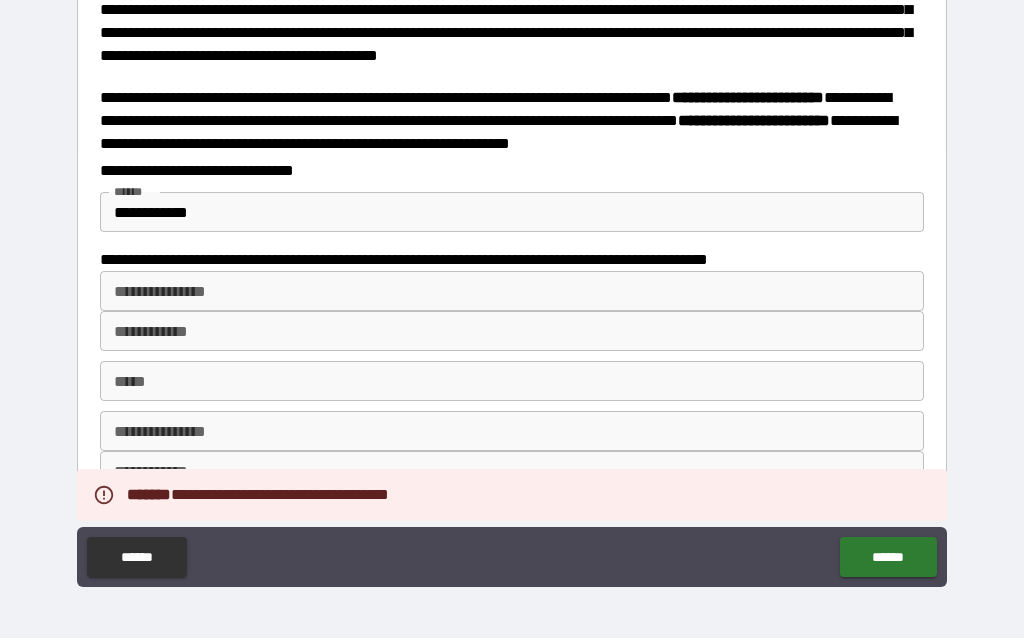 click on "**********" at bounding box center [512, 291] 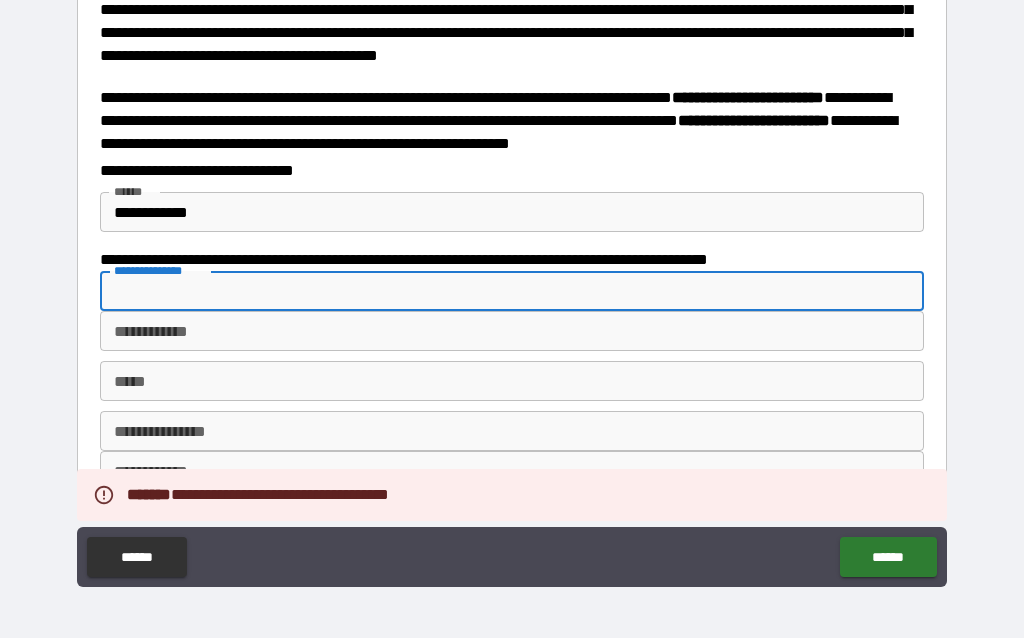 scroll, scrollTop: 264, scrollLeft: 0, axis: vertical 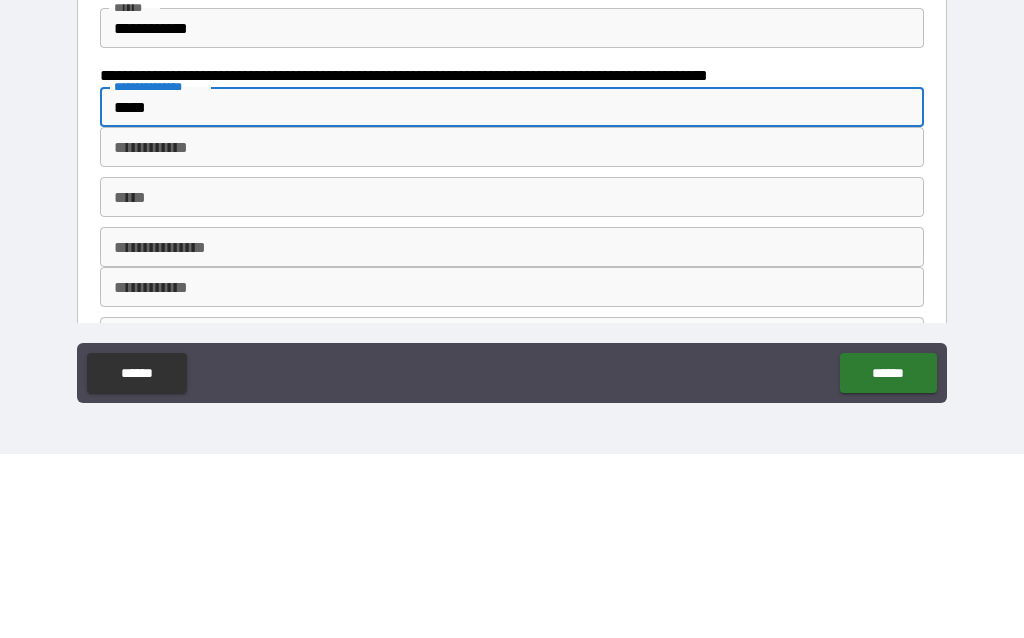 type on "*****" 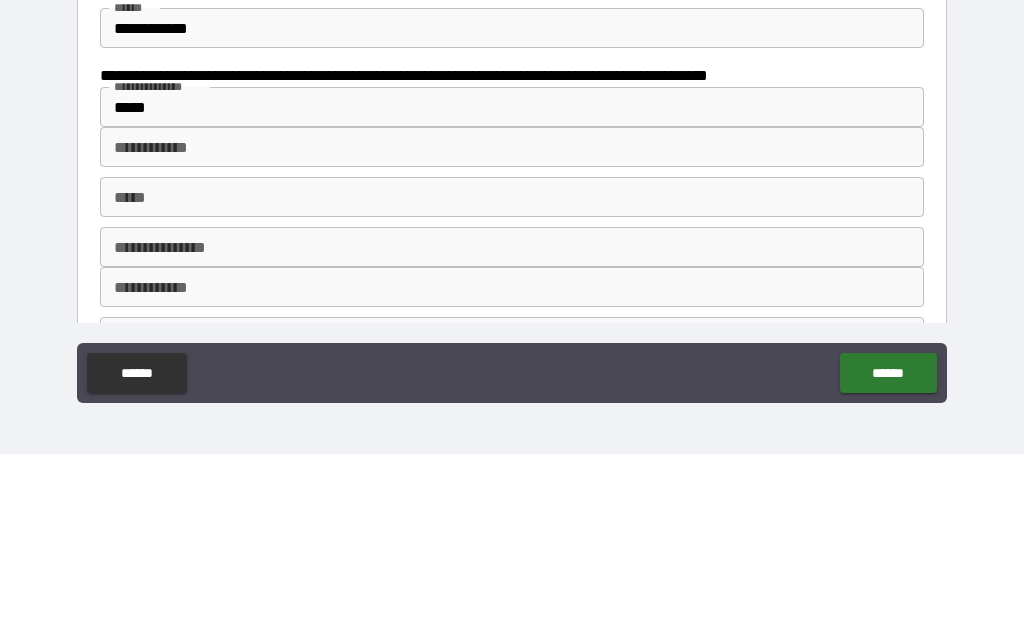 scroll, scrollTop: 80, scrollLeft: 0, axis: vertical 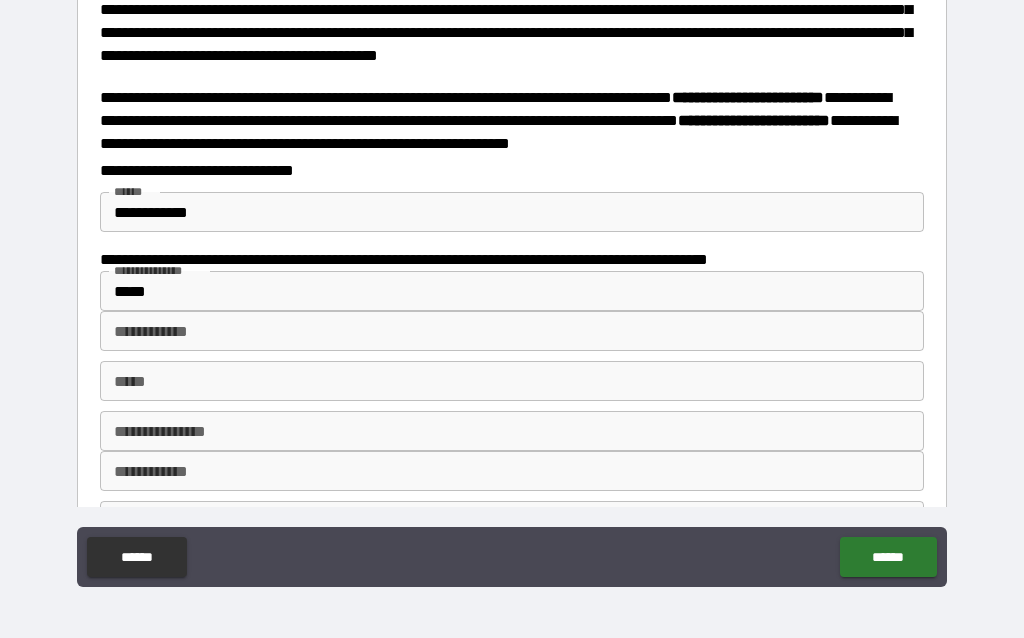 click on "*****" at bounding box center [512, 381] 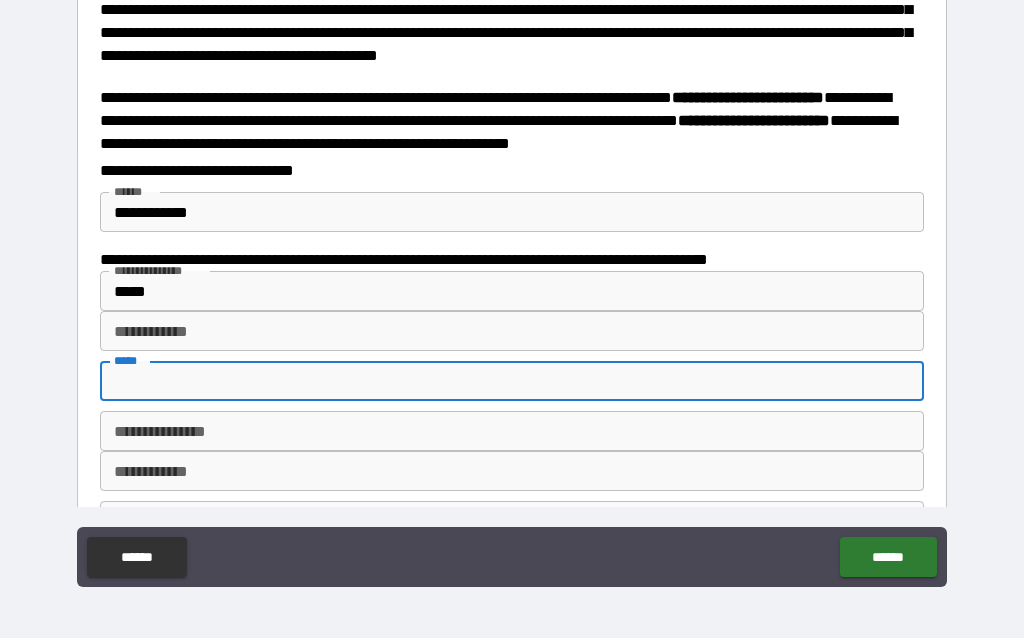 scroll, scrollTop: 354, scrollLeft: 0, axis: vertical 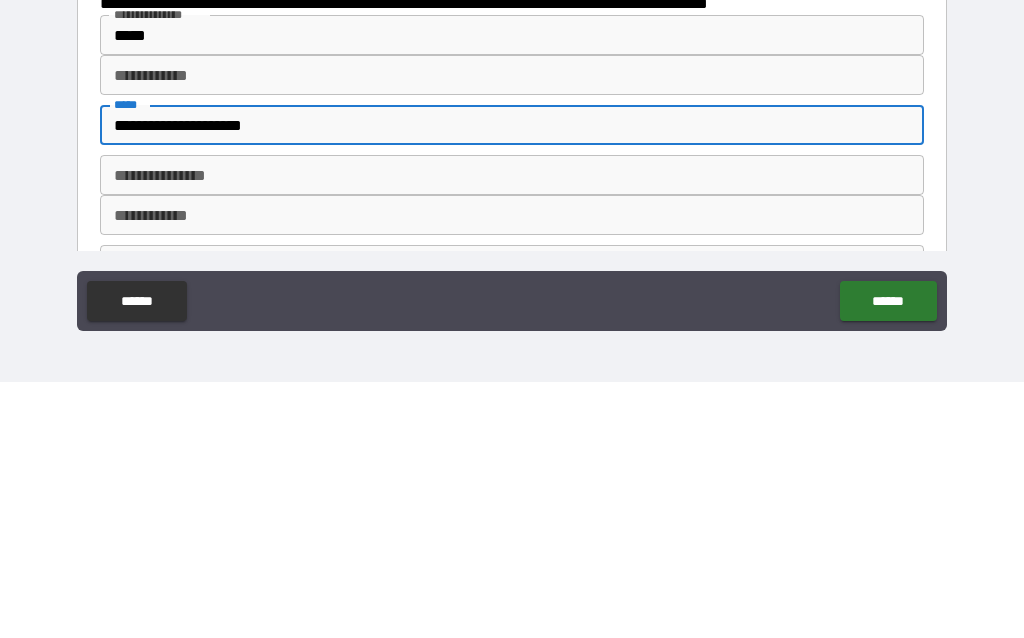 type on "**********" 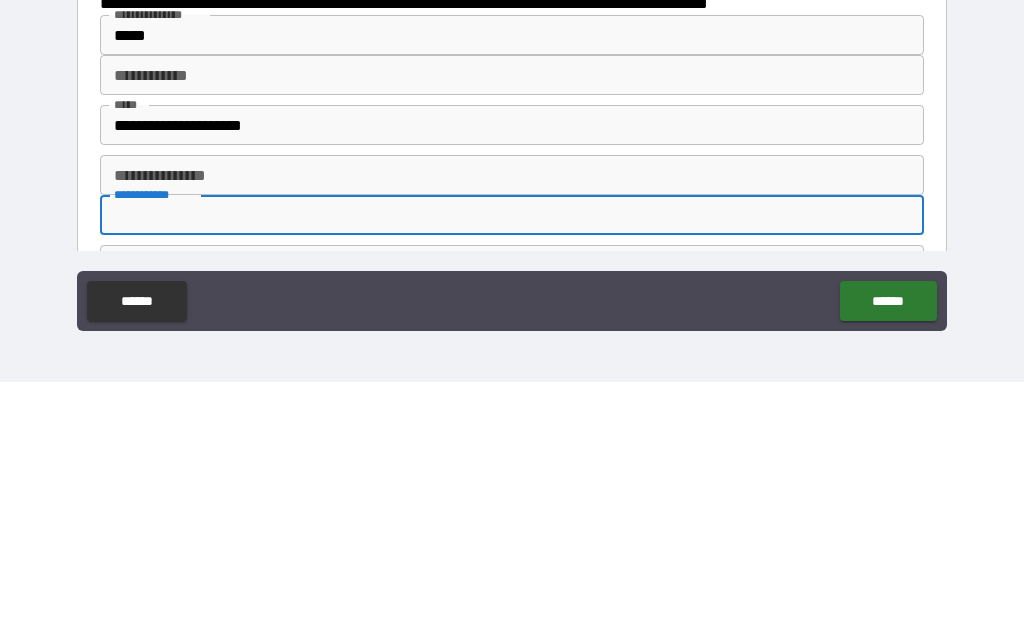 scroll, scrollTop: 444, scrollLeft: 0, axis: vertical 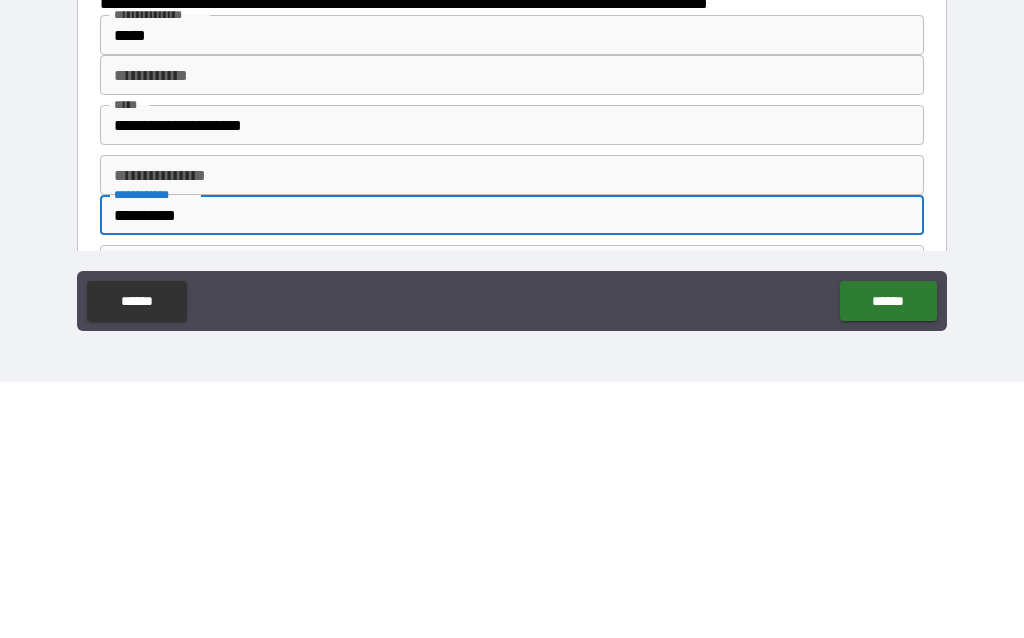 type on "**********" 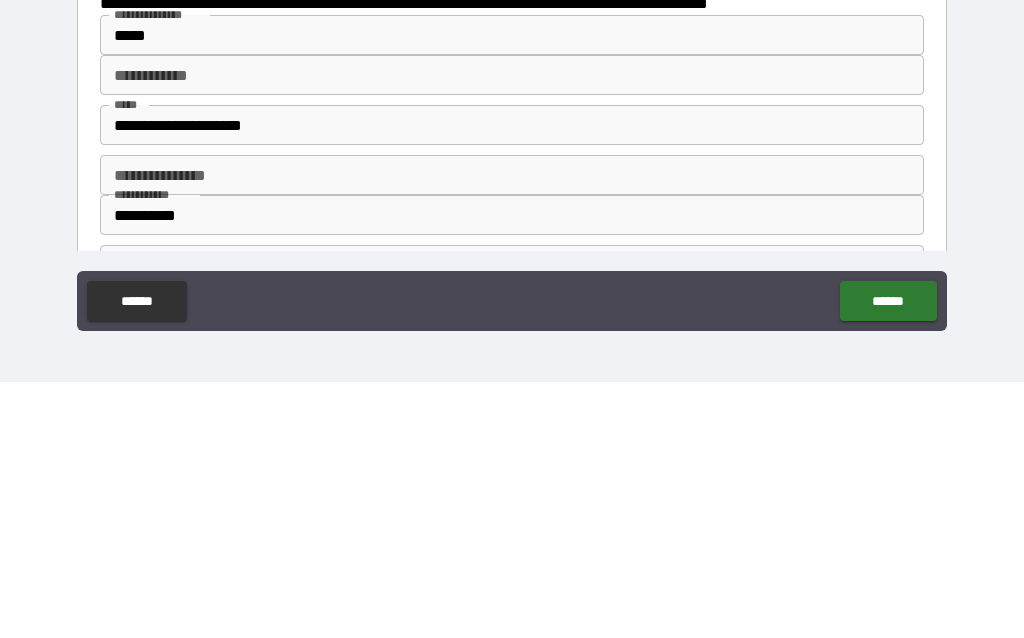 scroll, scrollTop: 80, scrollLeft: 0, axis: vertical 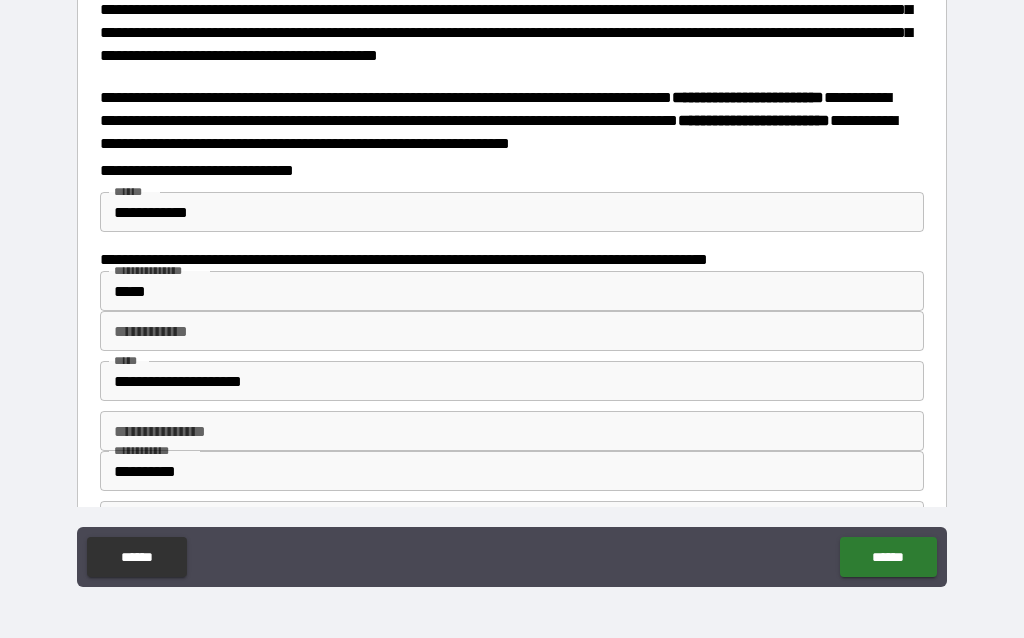 click on "******" at bounding box center (888, 557) 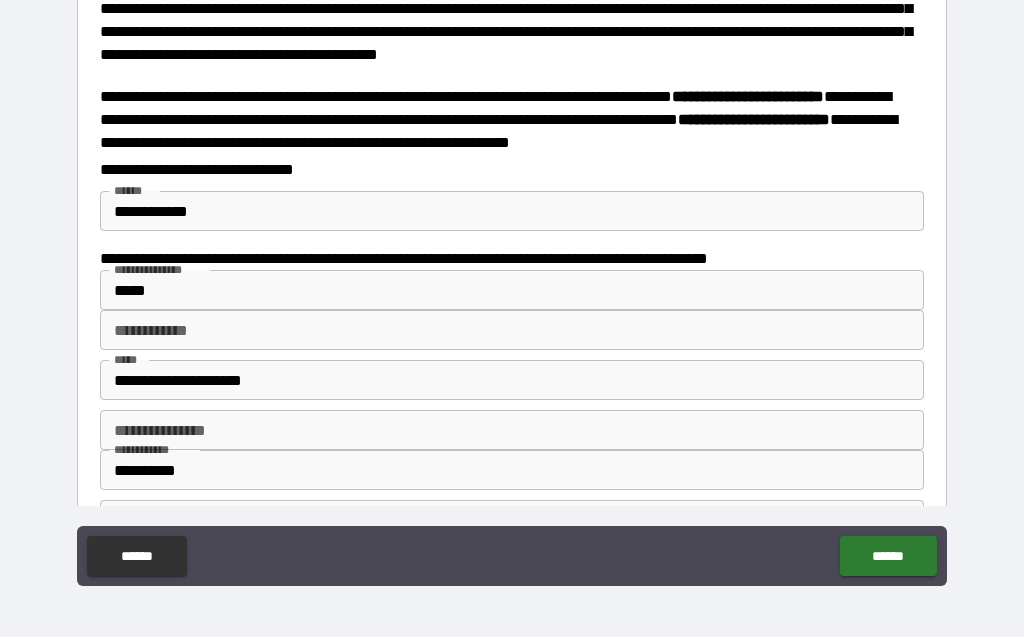 scroll, scrollTop: 80, scrollLeft: 0, axis: vertical 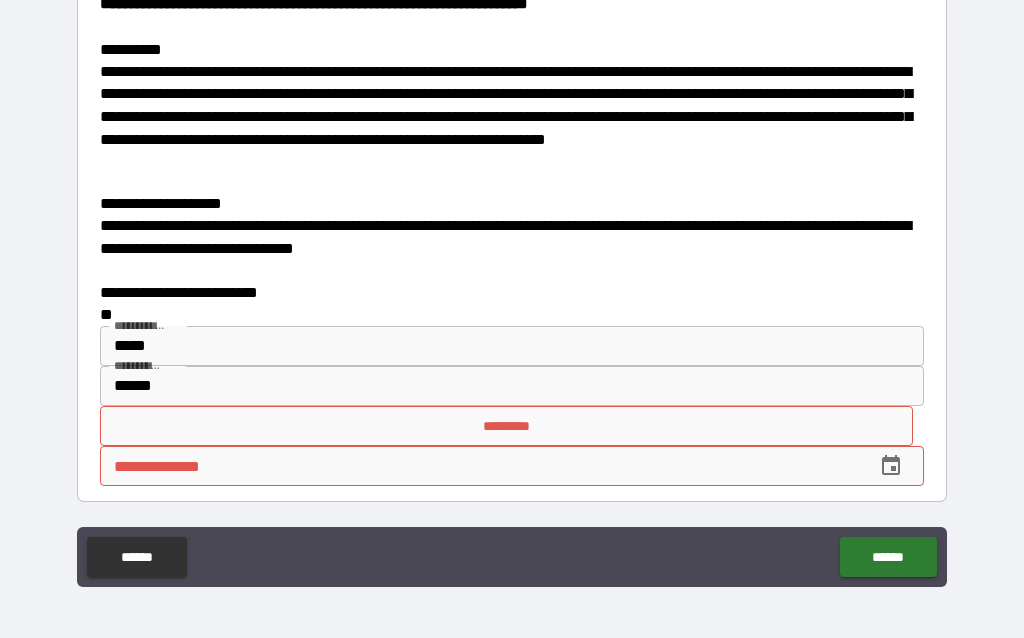 click on "*********" at bounding box center (507, 426) 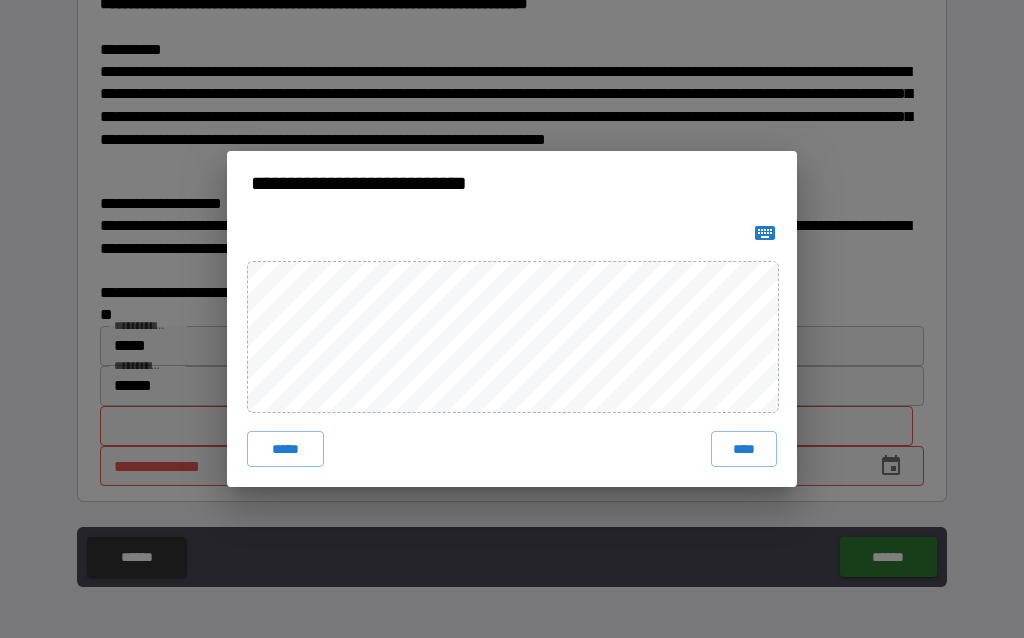 click on "****" at bounding box center (744, 449) 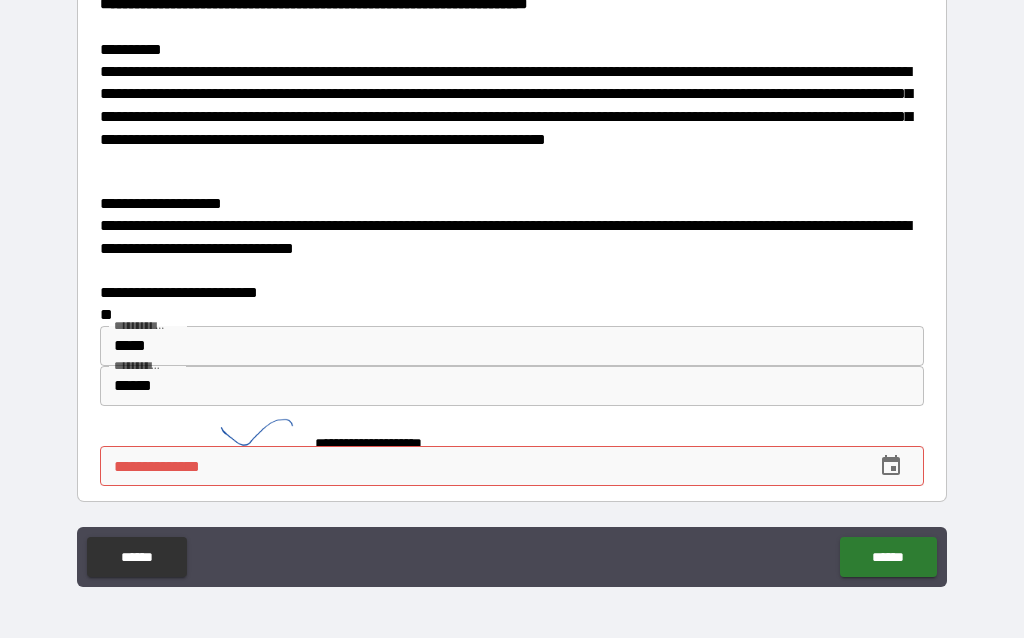 scroll, scrollTop: 909, scrollLeft: 0, axis: vertical 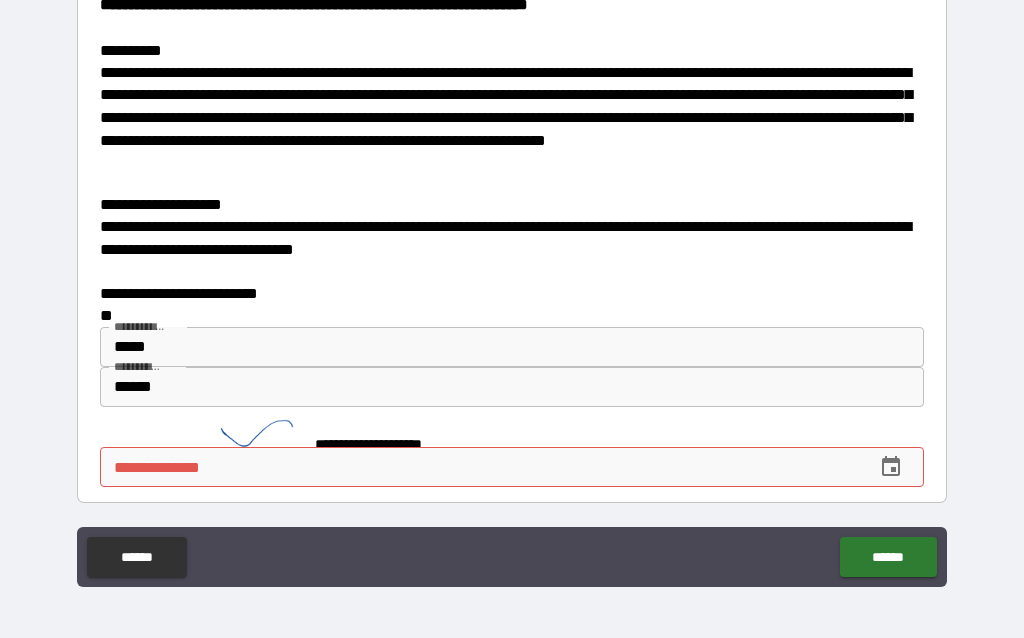 click 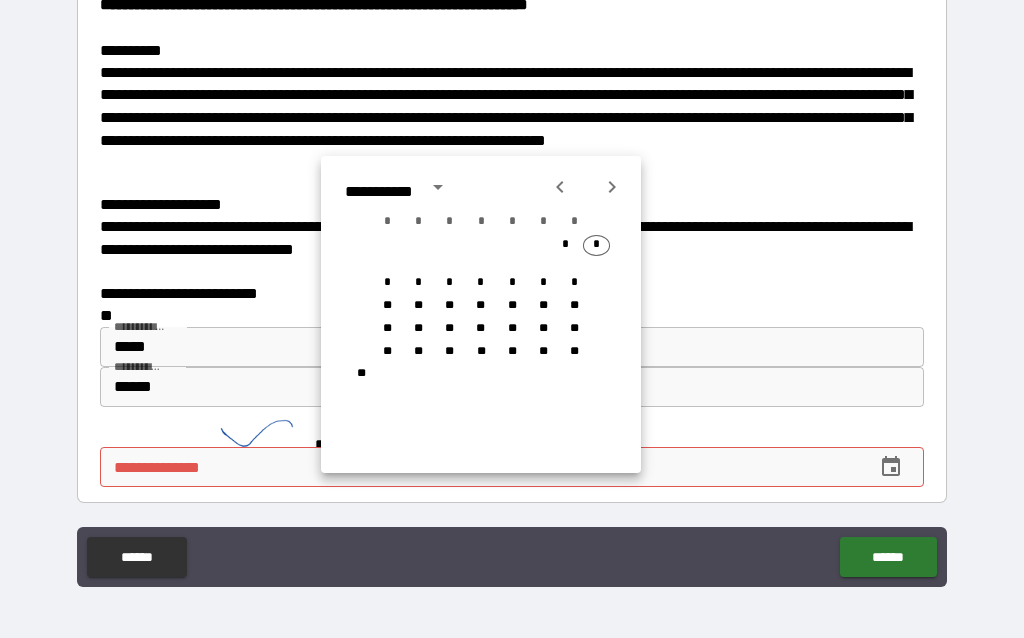 click on "*" at bounding box center [596, 245] 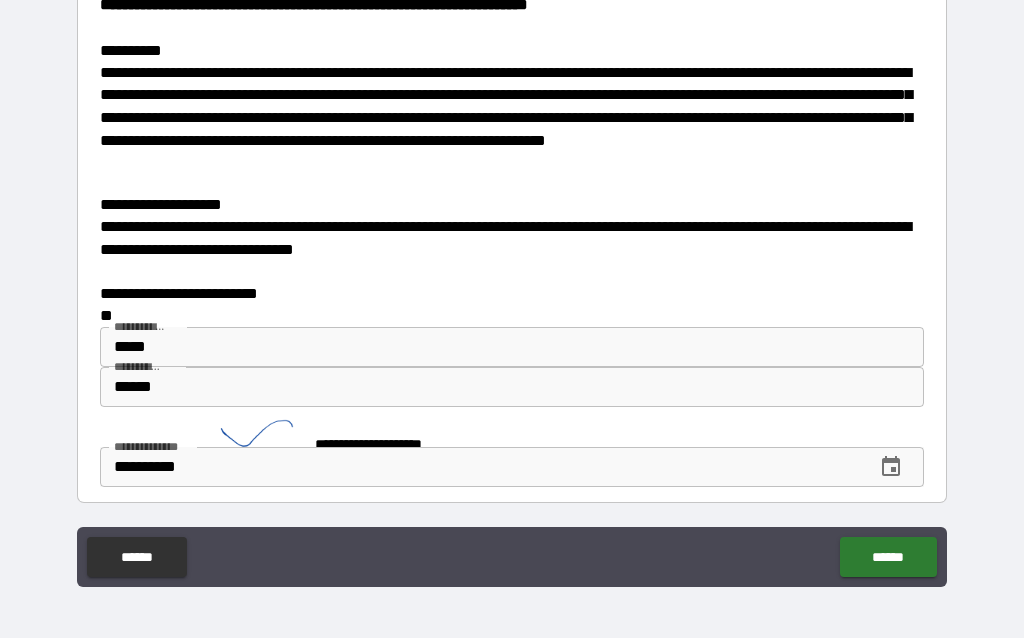 type on "**********" 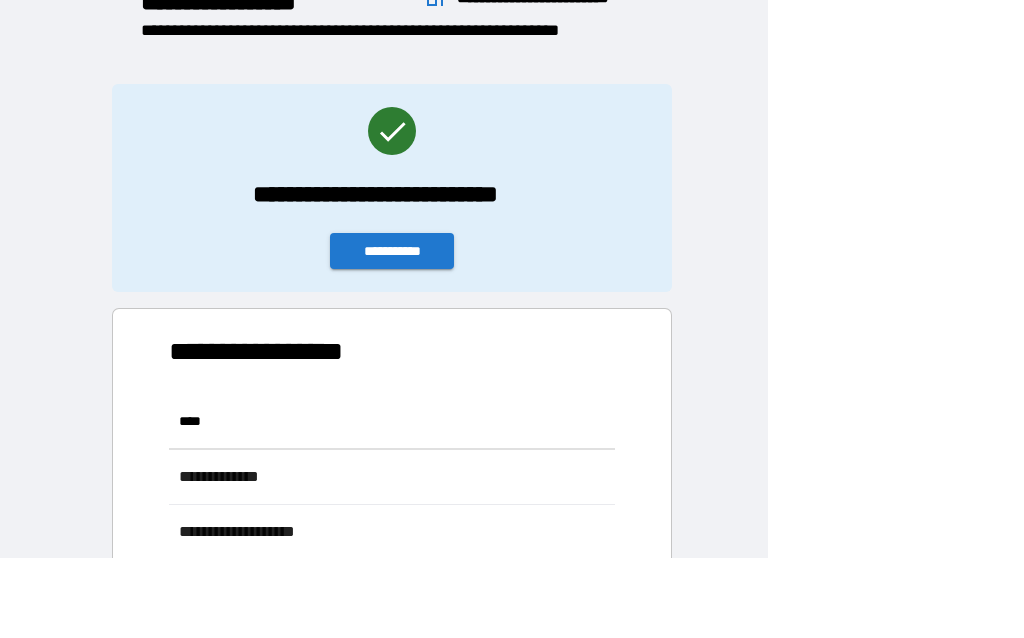 scroll, scrollTop: 1, scrollLeft: 1, axis: both 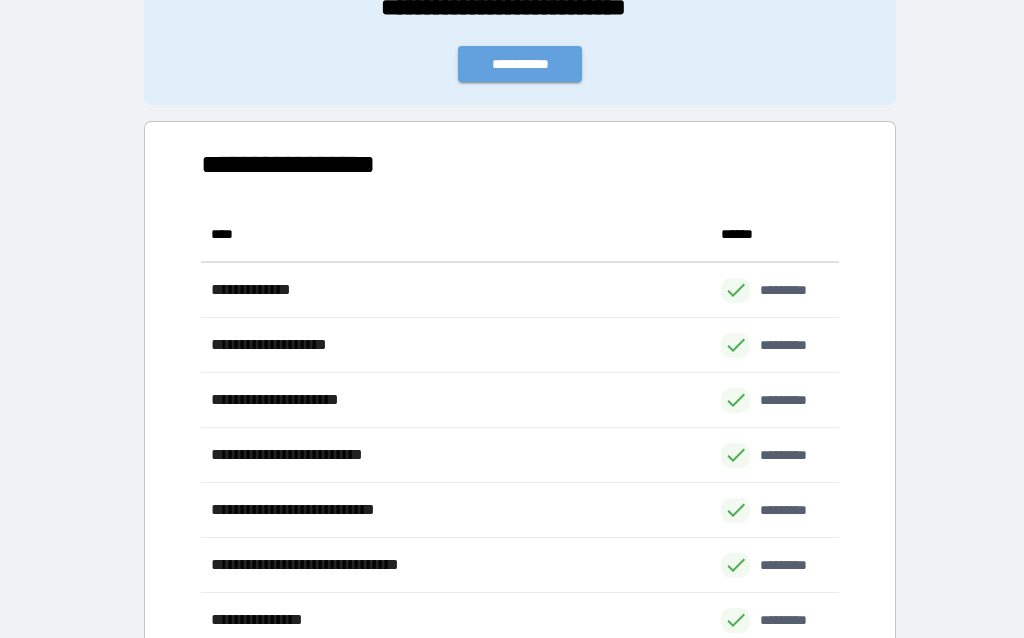 click on "**********" at bounding box center [520, 64] 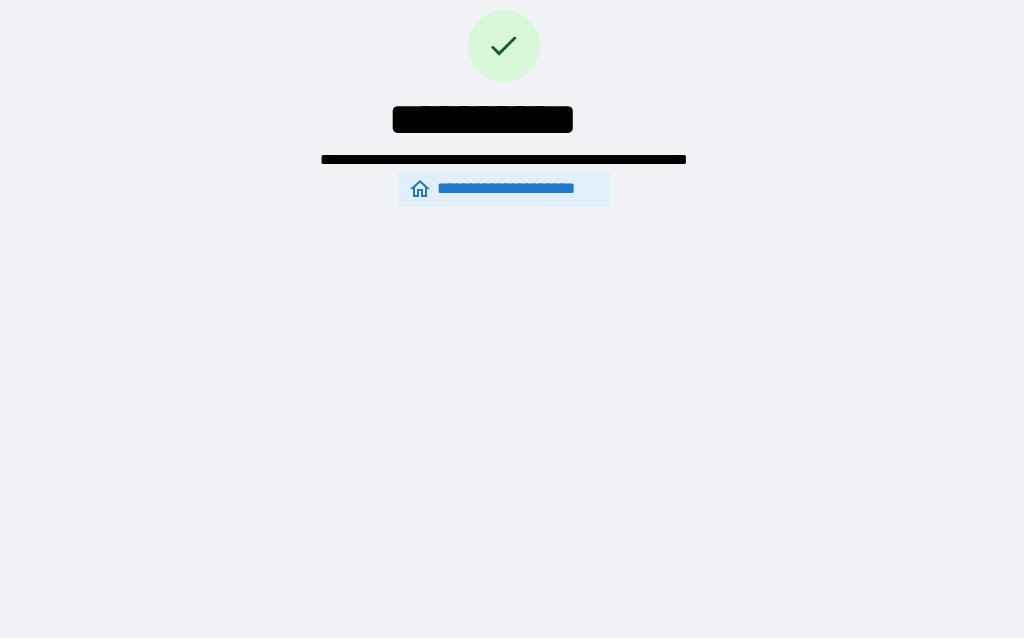 scroll, scrollTop: 0, scrollLeft: 0, axis: both 